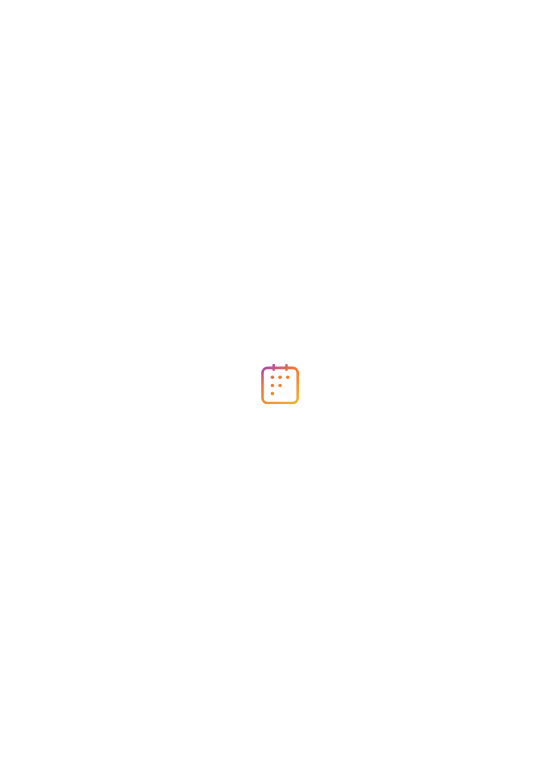 scroll, scrollTop: 0, scrollLeft: 0, axis: both 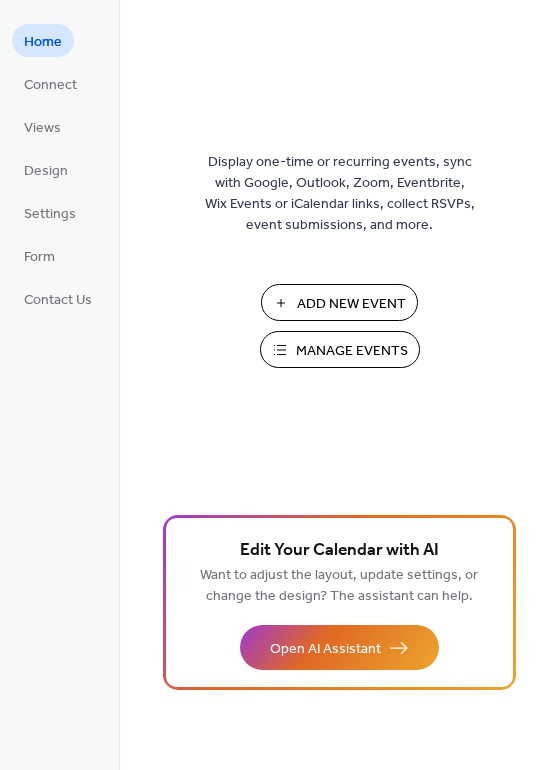 click on "Add New Event" at bounding box center (351, 304) 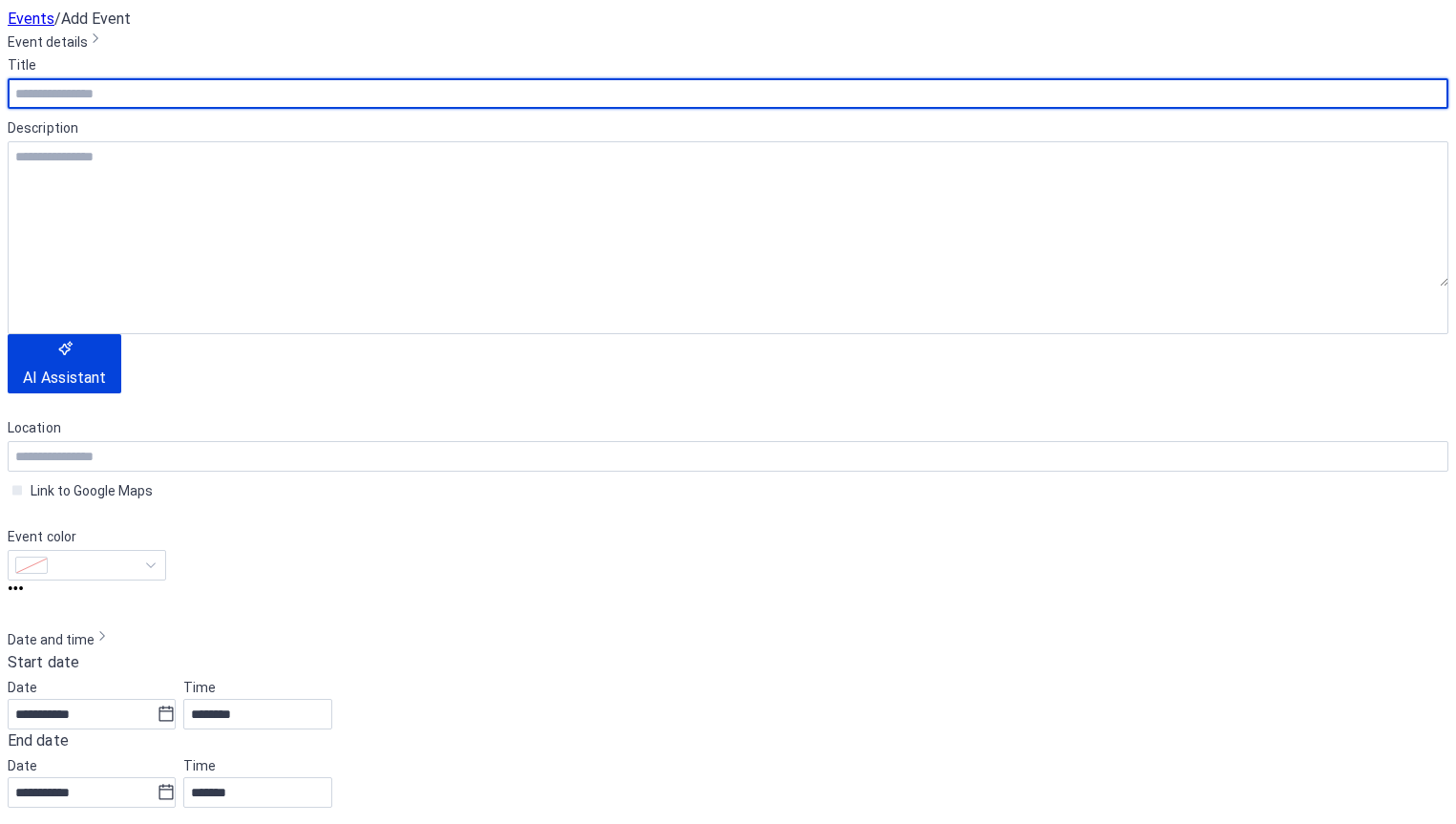 scroll, scrollTop: 0, scrollLeft: 0, axis: both 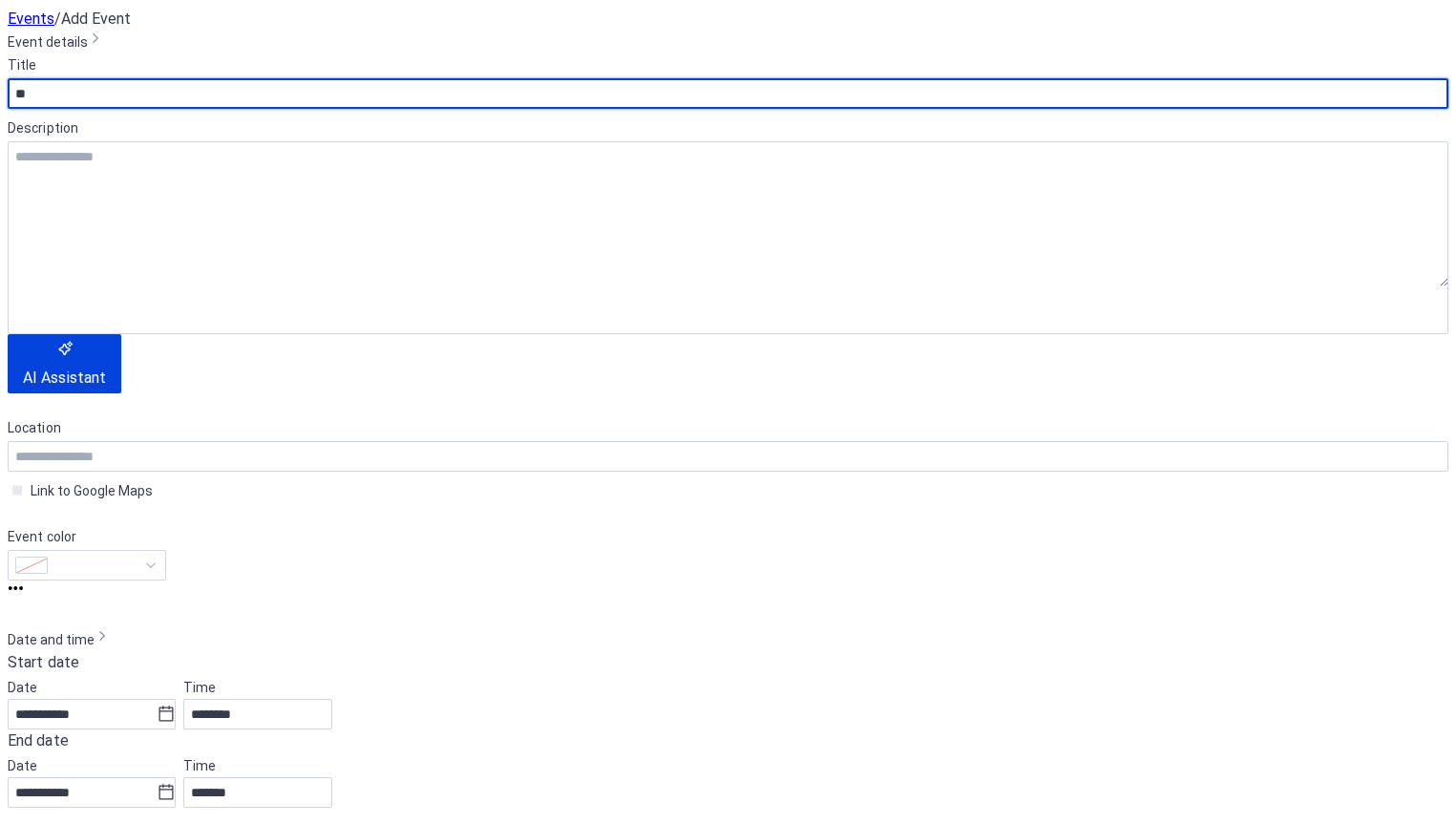 type on "*" 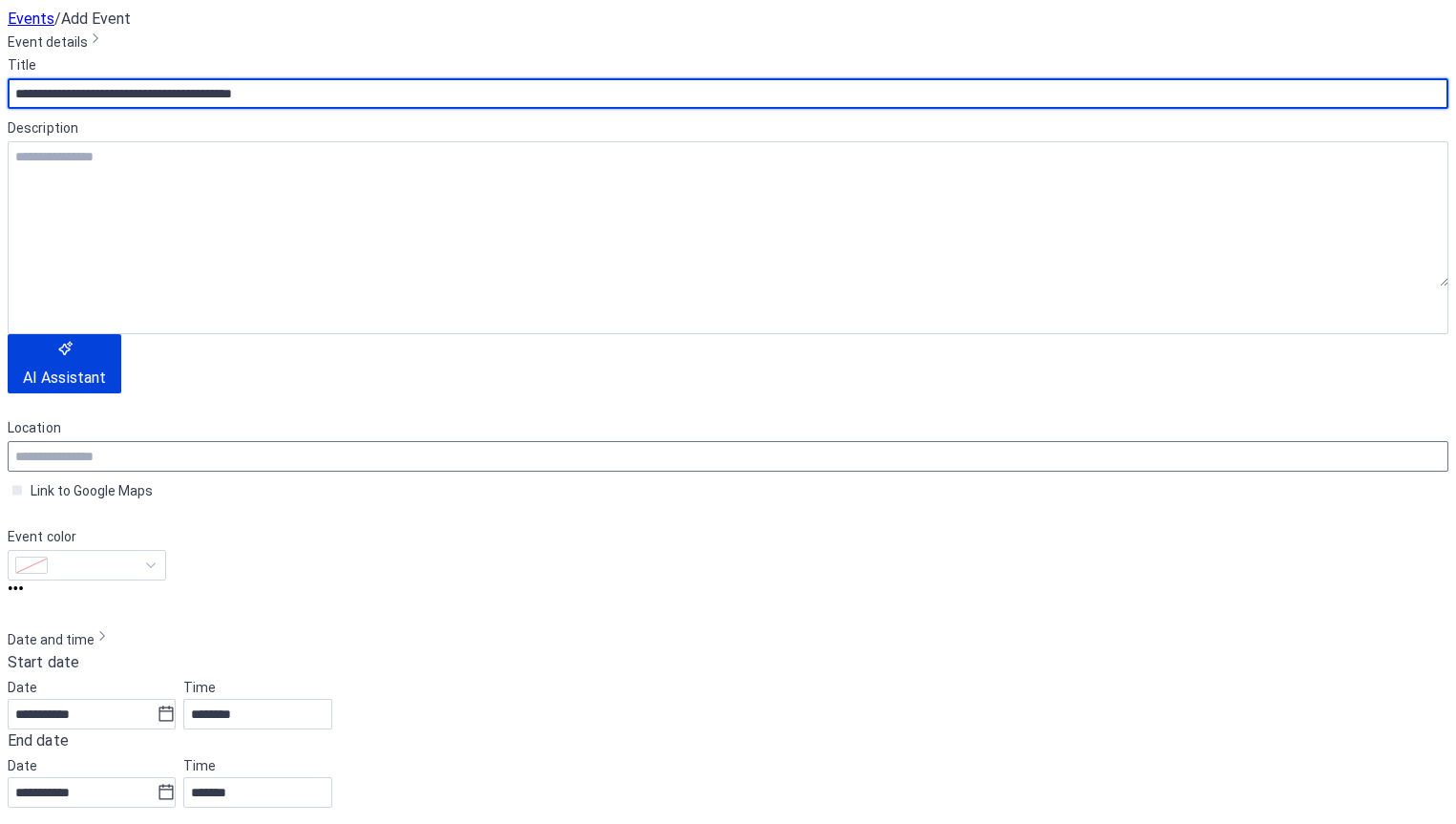 type on "**********" 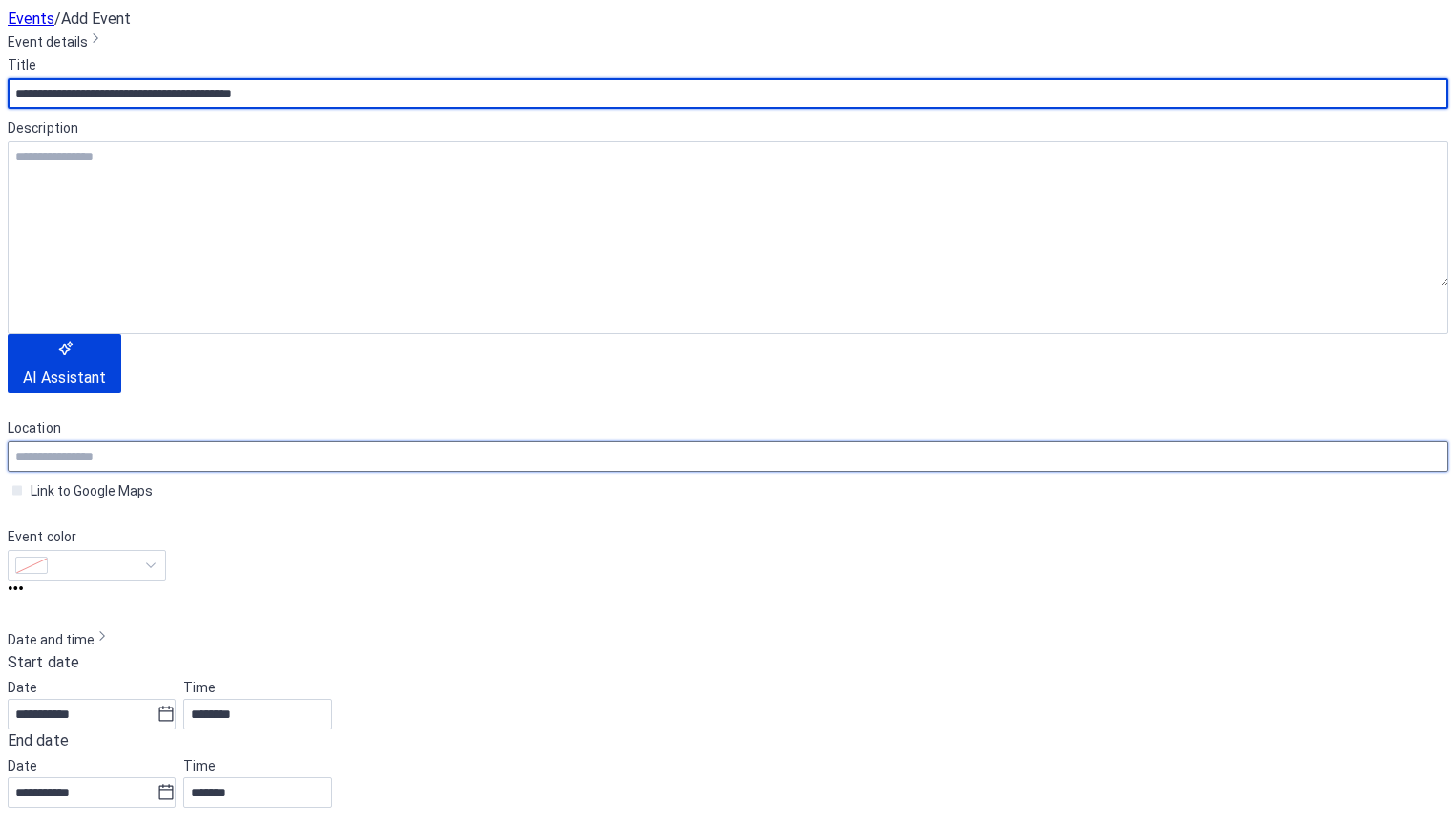 click at bounding box center [728, 456] 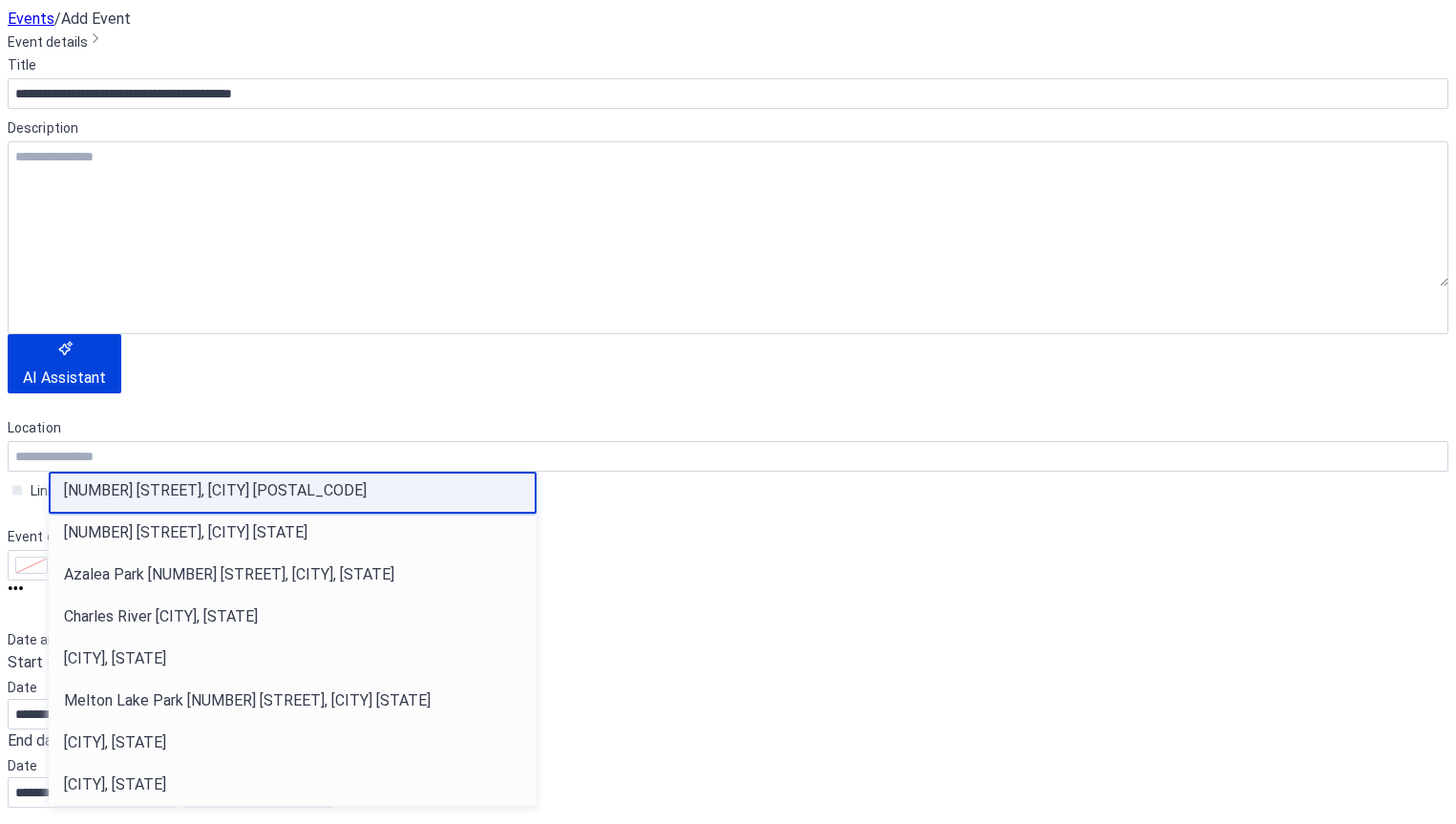 click on "245 Azalea Dr, Roswell GA 30075" at bounding box center [215, 491] 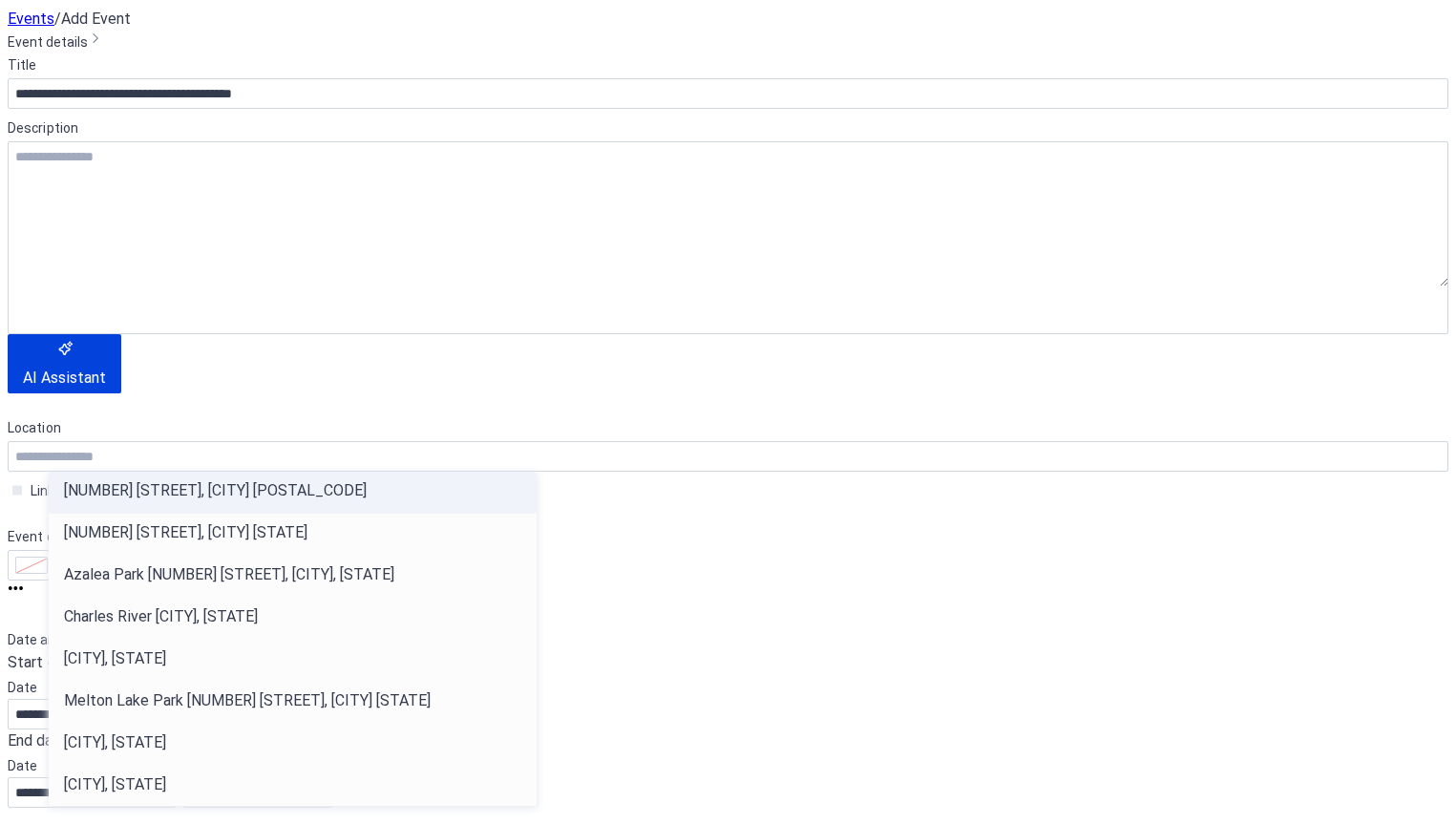 type on "**********" 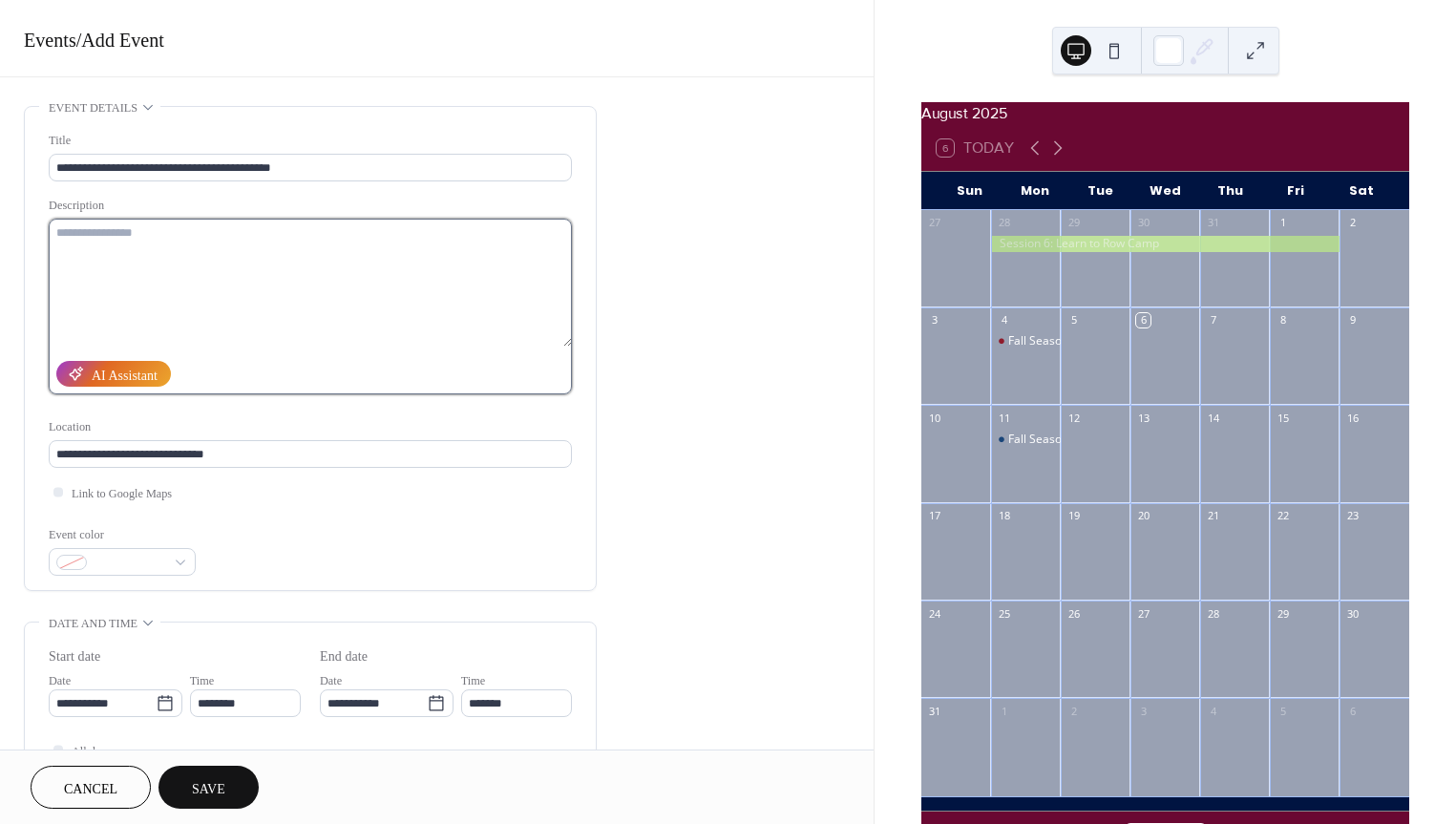 click at bounding box center [310, 283] 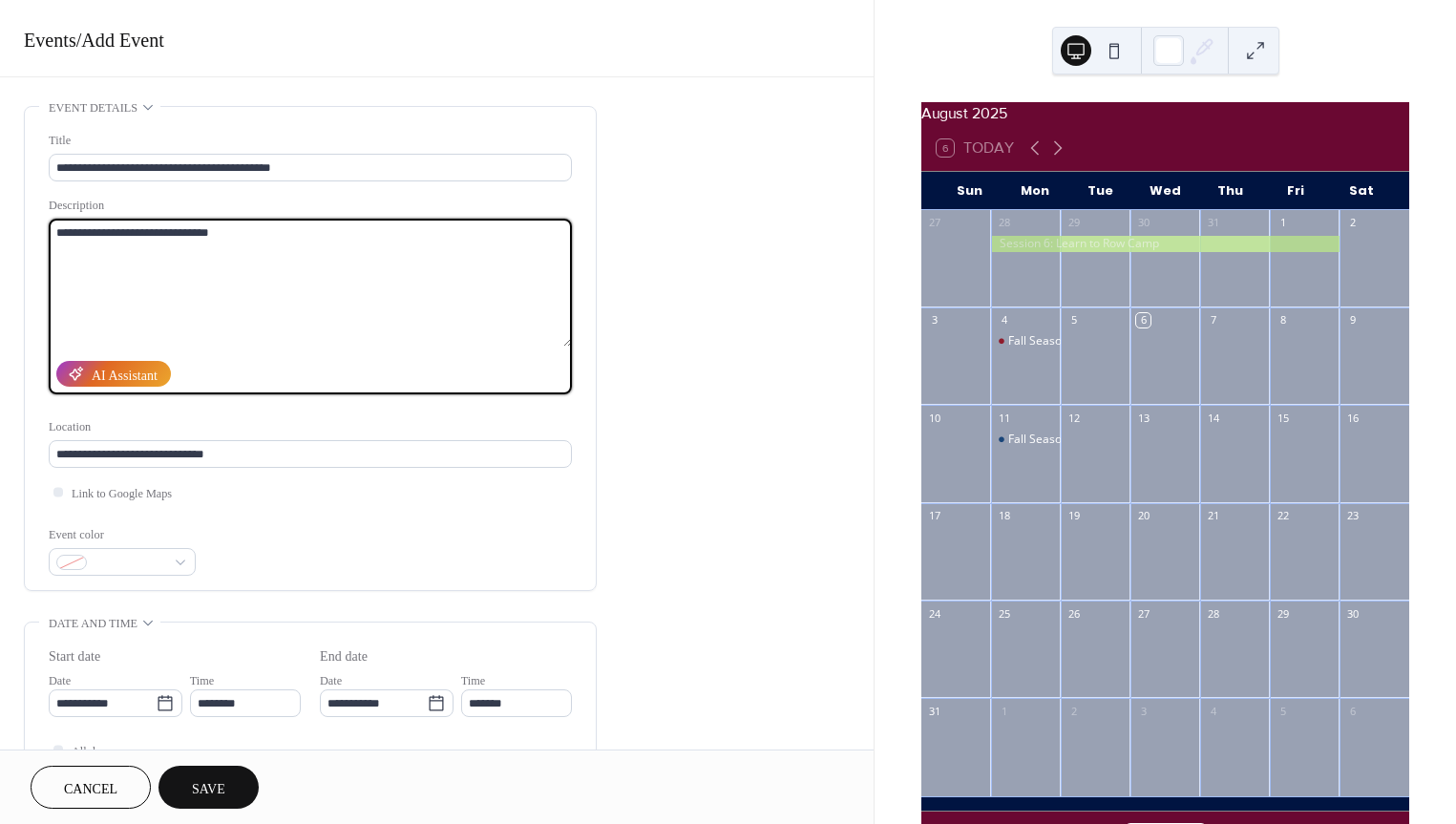 type on "**********" 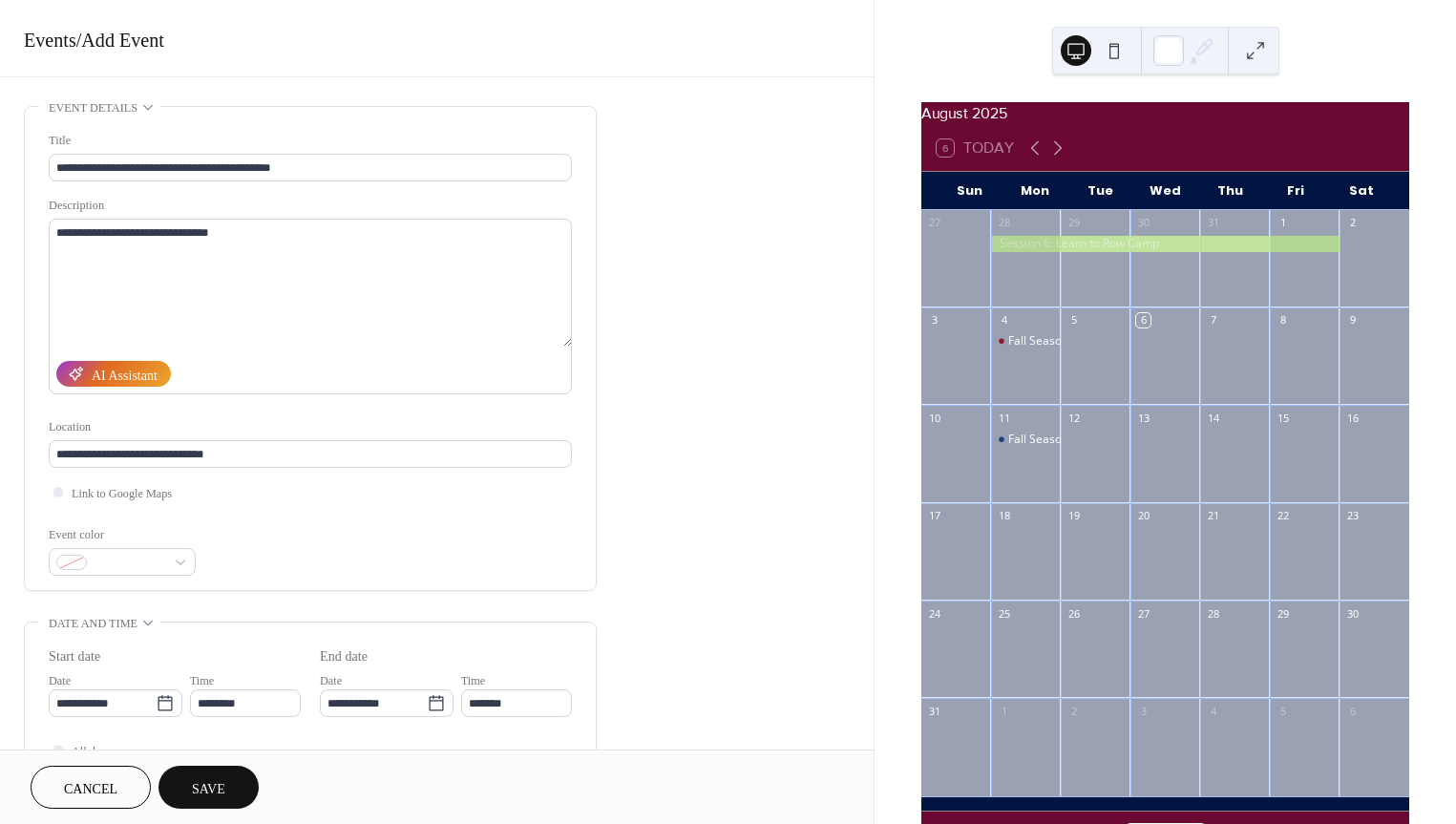 click on "**********" at bounding box center (436, 687) 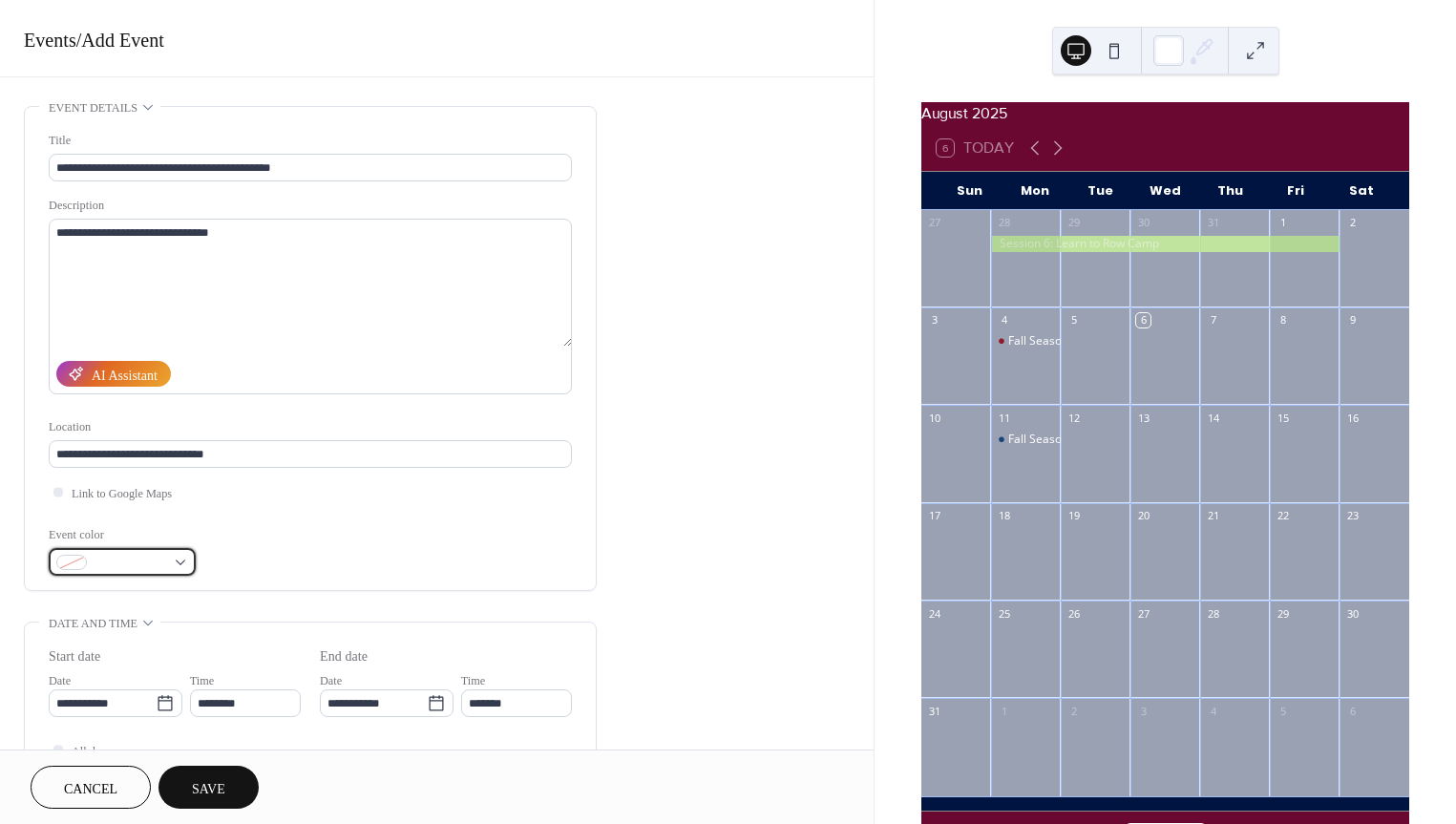 click at bounding box center [130, 563] 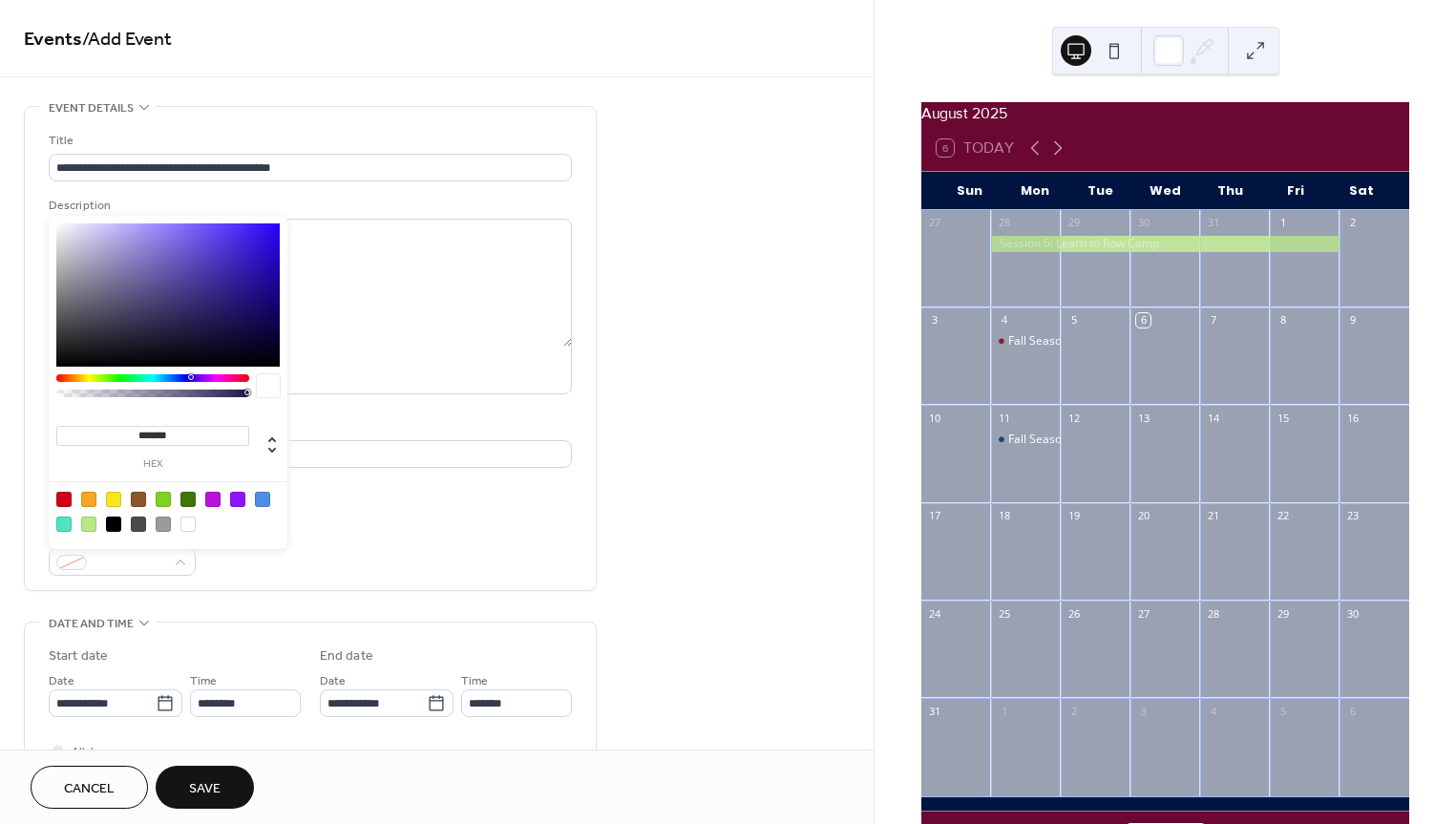 click at bounding box center [188, 524] 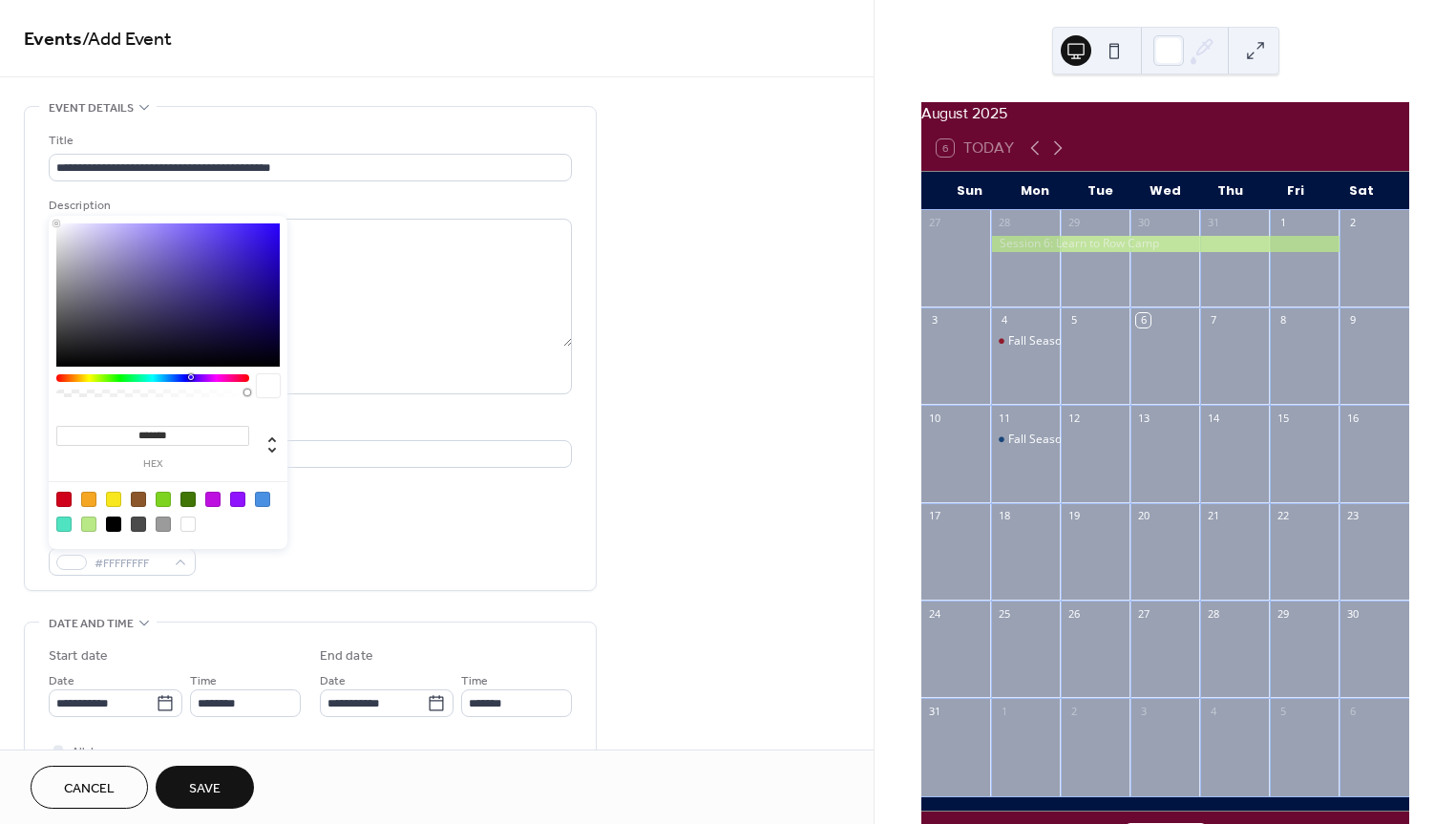type on "*******" 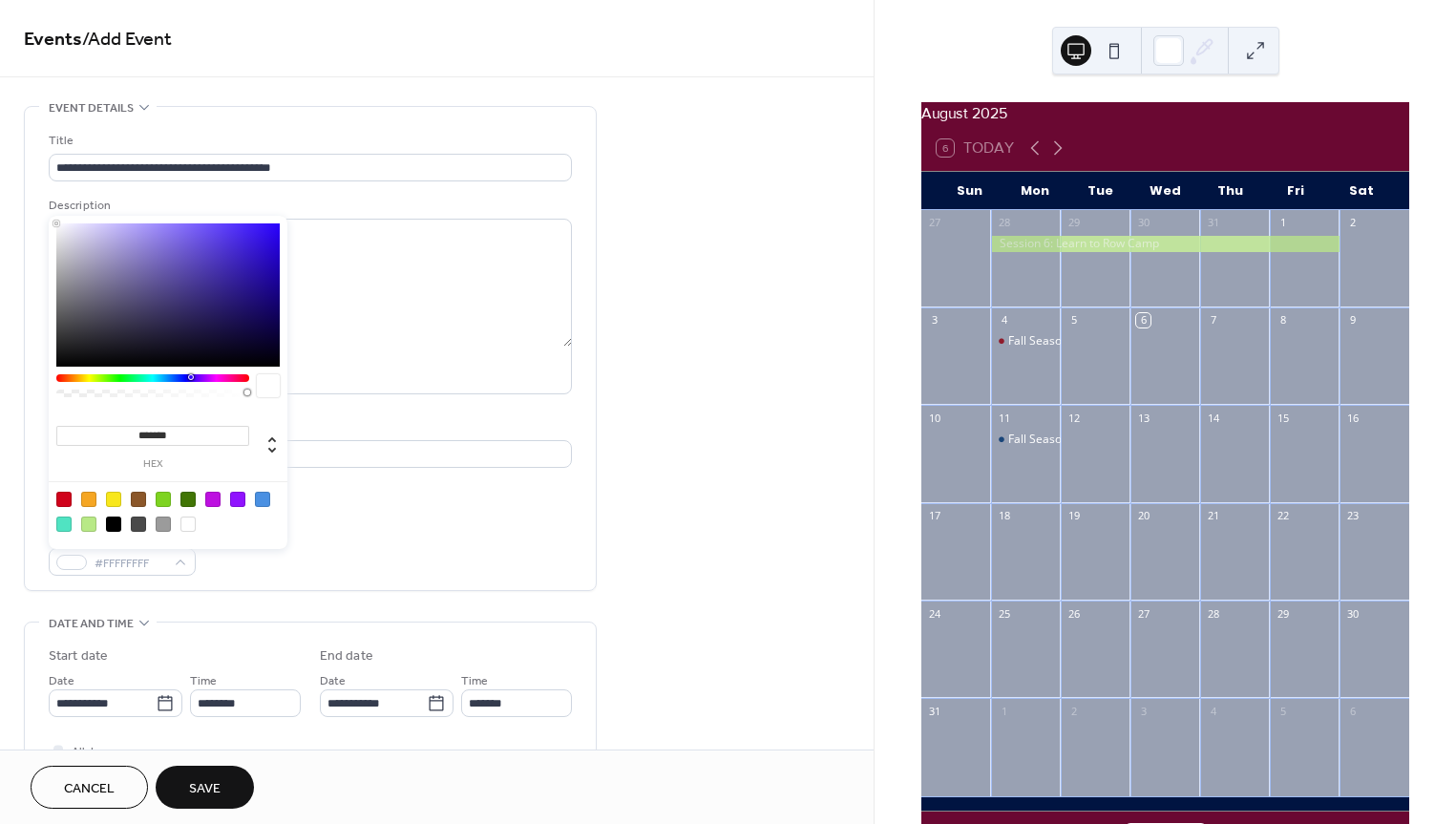 click on "**********" at bounding box center (436, 687) 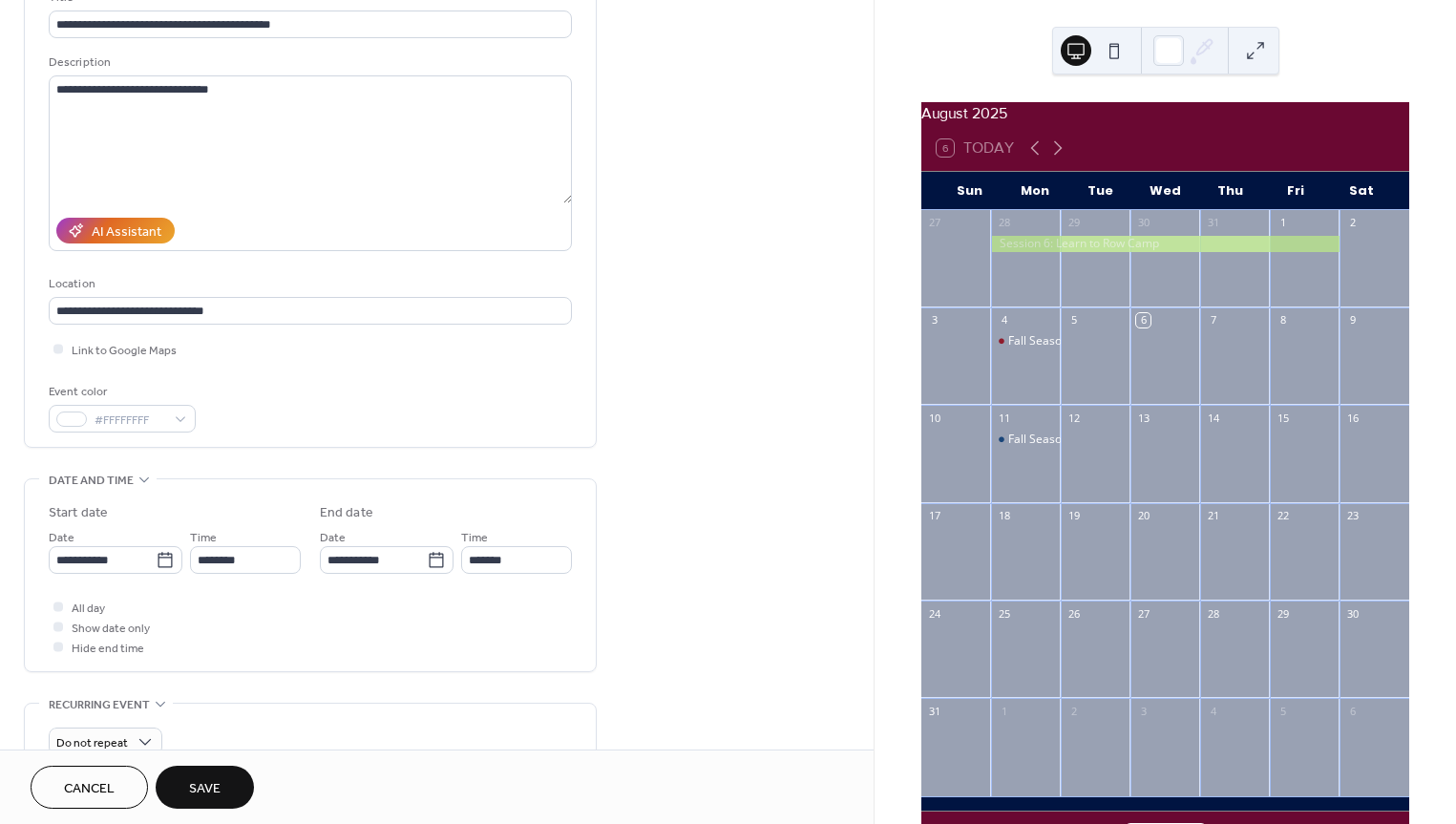 scroll, scrollTop: 150, scrollLeft: 0, axis: vertical 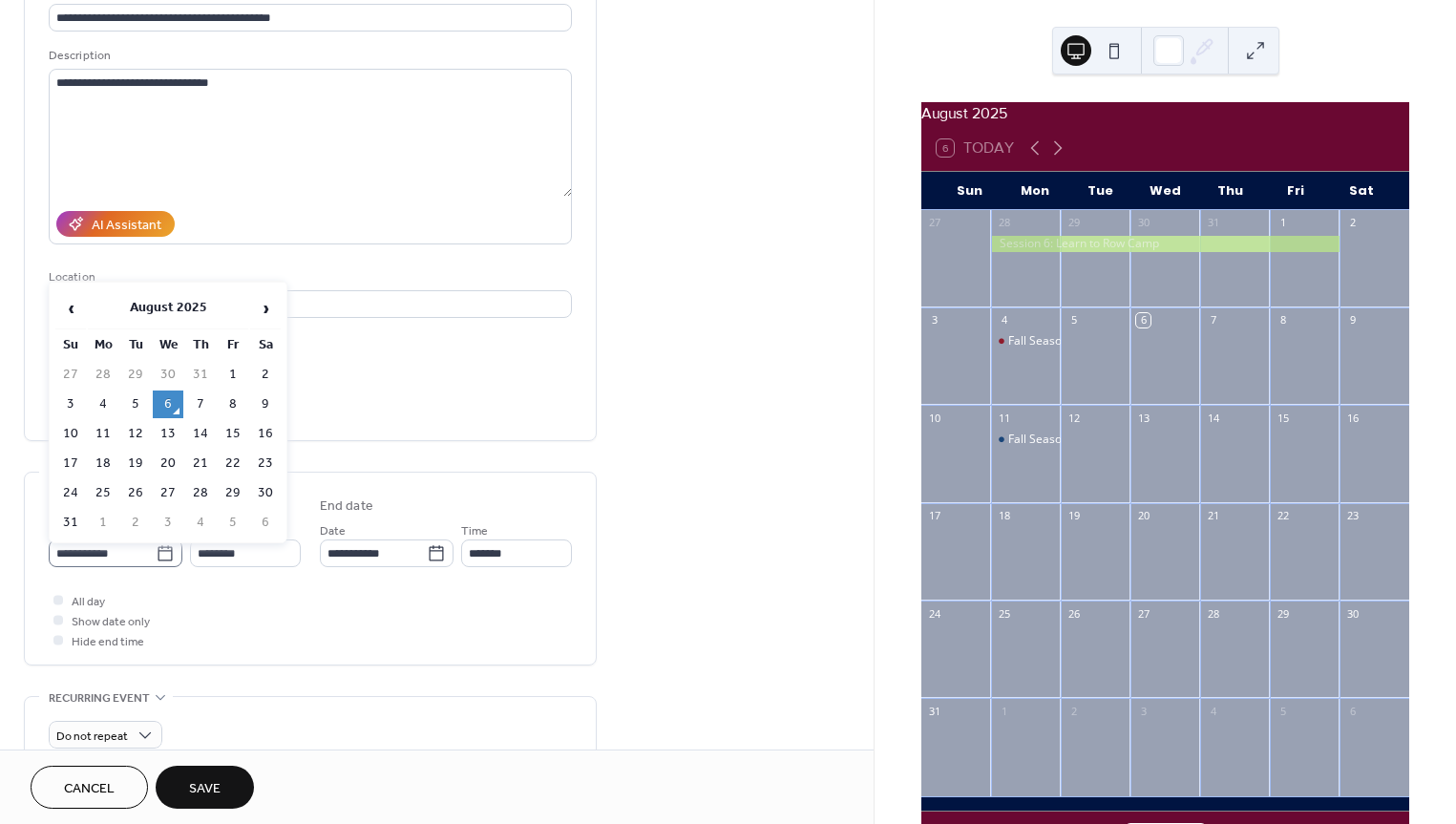 click 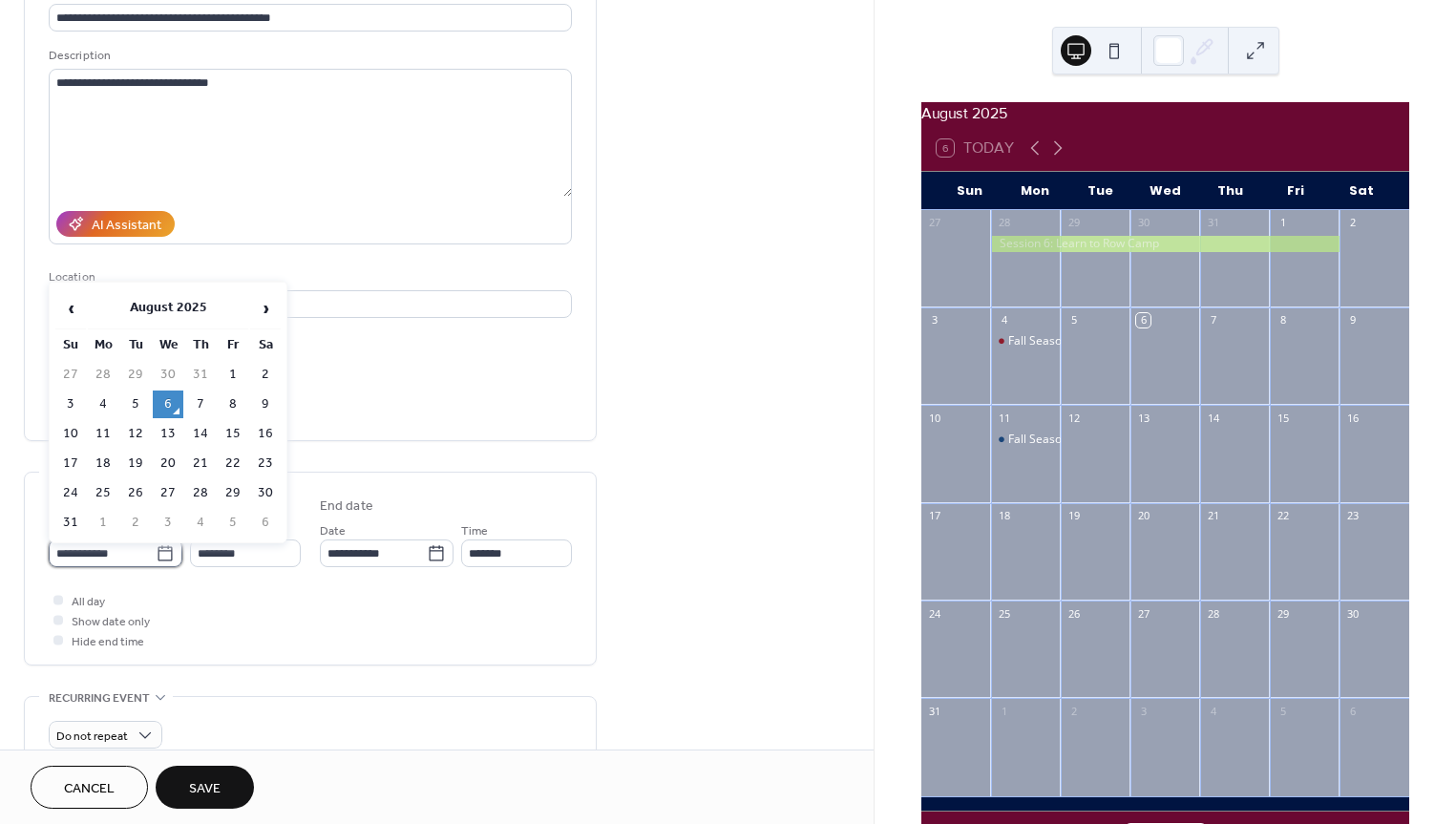 click on "**********" at bounding box center (102, 553) 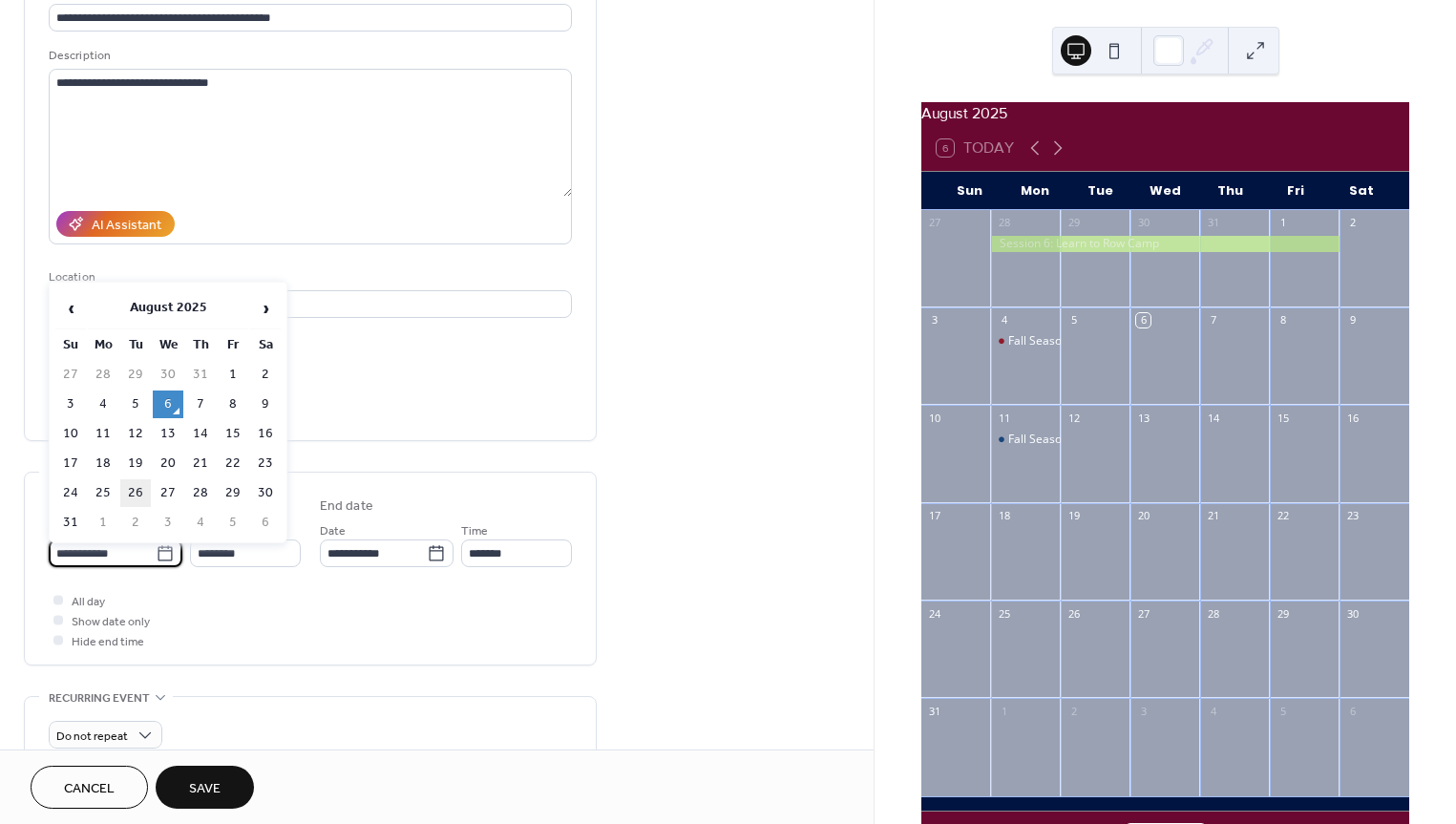 click on "26" at bounding box center [136, 493] 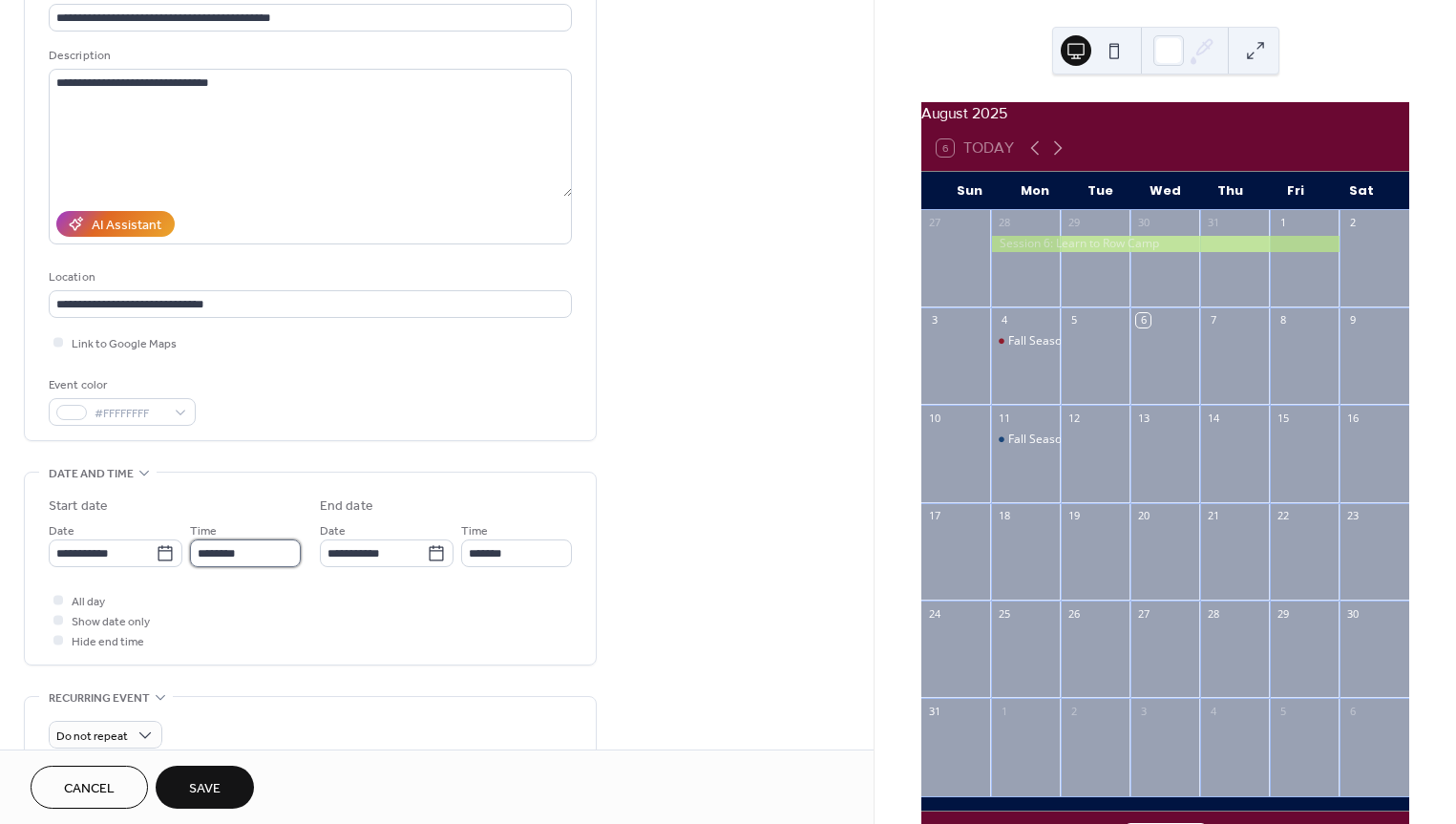 click on "********" at bounding box center [245, 553] 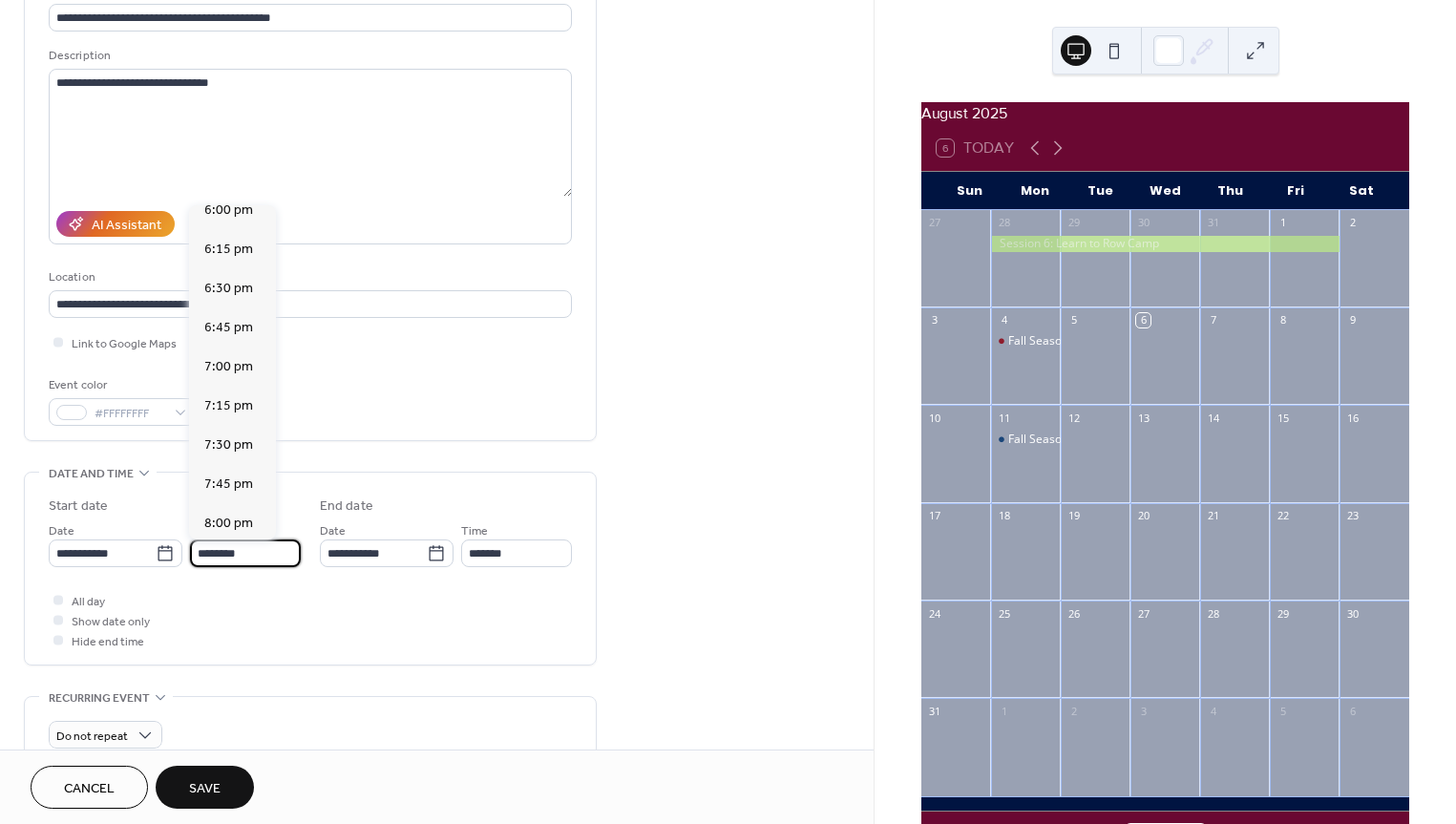 scroll, scrollTop: 2846, scrollLeft: 0, axis: vertical 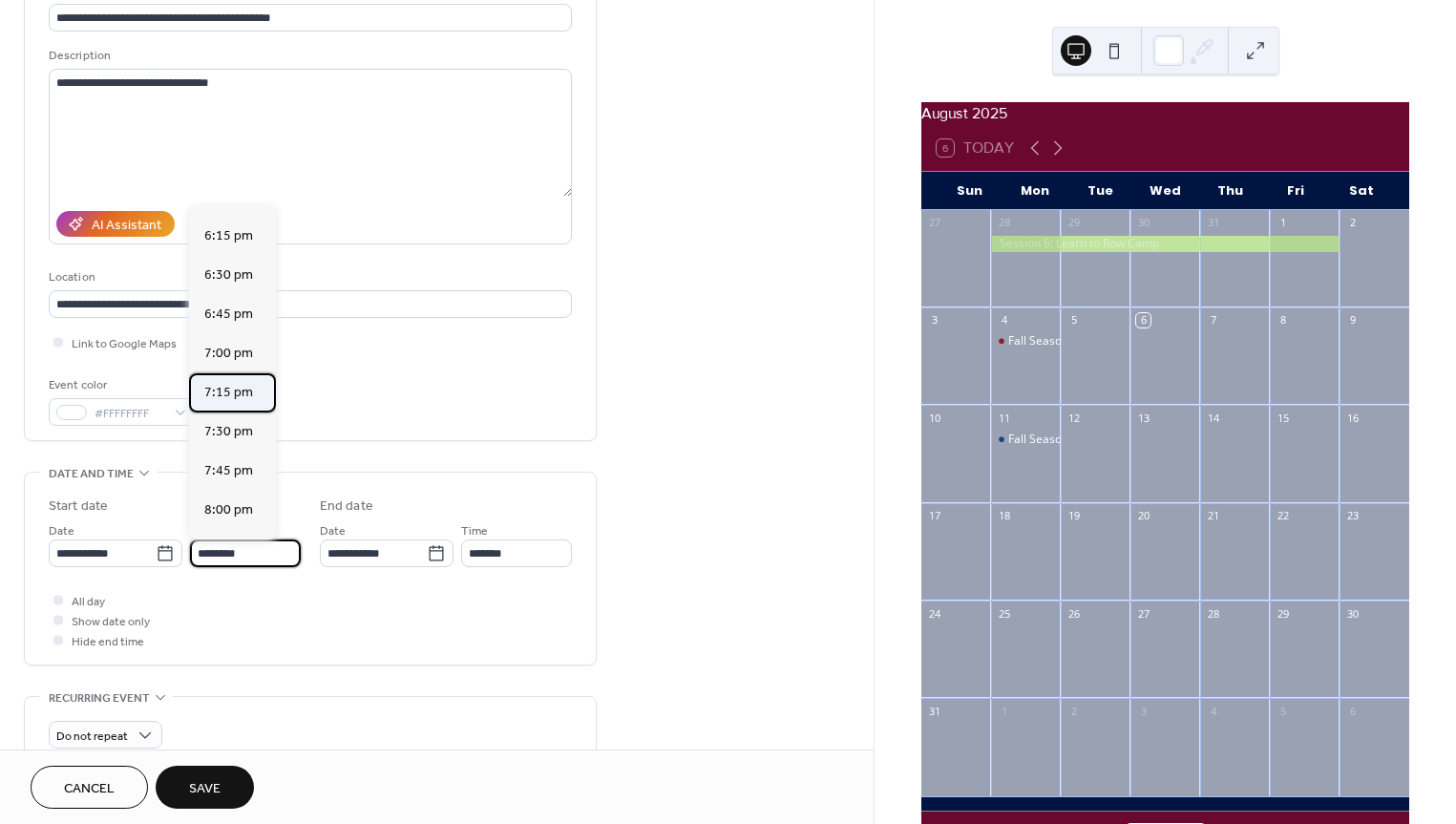 click on "7:15 pm" at bounding box center (228, 392) 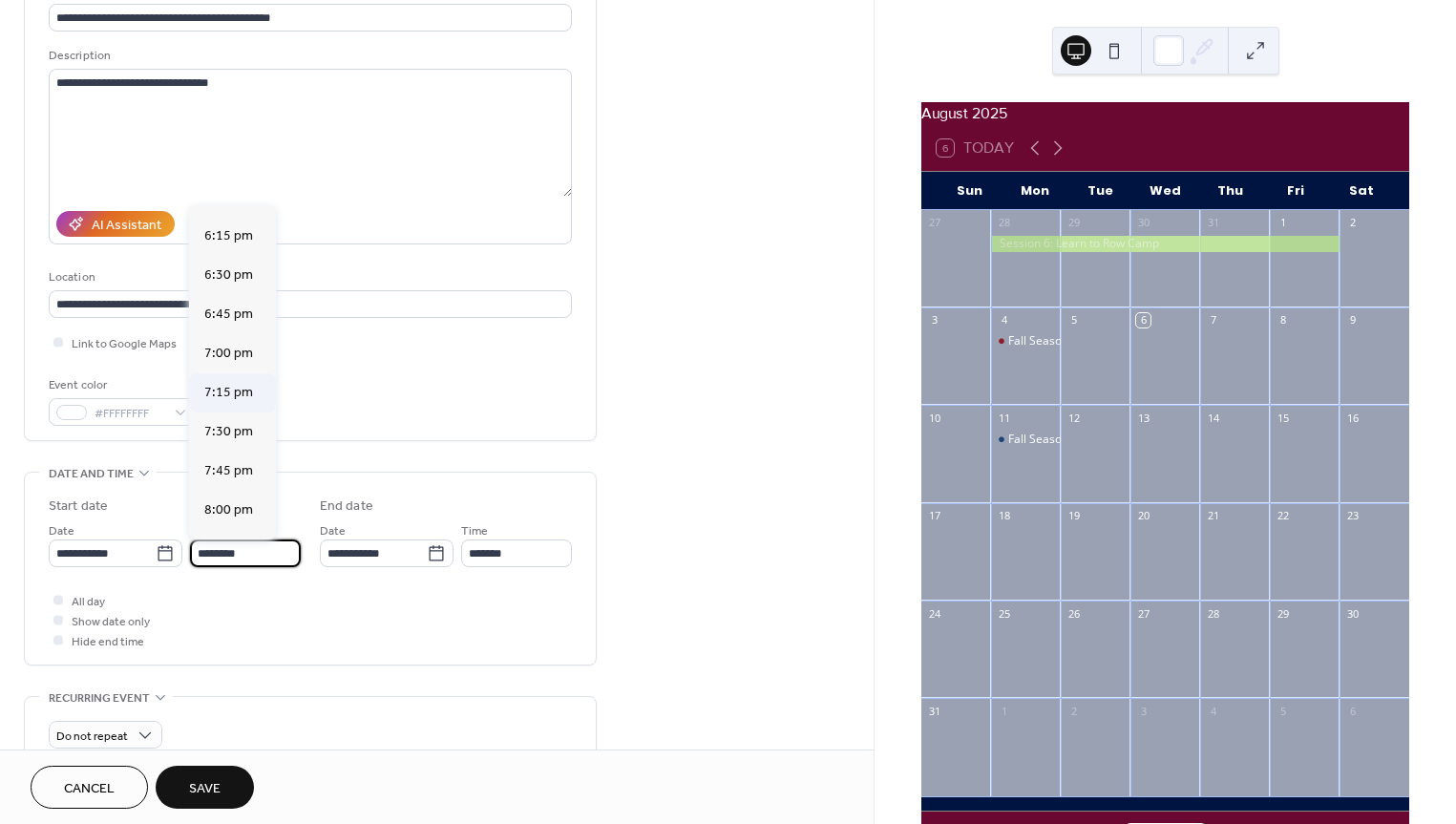 type on "*******" 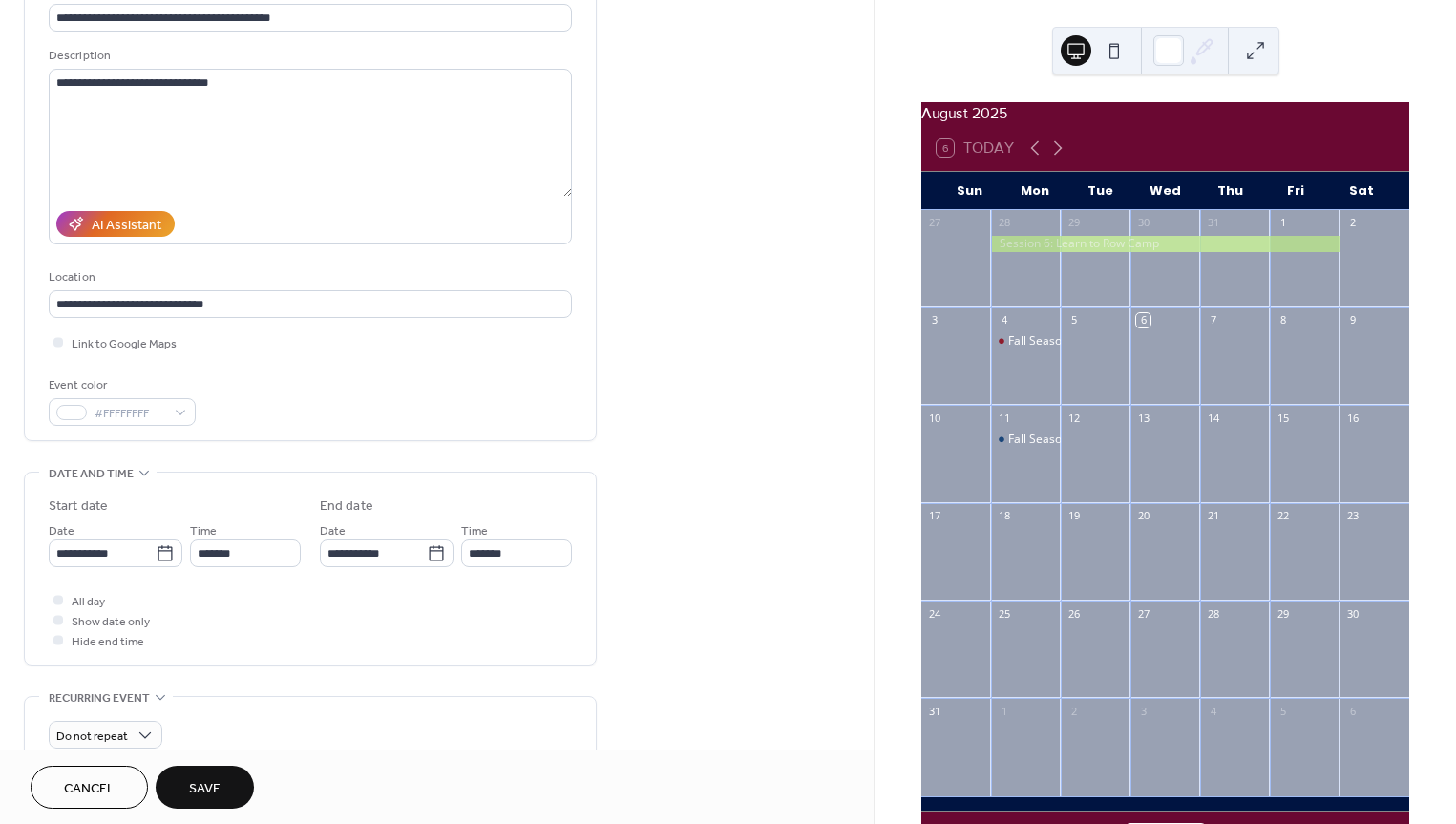 click on "**********" at bounding box center (310, 573) 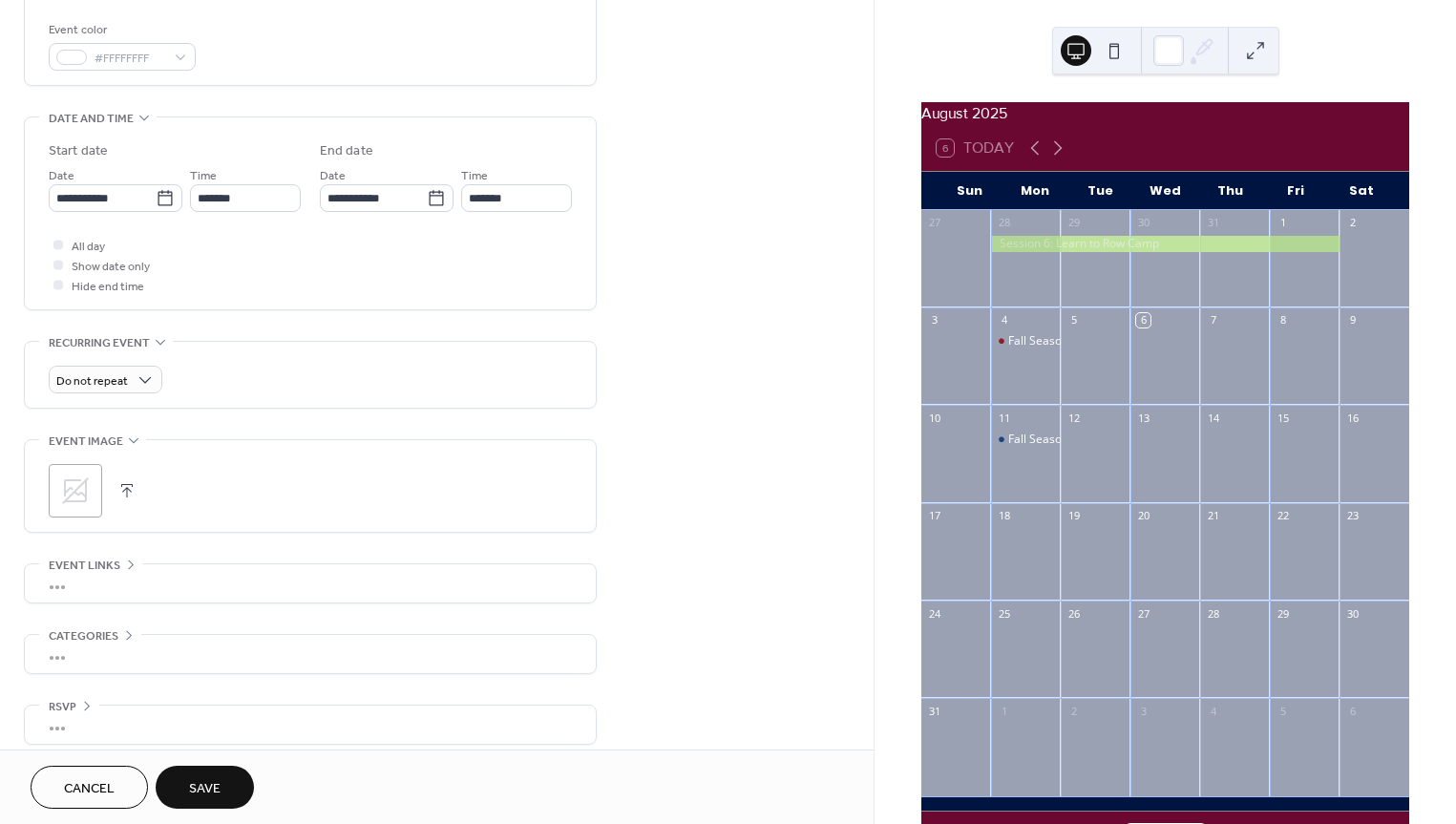 scroll, scrollTop: 519, scrollLeft: 0, axis: vertical 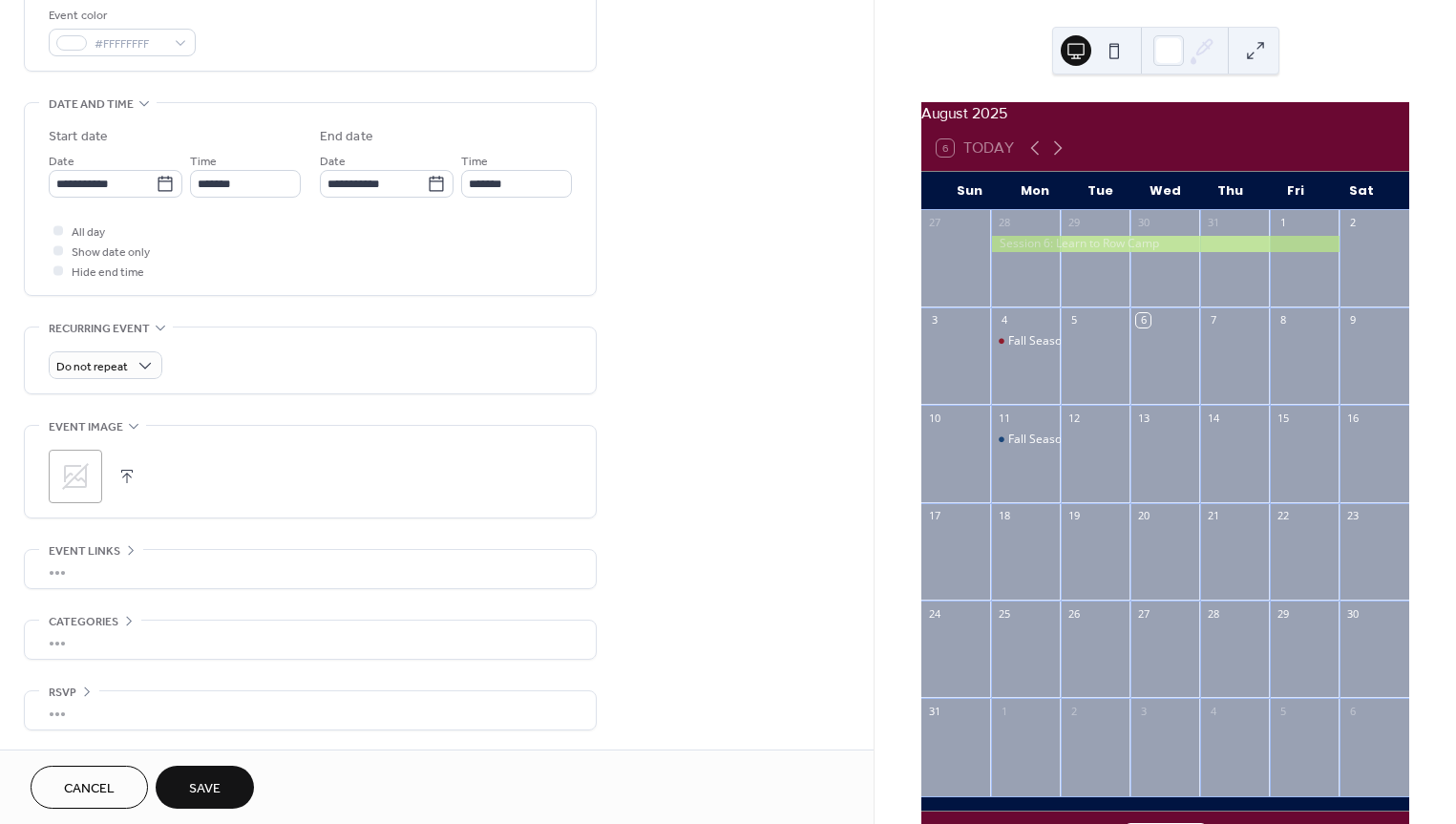 click on "Save" at bounding box center (204, 789) 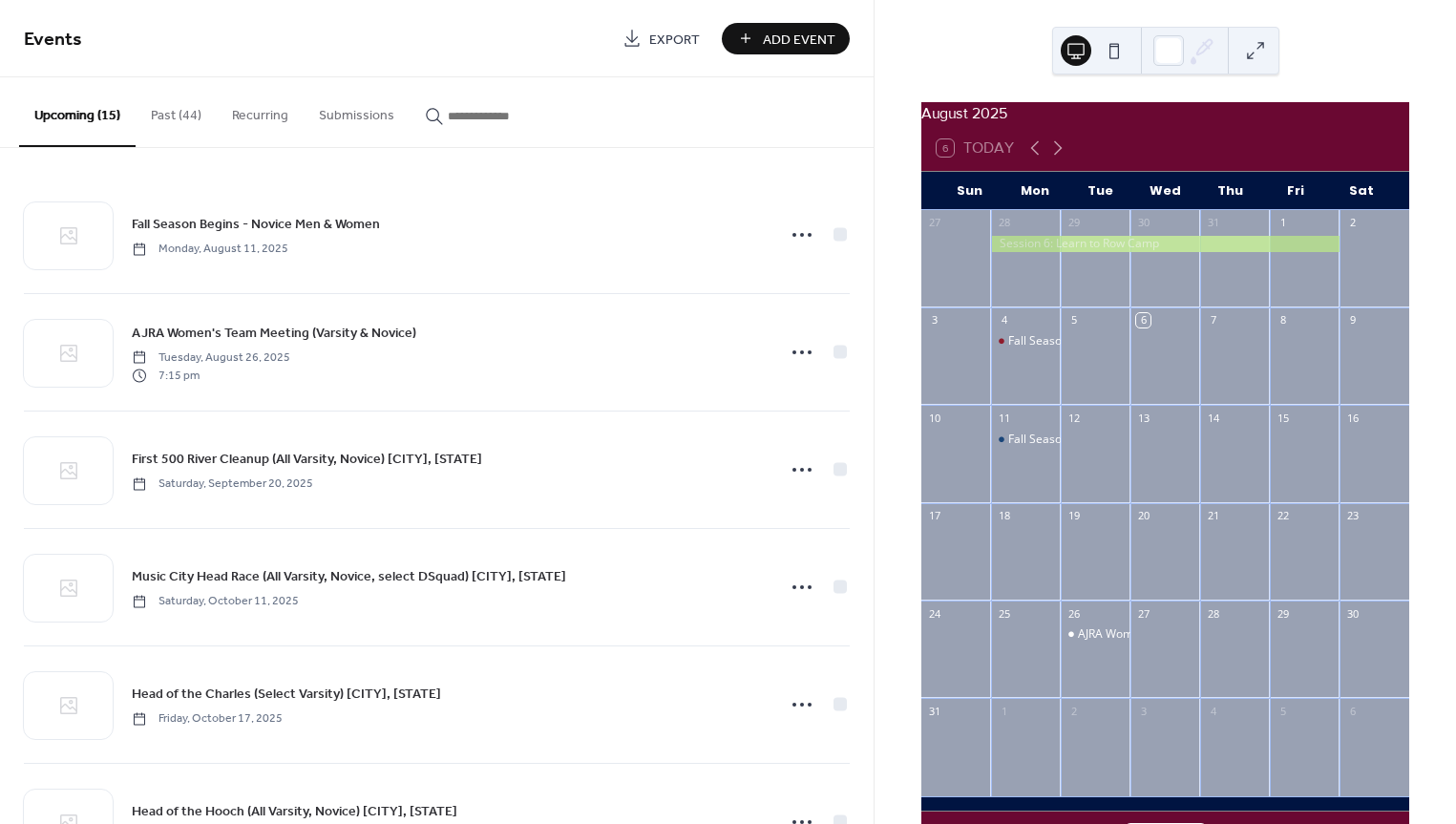 click on "Add Event" at bounding box center [799, 39] 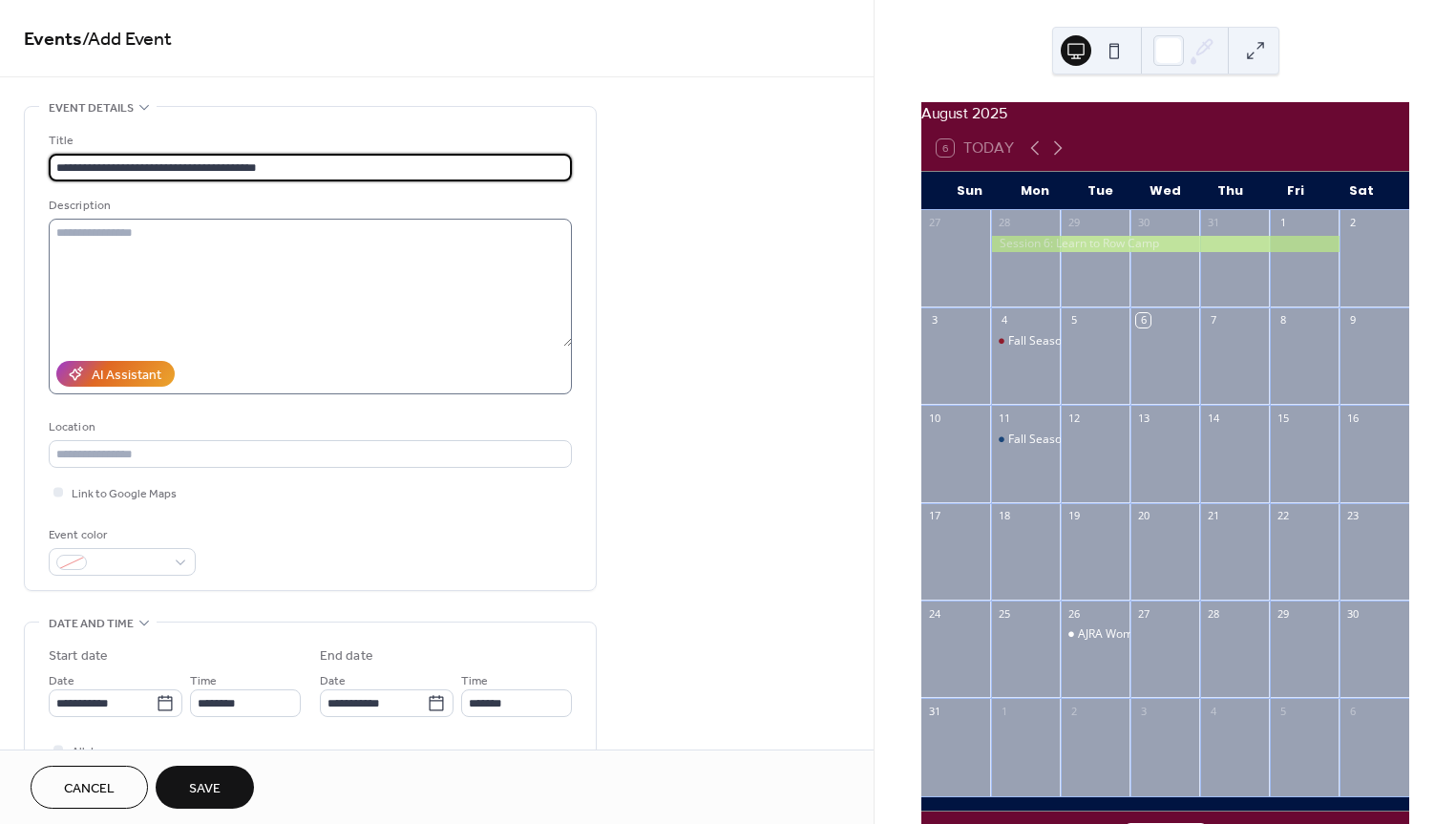 type on "**********" 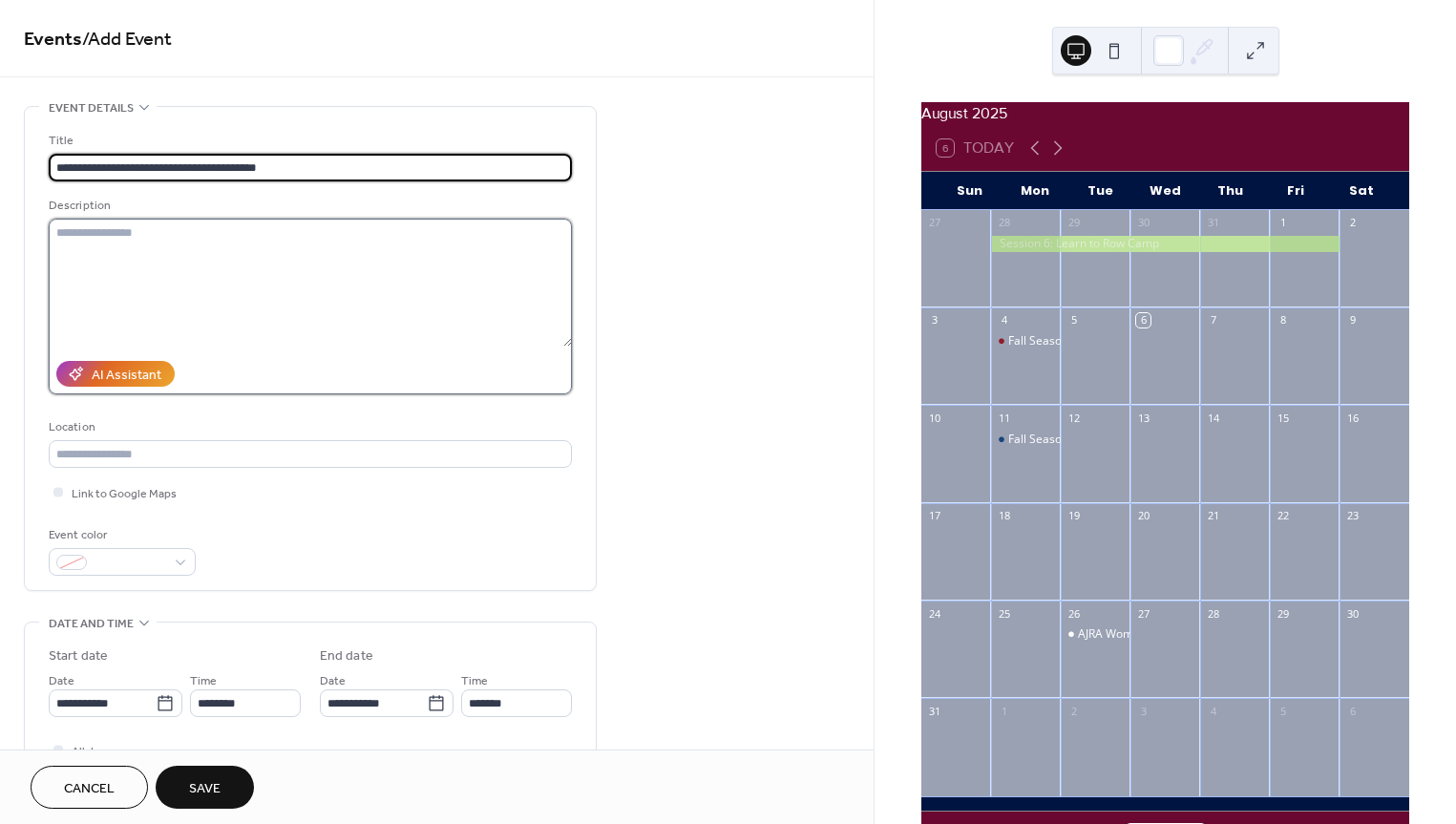click at bounding box center [310, 283] 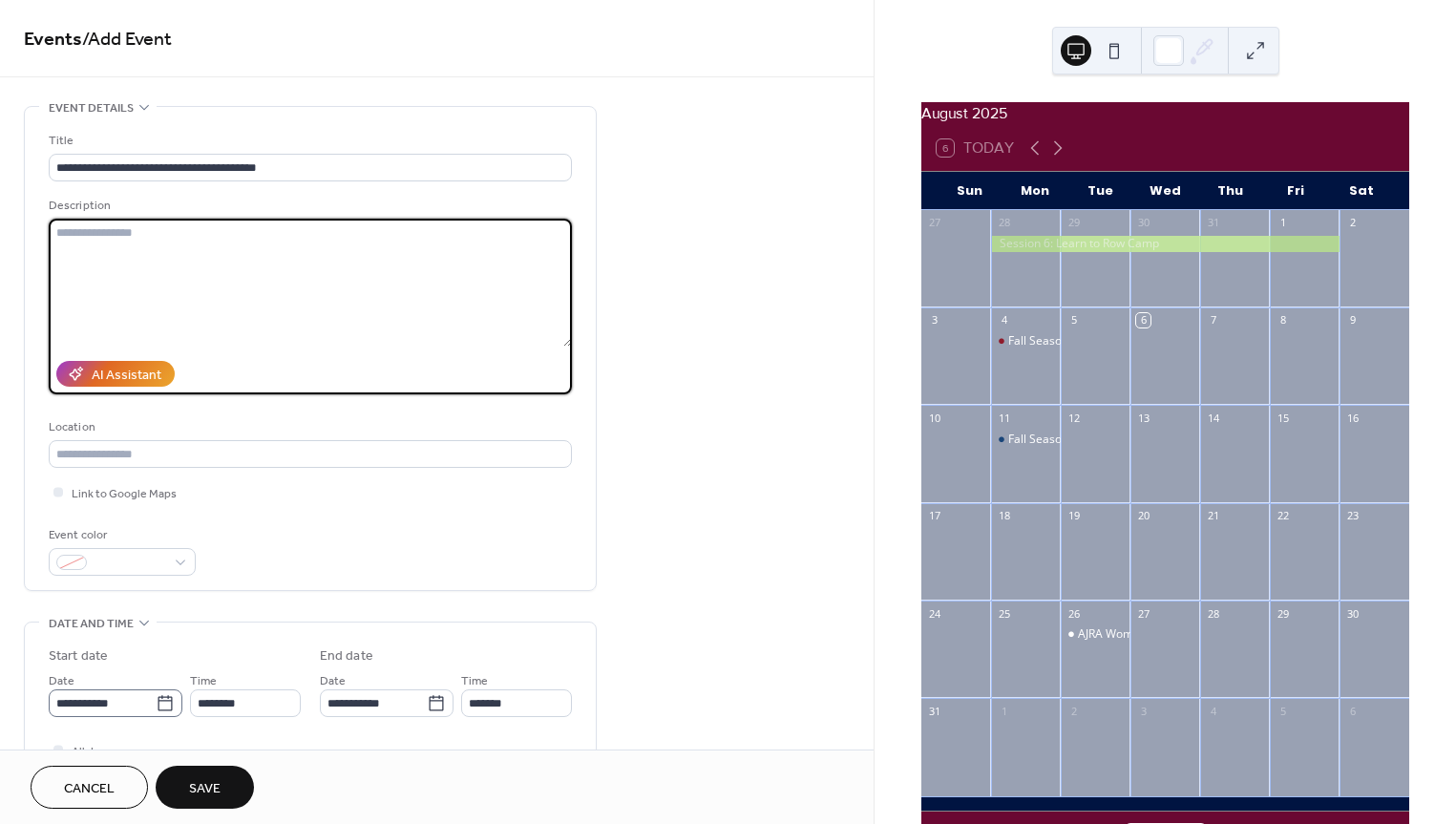 click 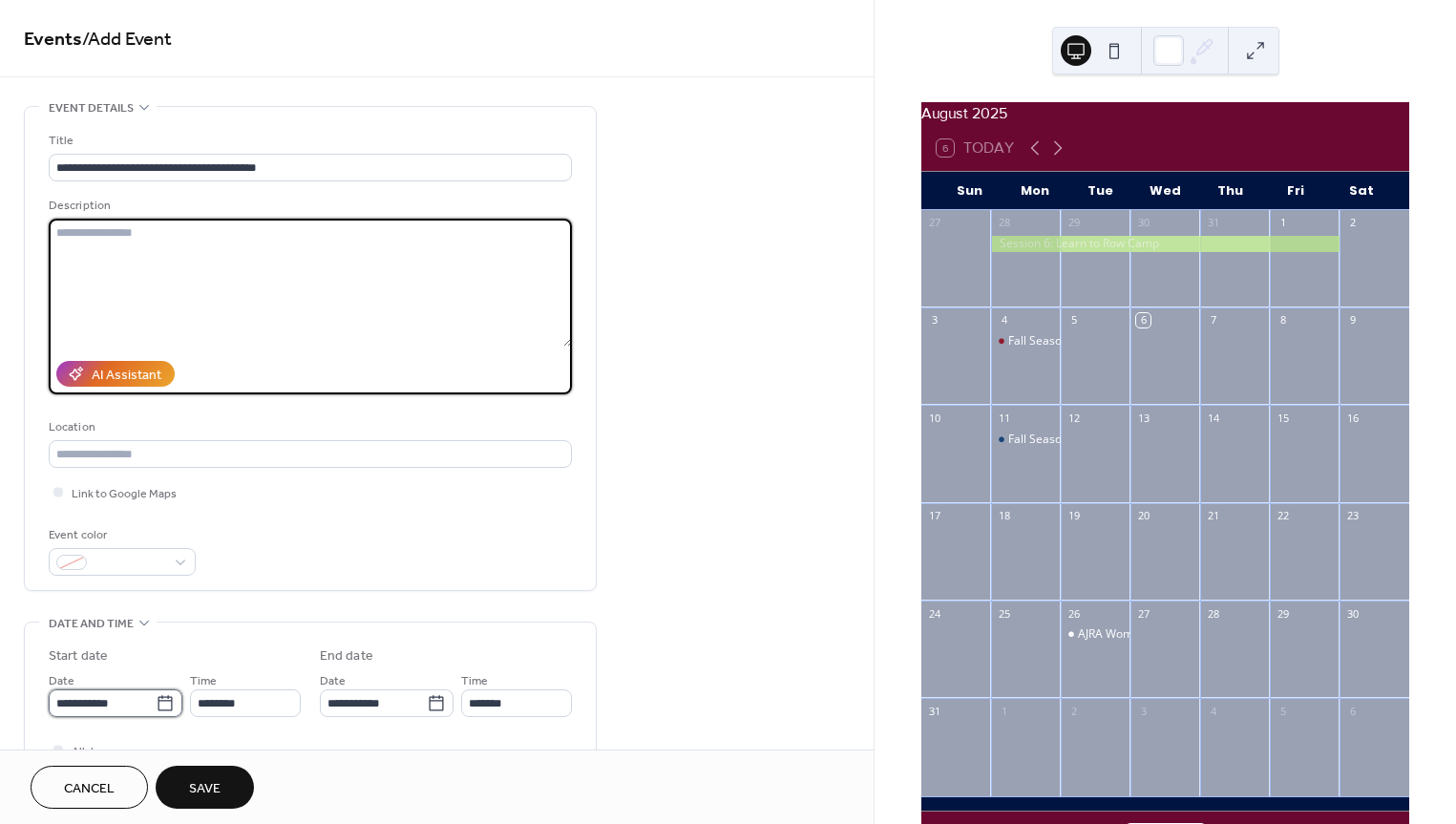 click on "**********" at bounding box center [102, 703] 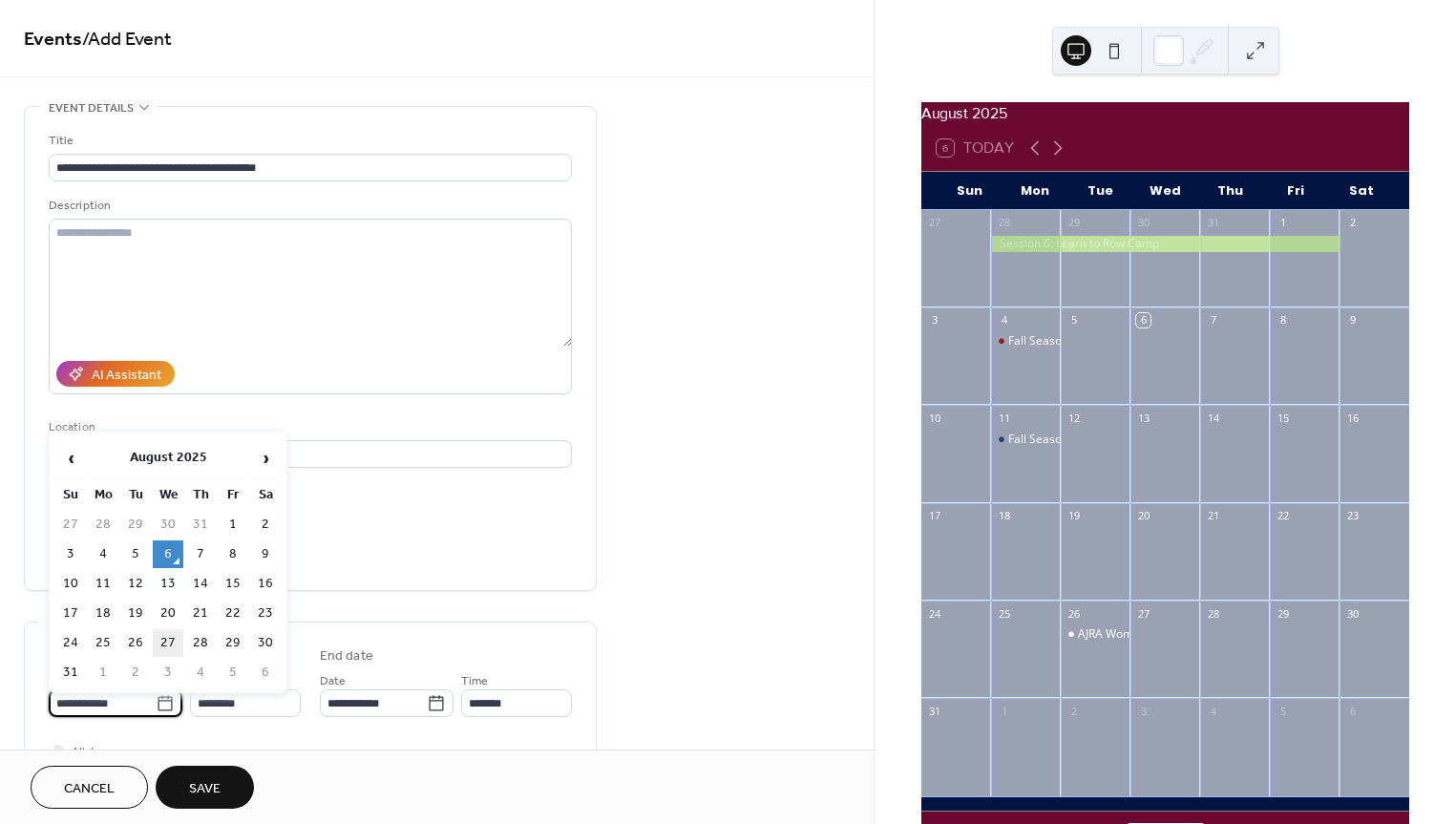 click on "27" at bounding box center (168, 643) 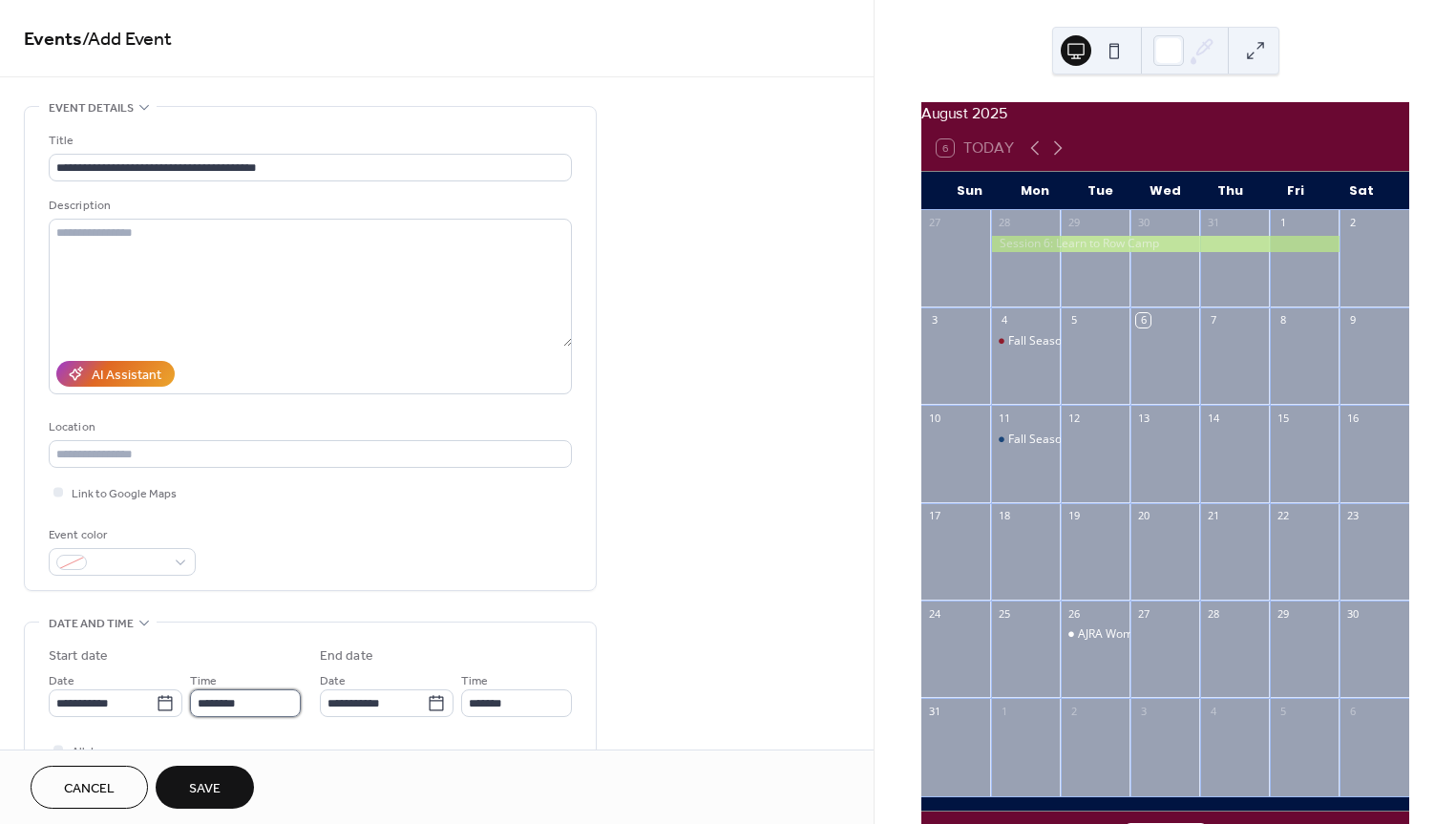 click on "********" at bounding box center (245, 703) 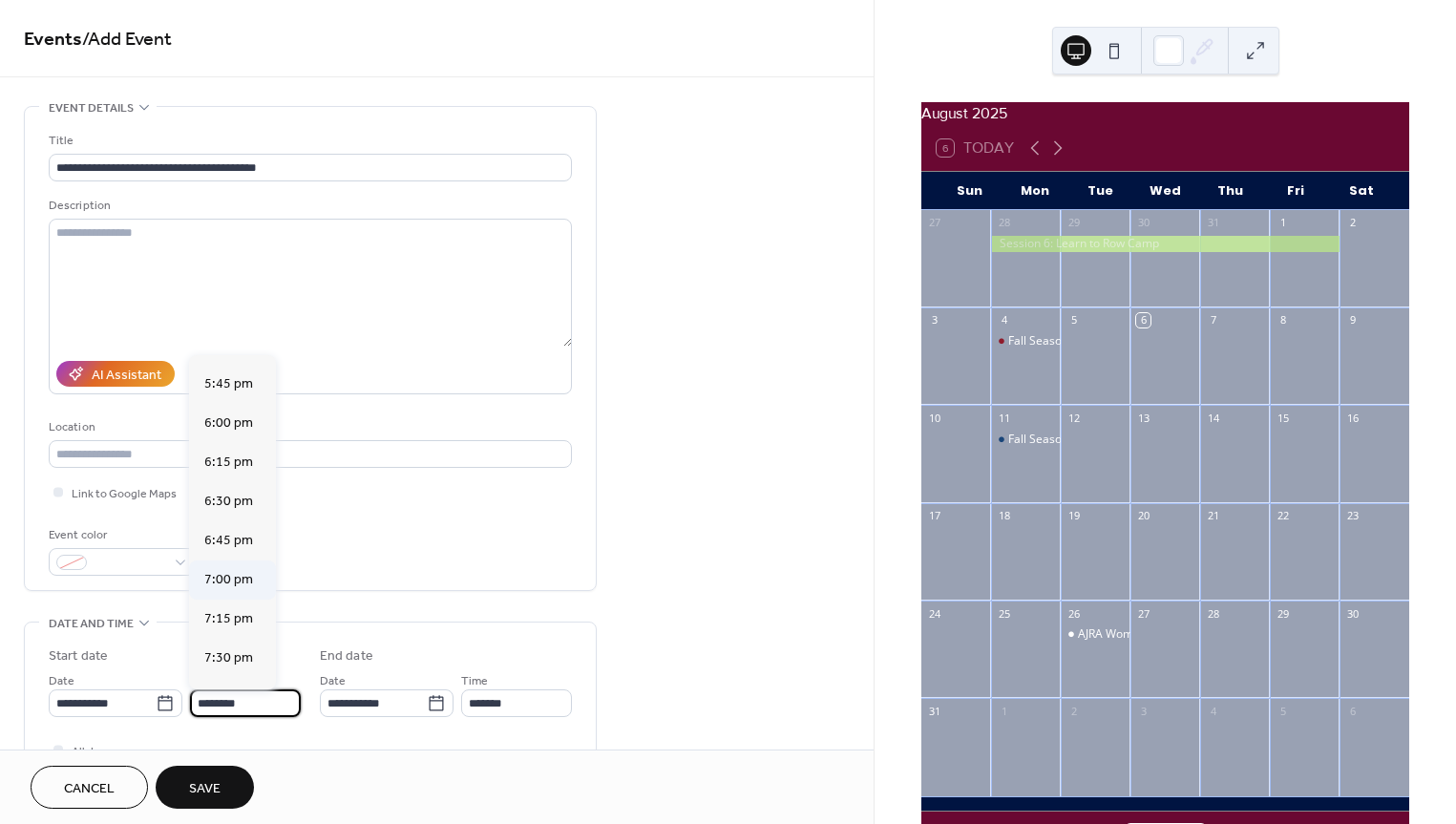 scroll, scrollTop: 2795, scrollLeft: 0, axis: vertical 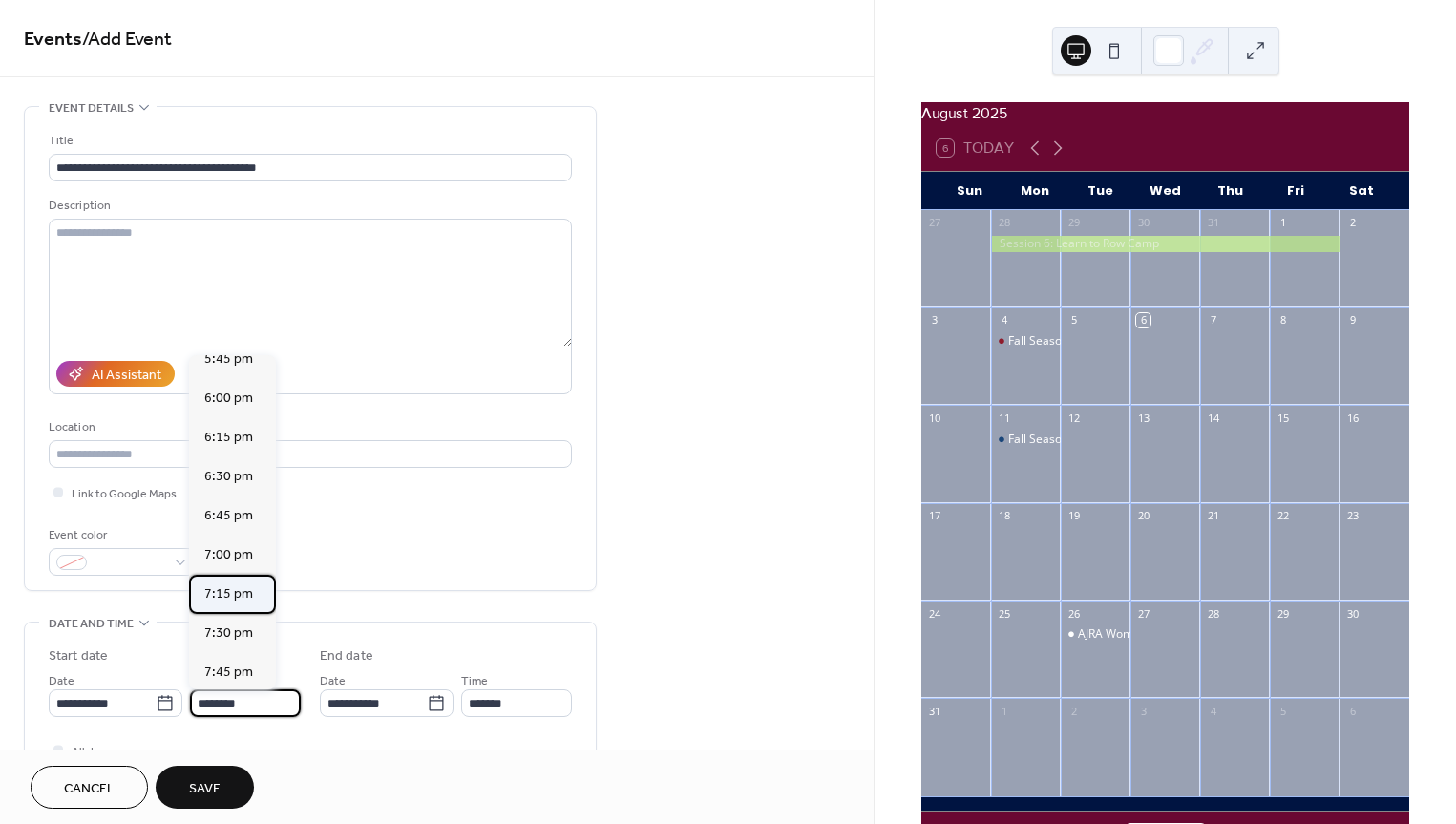 click on "7:15 pm" at bounding box center [228, 594] 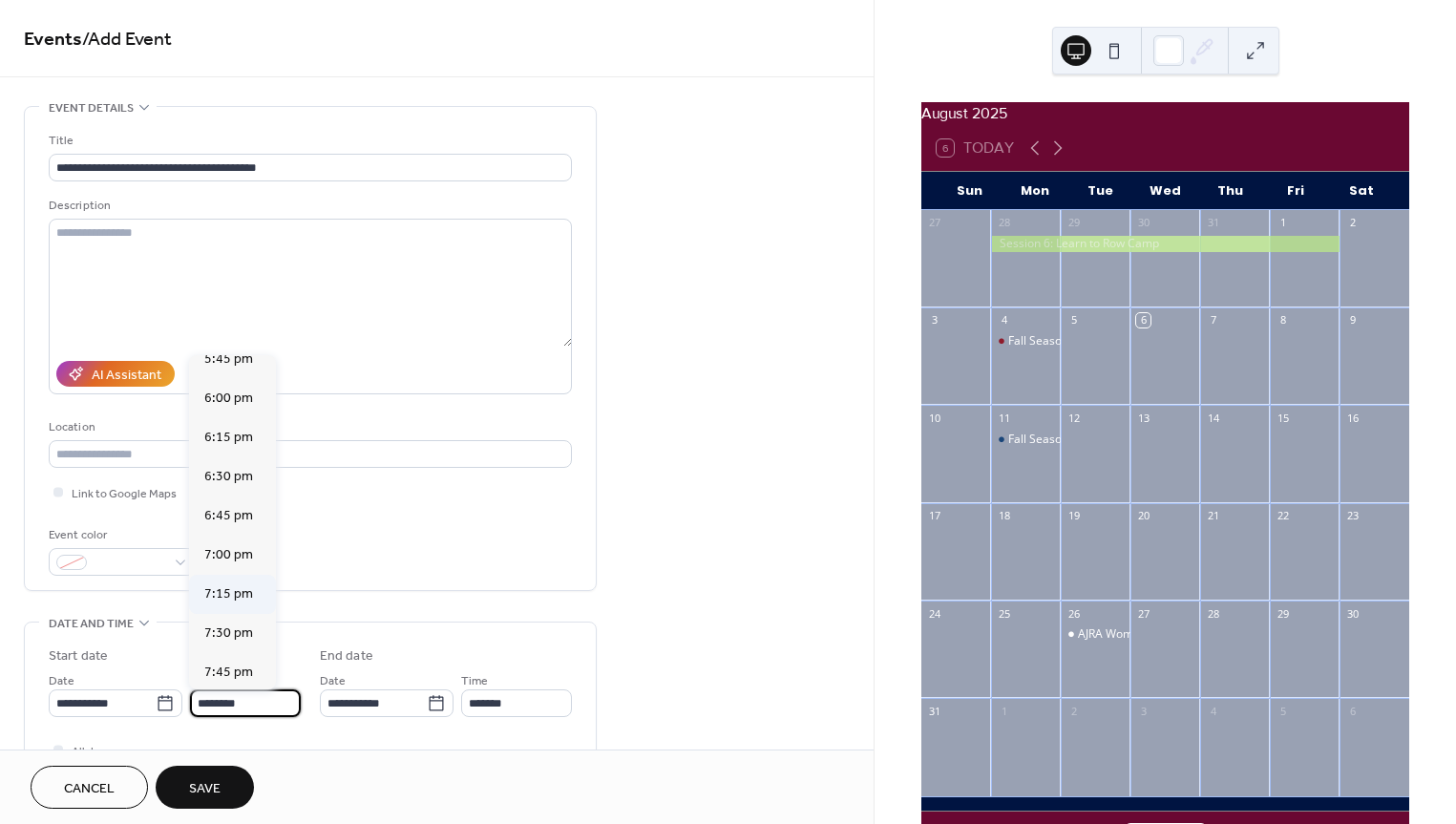 type on "*******" 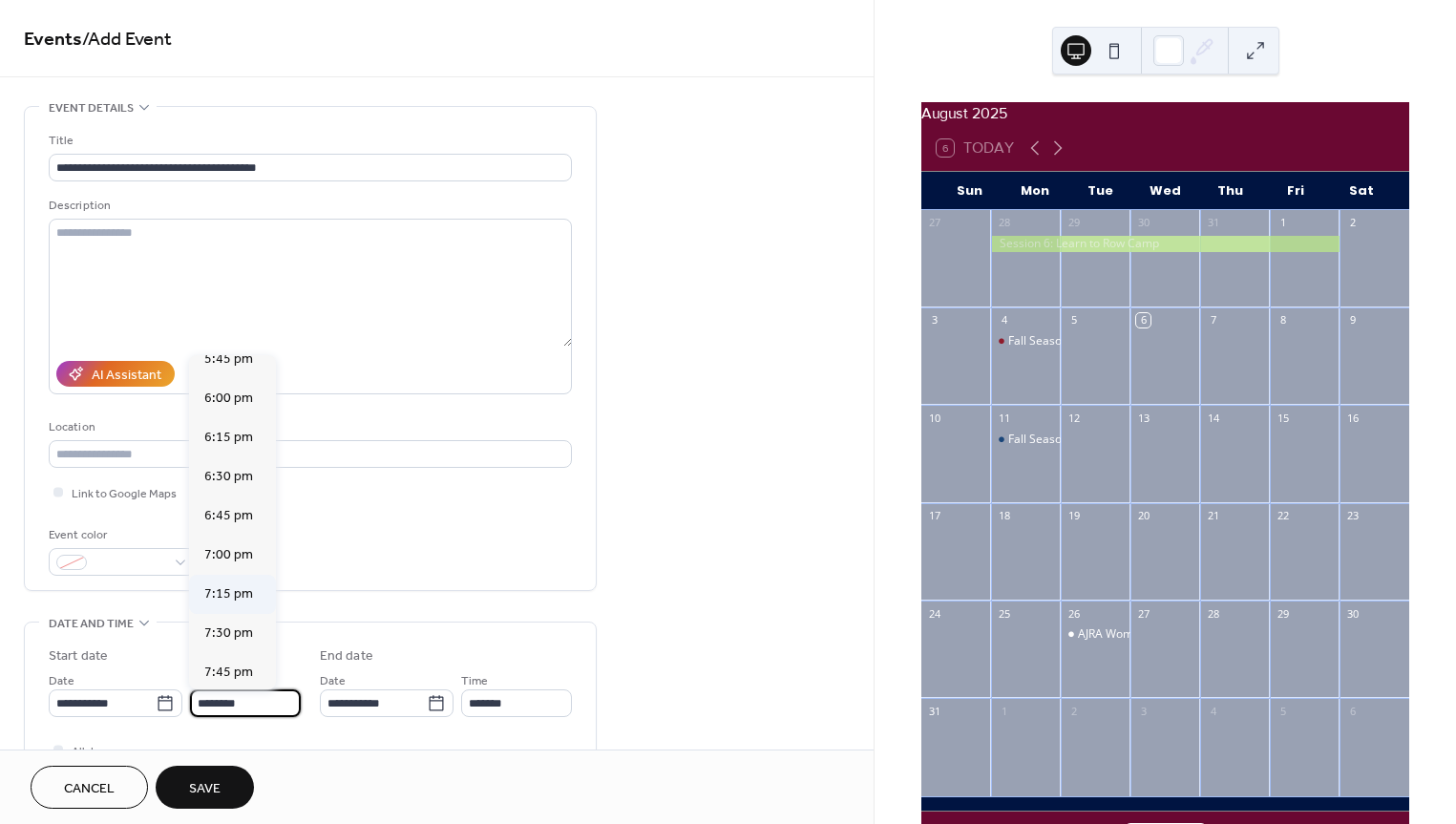 type on "*******" 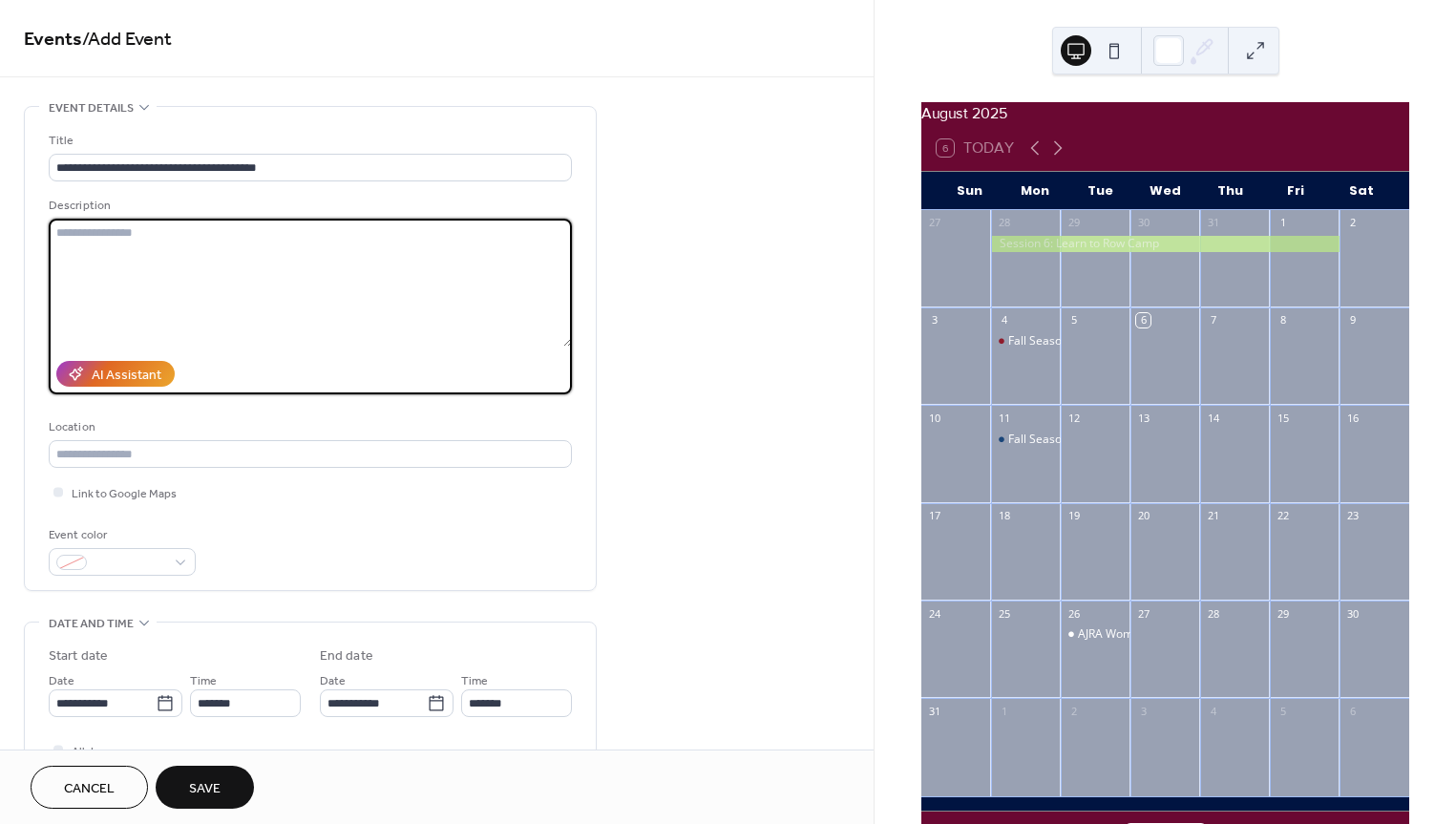 click at bounding box center [310, 283] 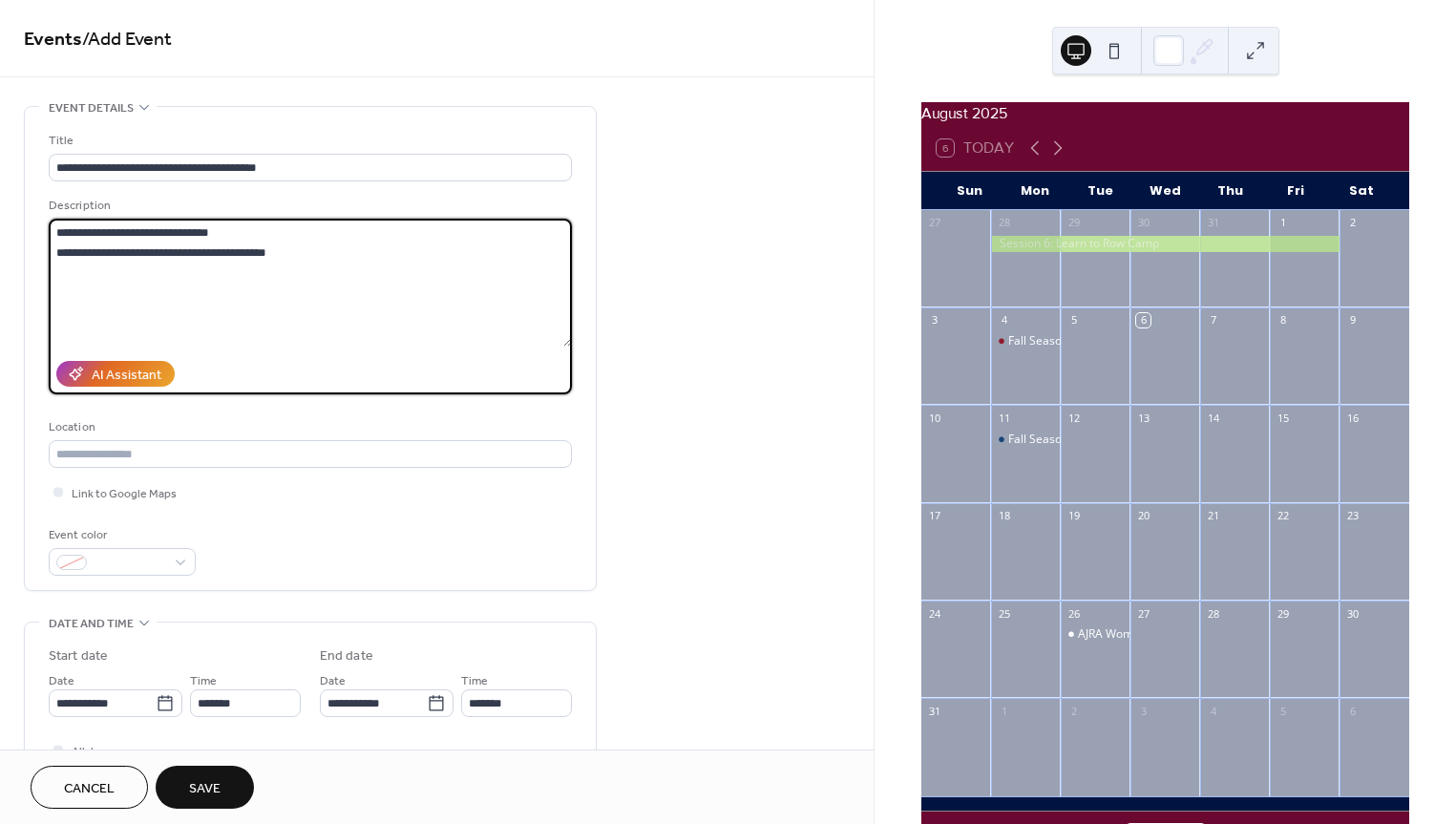 click on "**********" at bounding box center (310, 283) 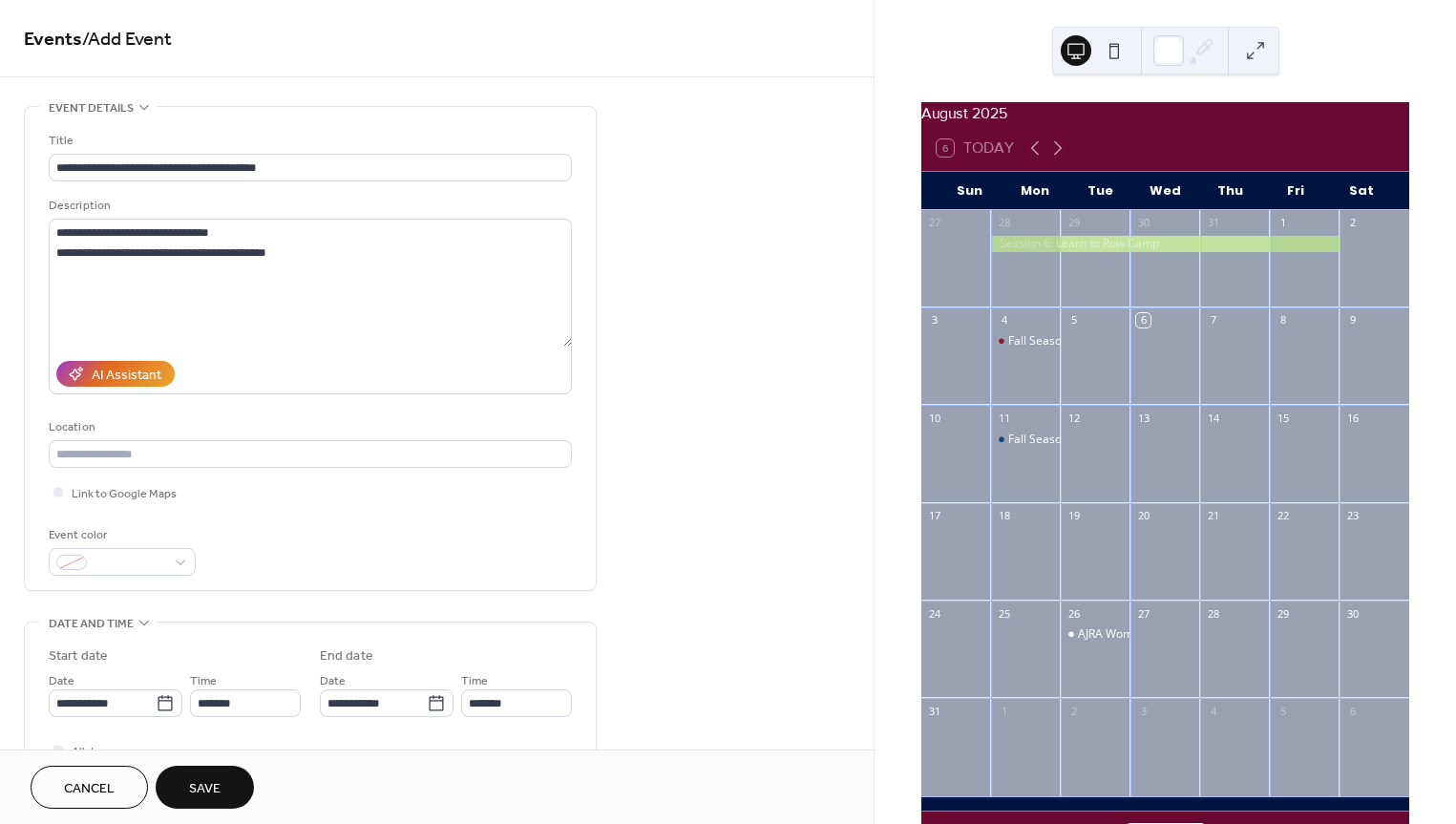 scroll, scrollTop: 100, scrollLeft: 0, axis: vertical 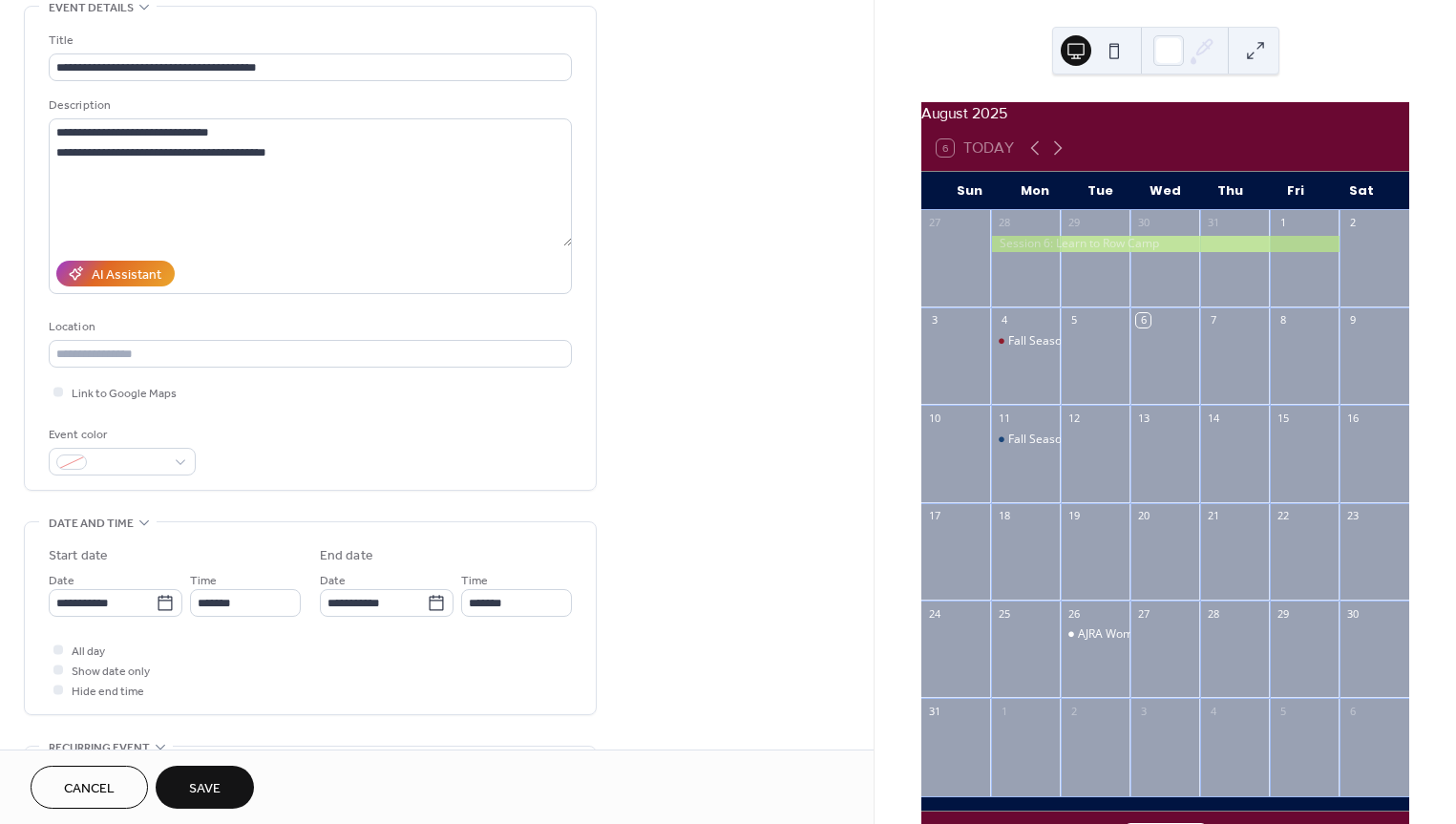 click on "Save" at bounding box center [204, 789] 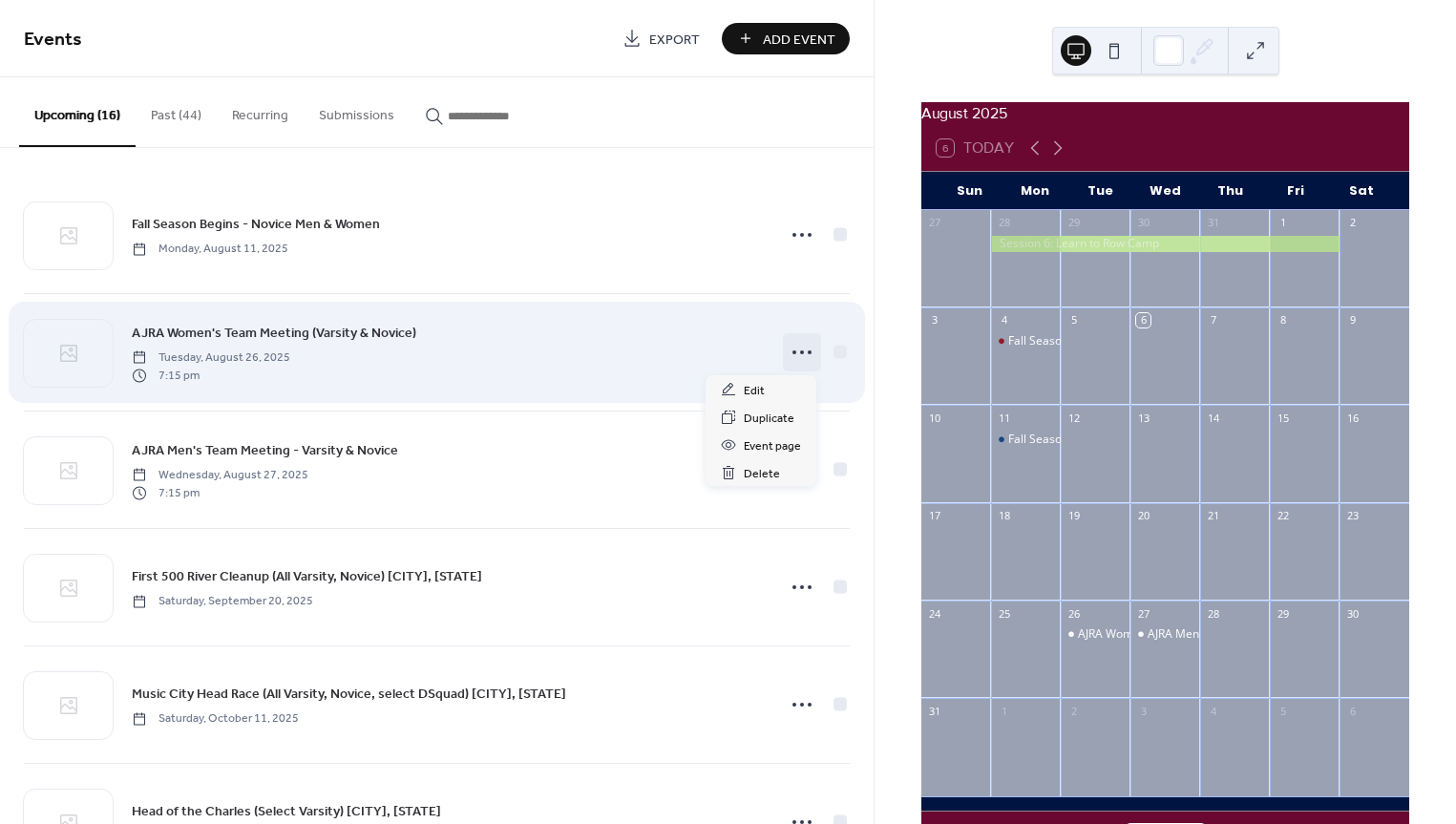 click 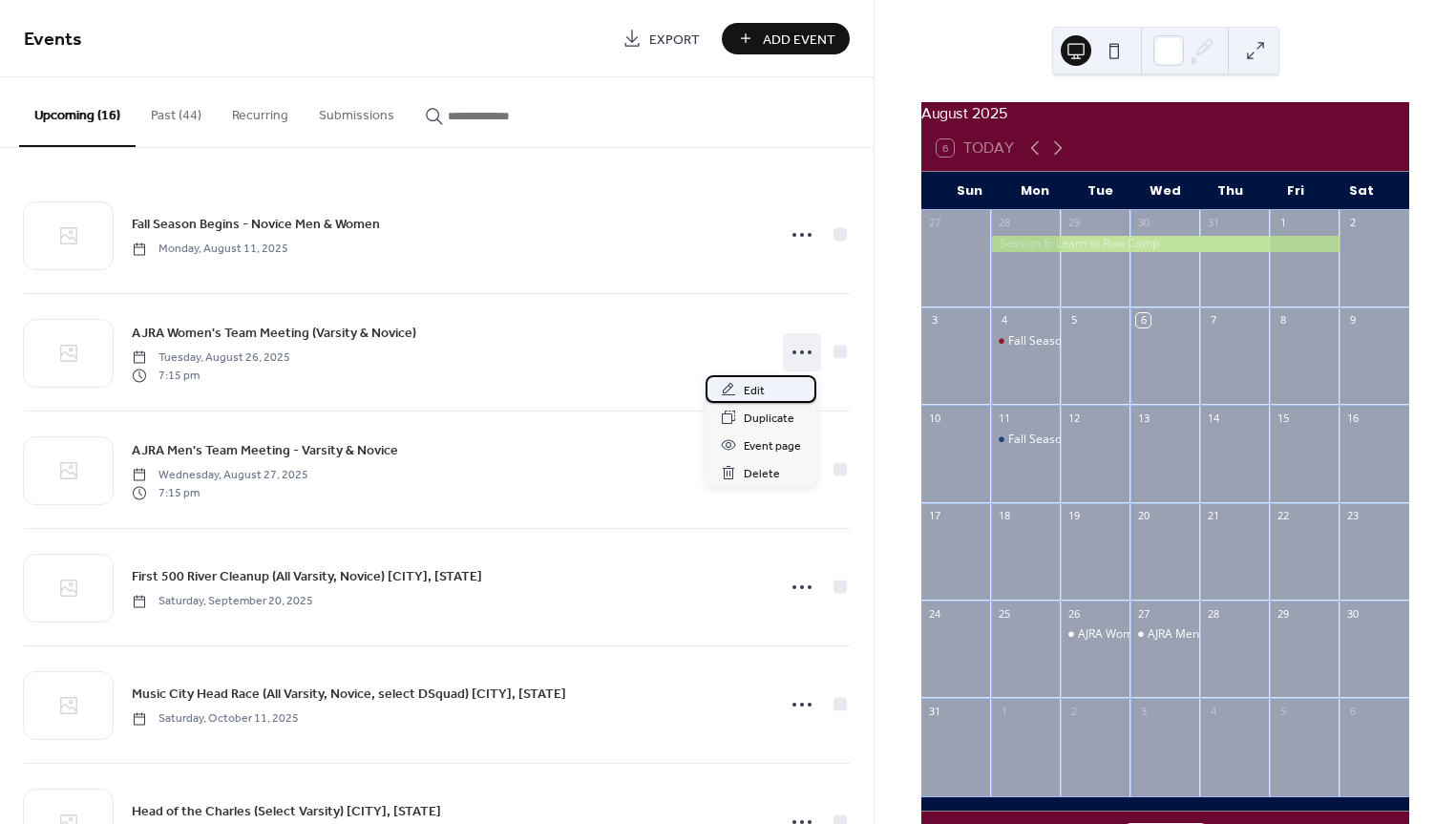 click on "Edit" at bounding box center (761, 389) 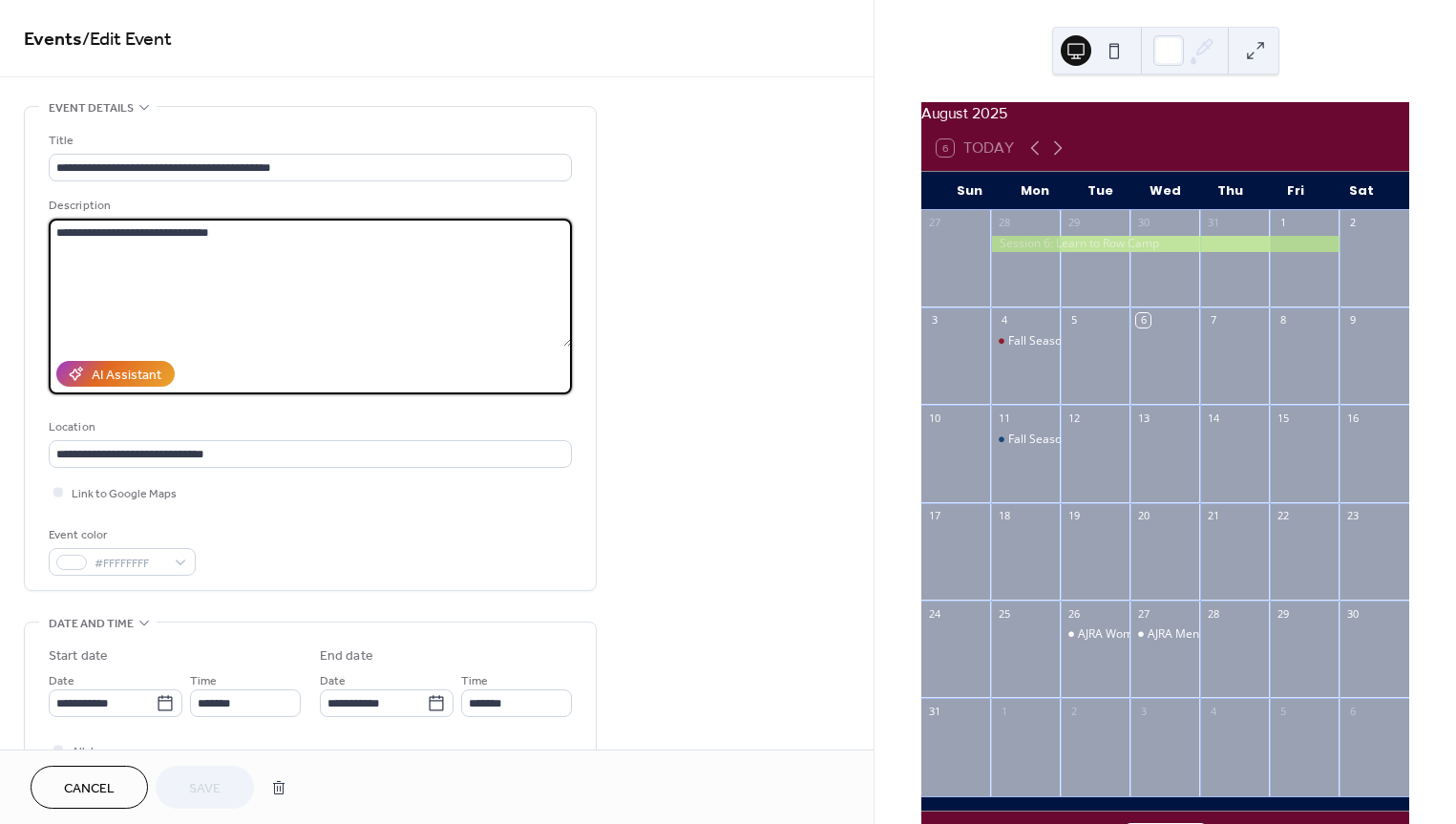 drag, startPoint x: 245, startPoint y: 231, endPoint x: 2, endPoint y: 215, distance: 243.52618 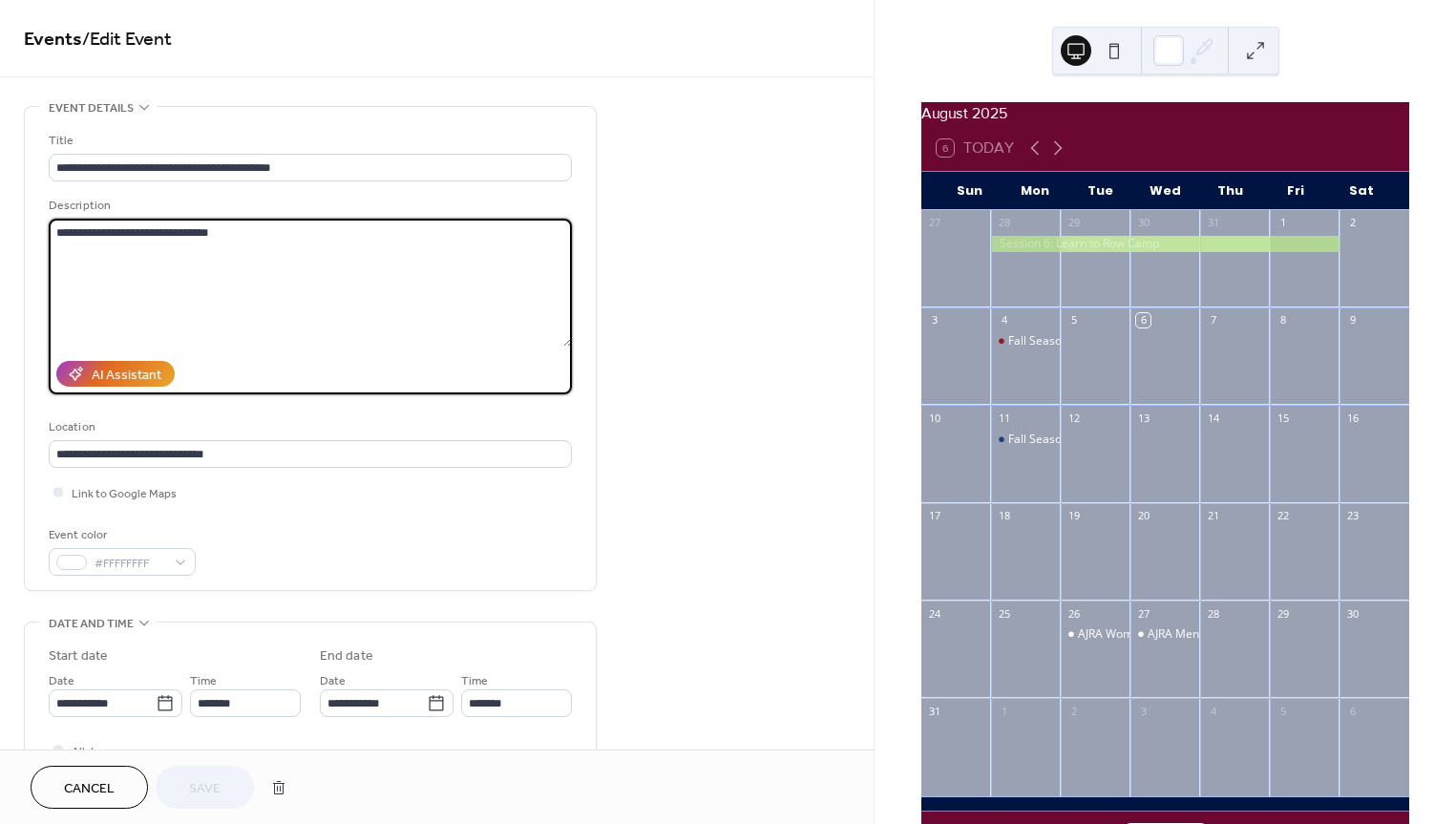 click on "**********" at bounding box center (436, 687) 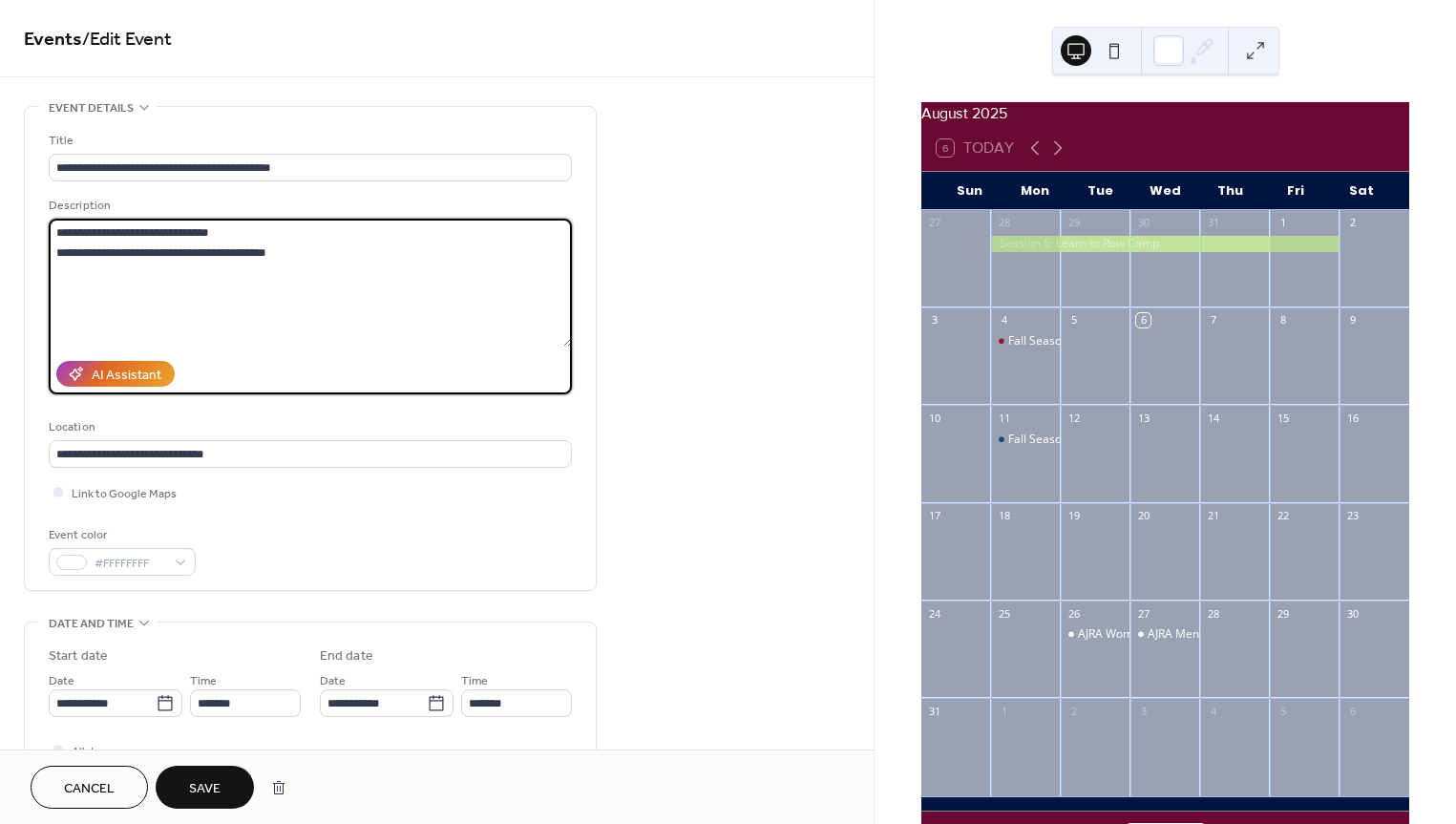 type on "**********" 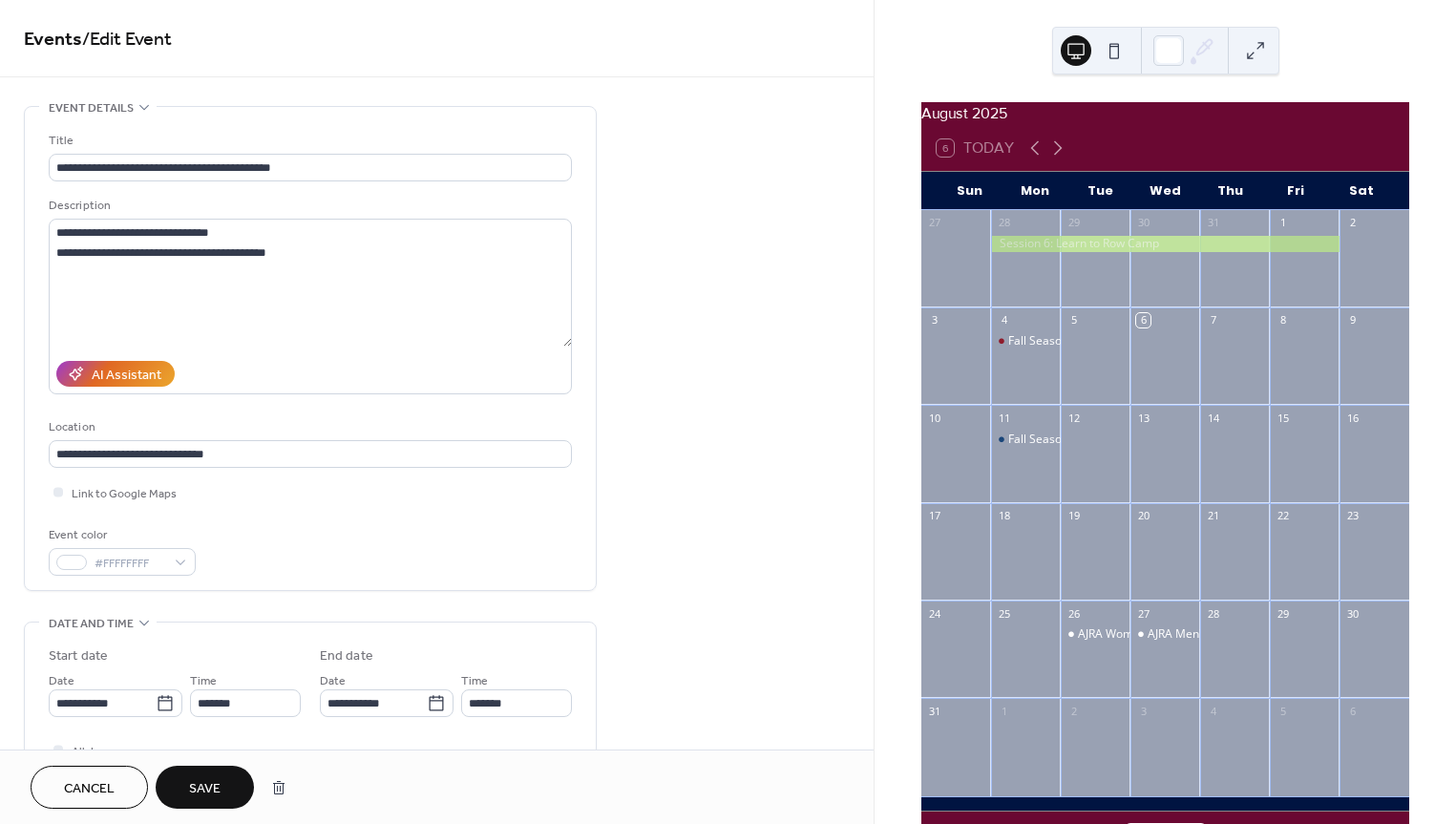 click on "Save" at bounding box center [204, 789] 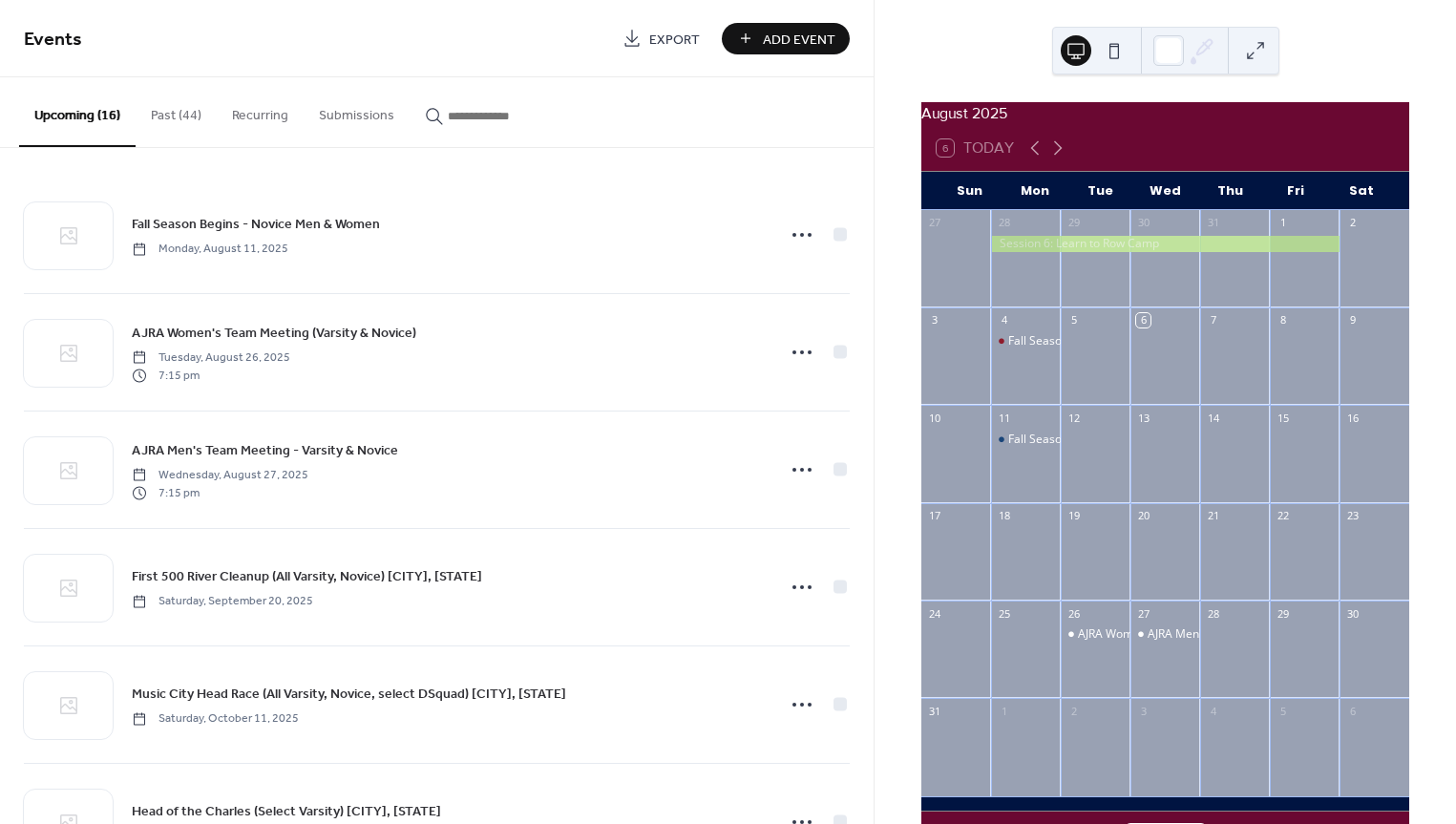 click on "Add Event" at bounding box center (799, 39) 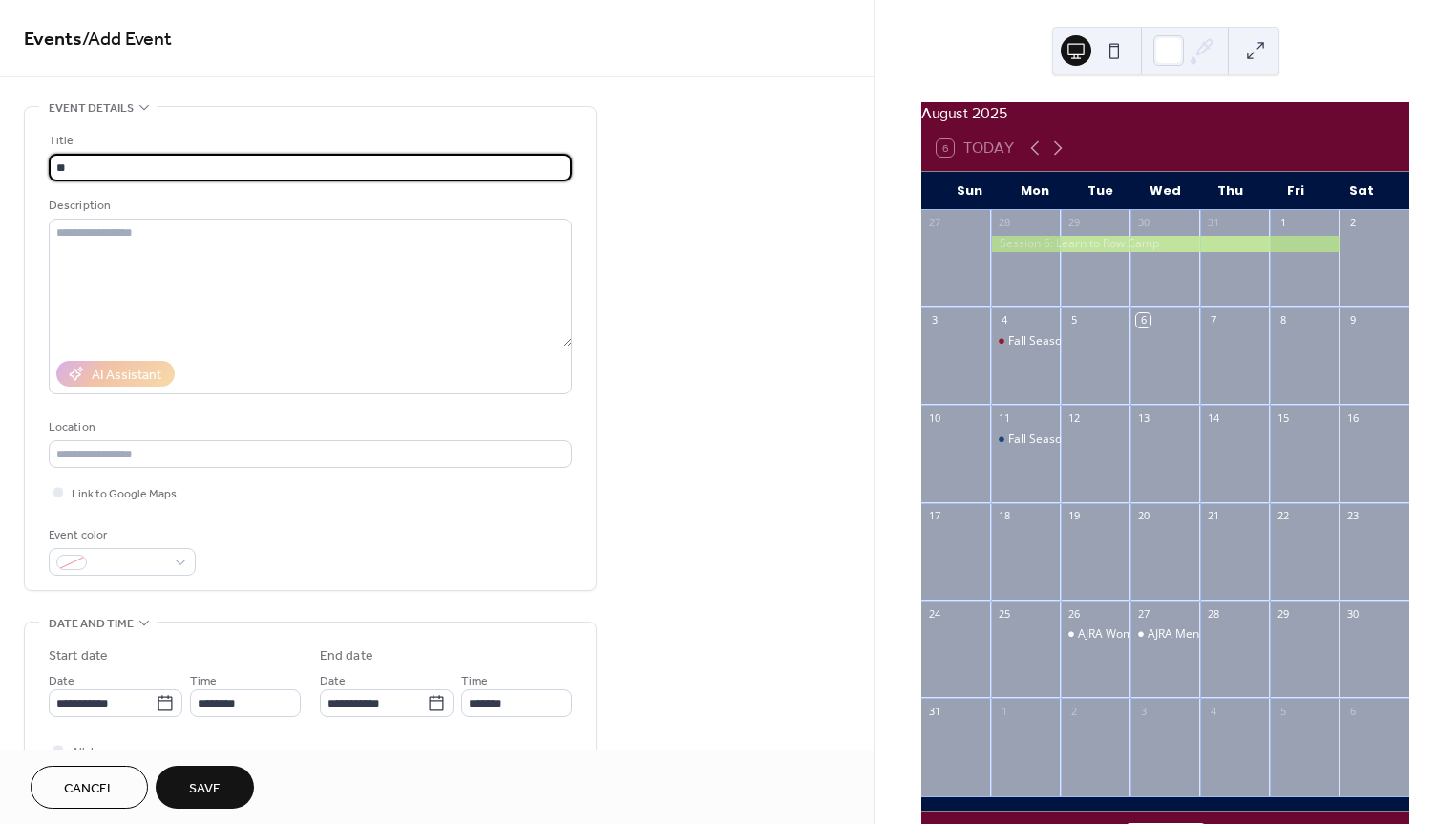 type on "*" 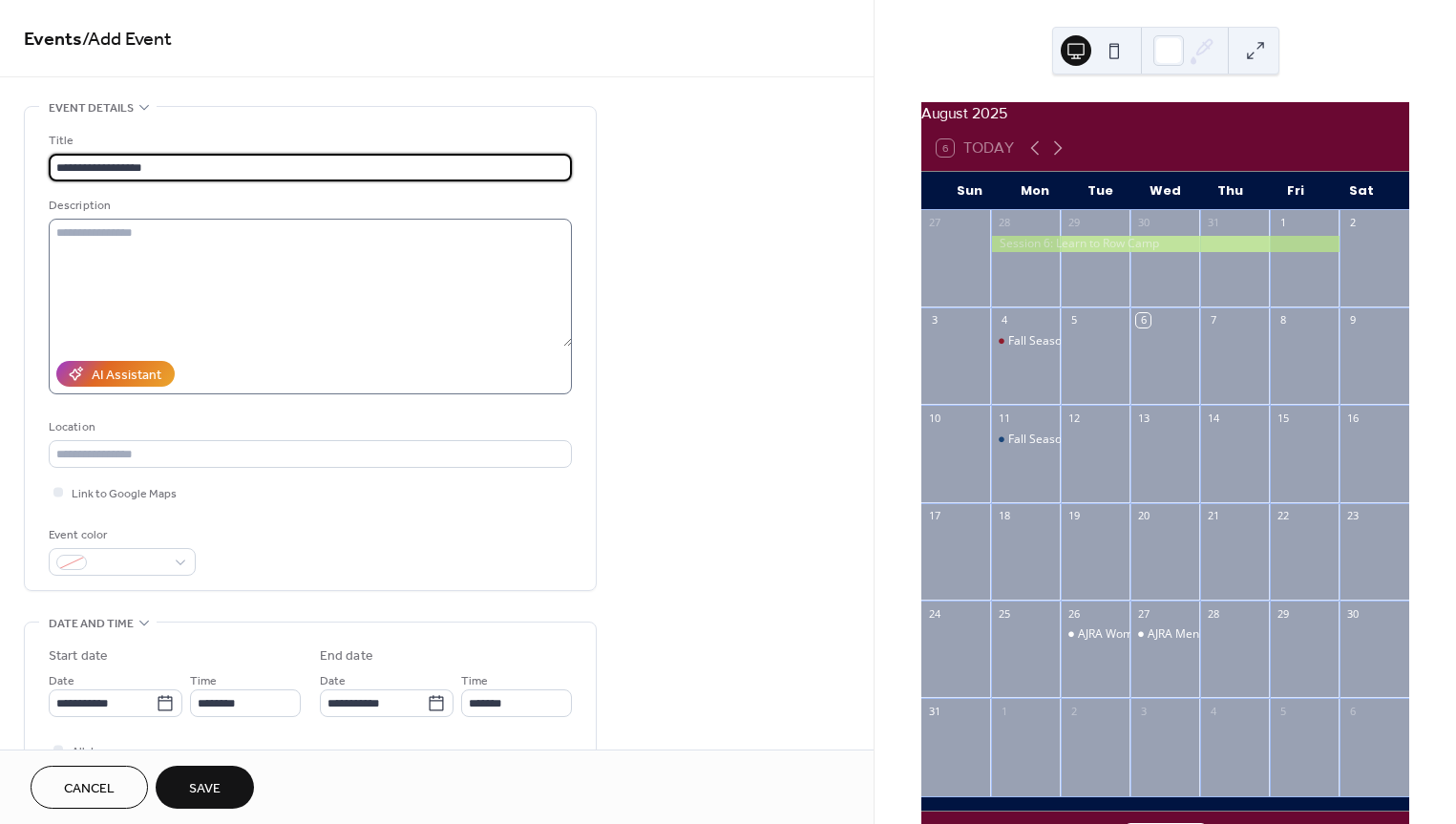 type on "**********" 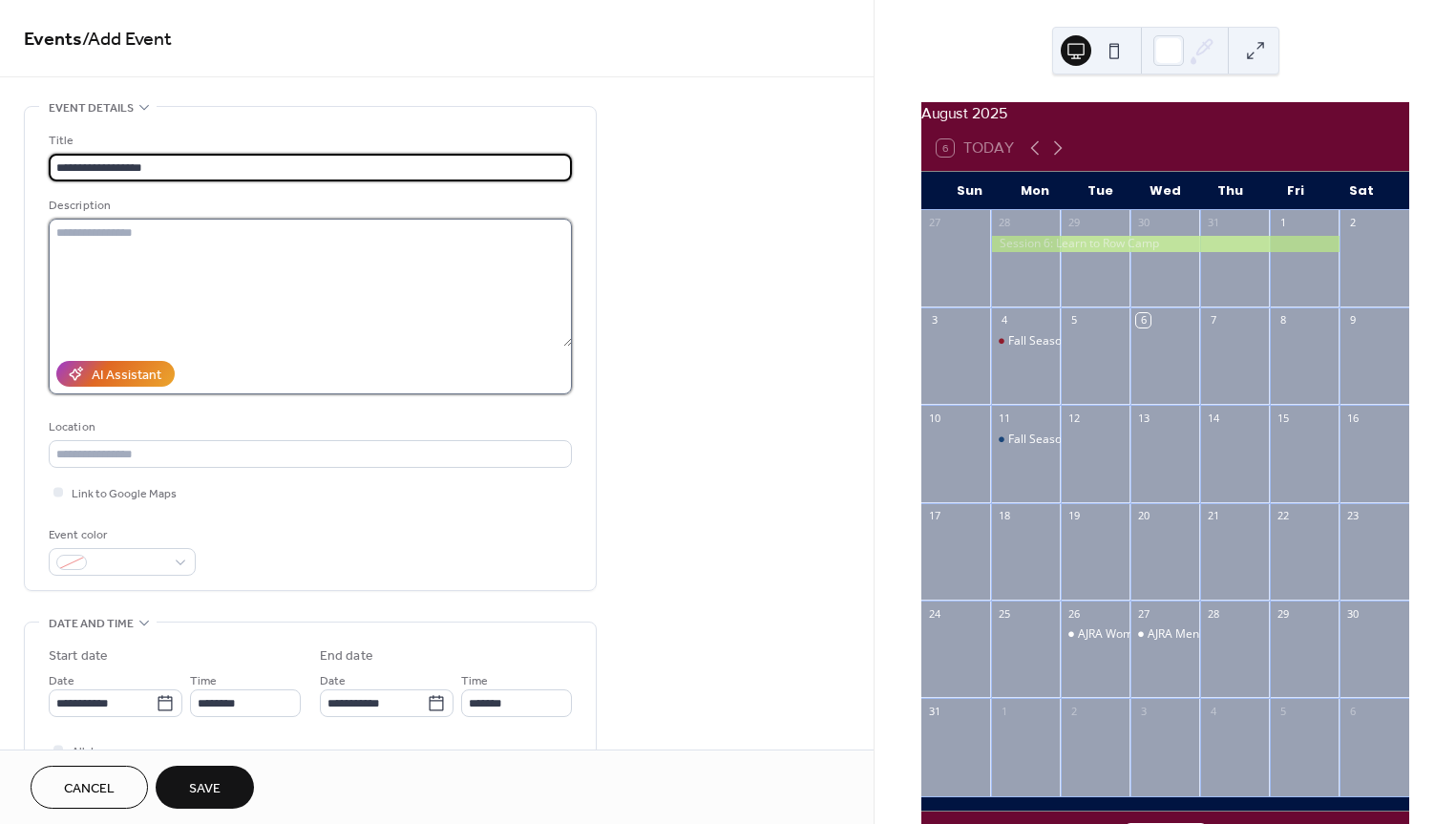 click at bounding box center (310, 283) 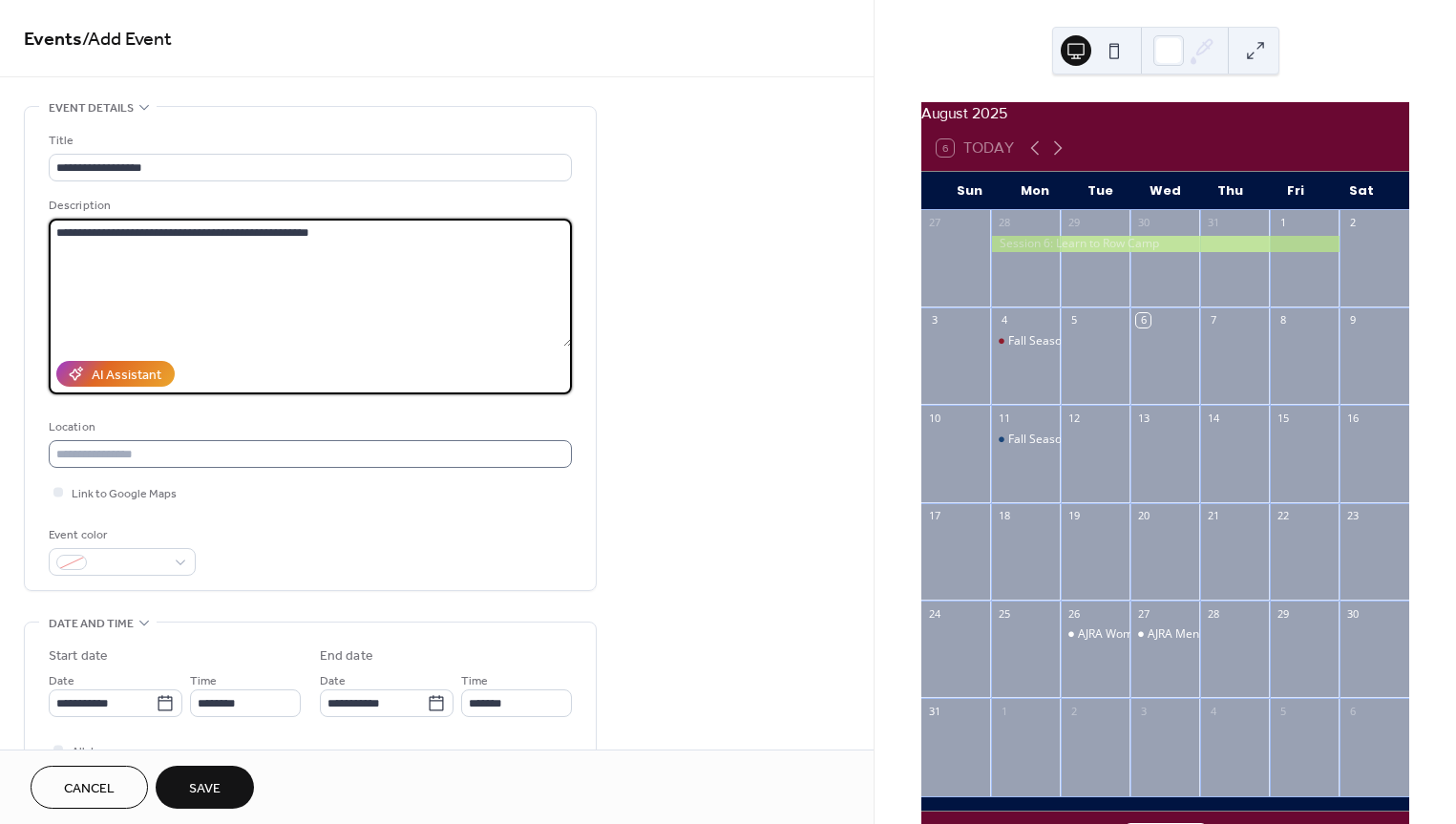 type on "**********" 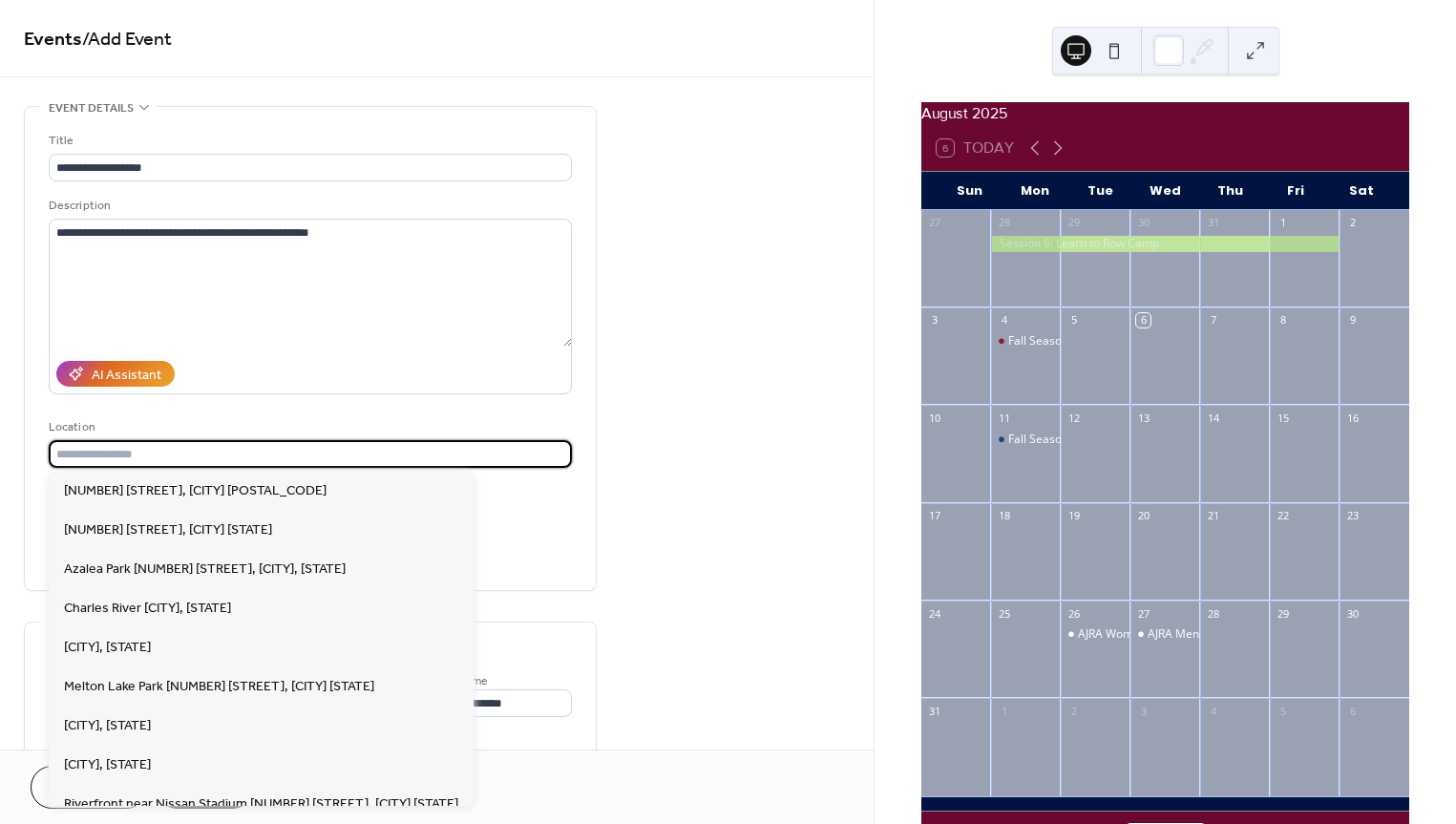 click at bounding box center [310, 454] 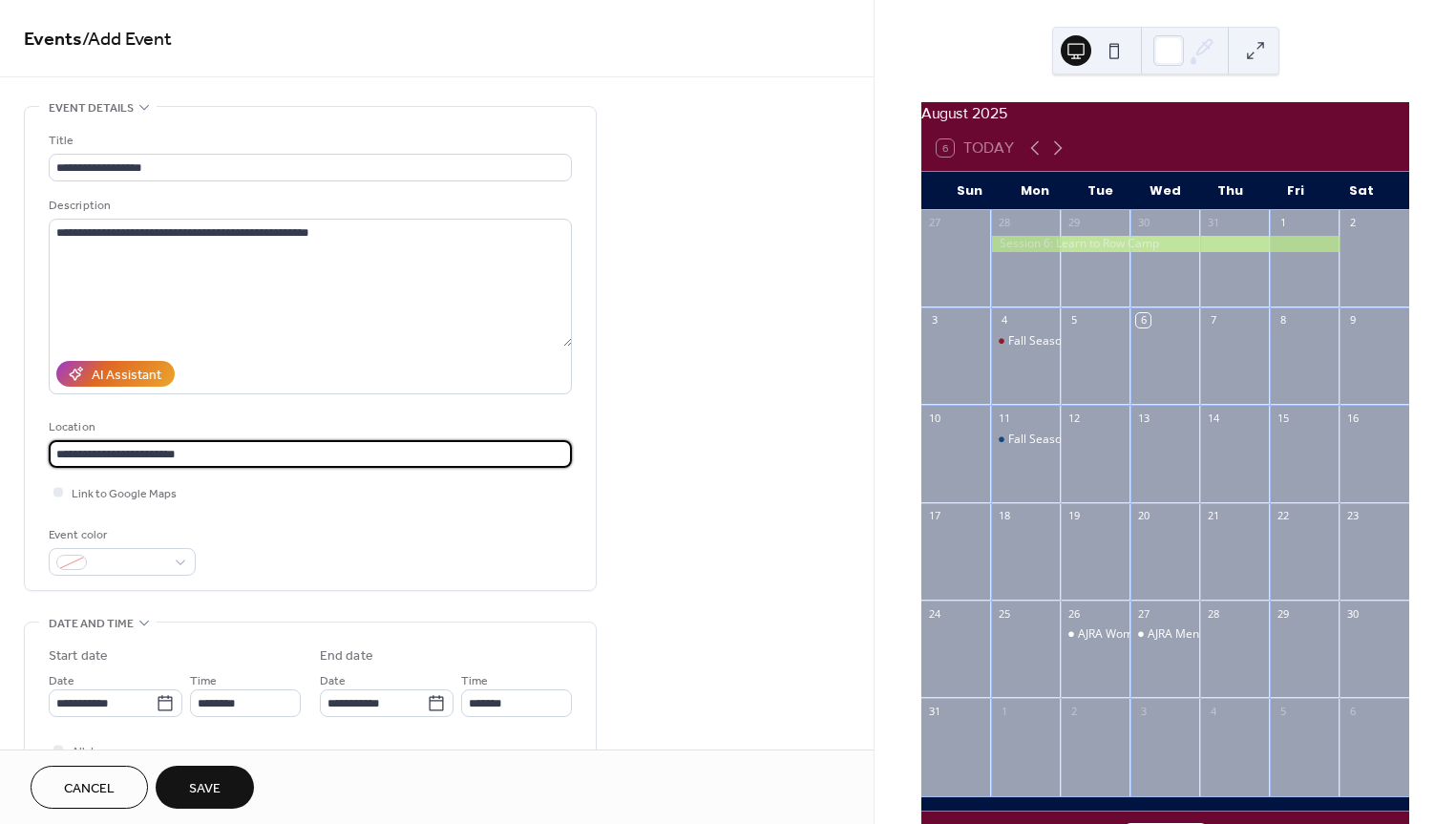 type on "**********" 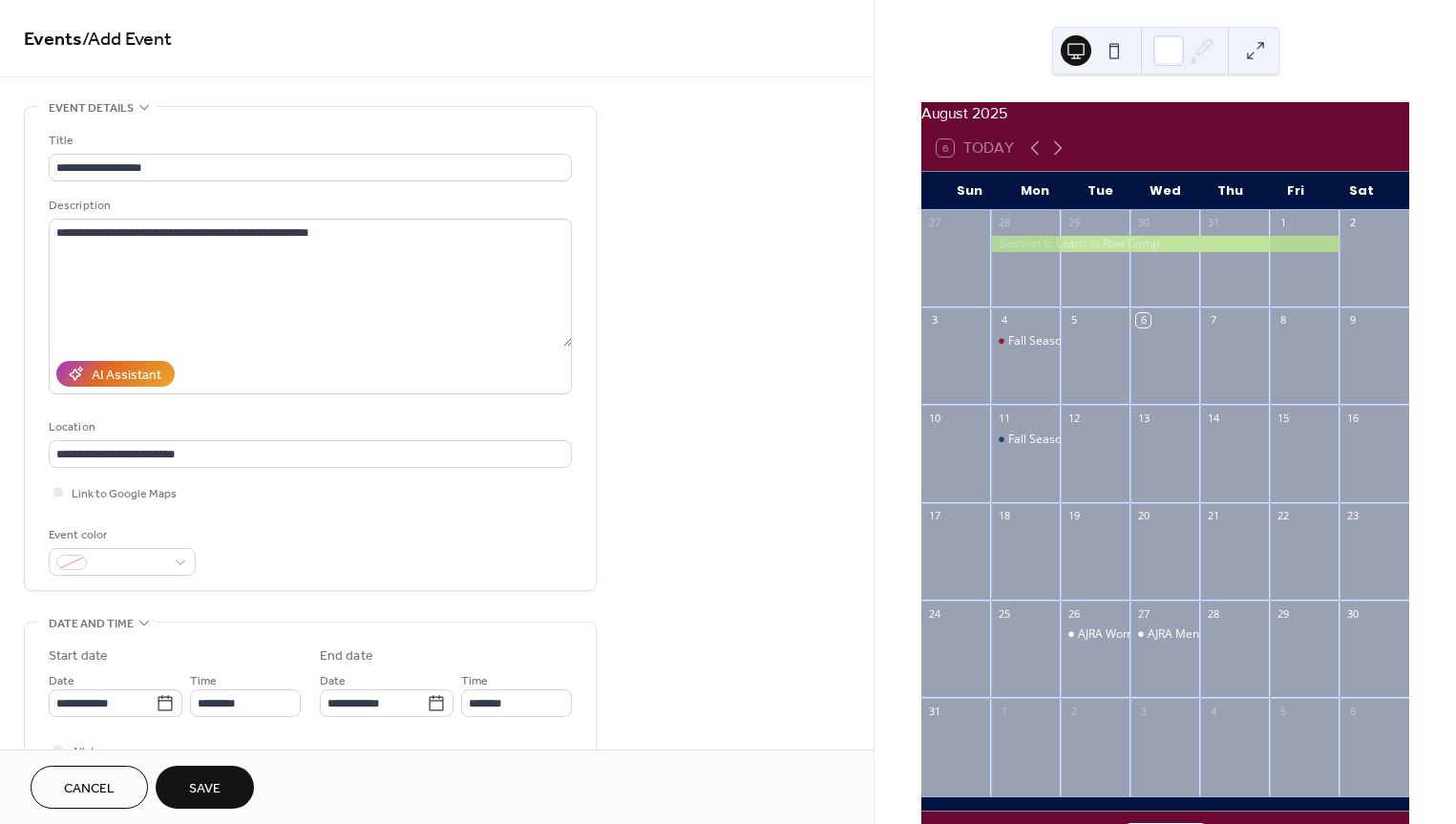 click on "**********" at bounding box center (436, 687) 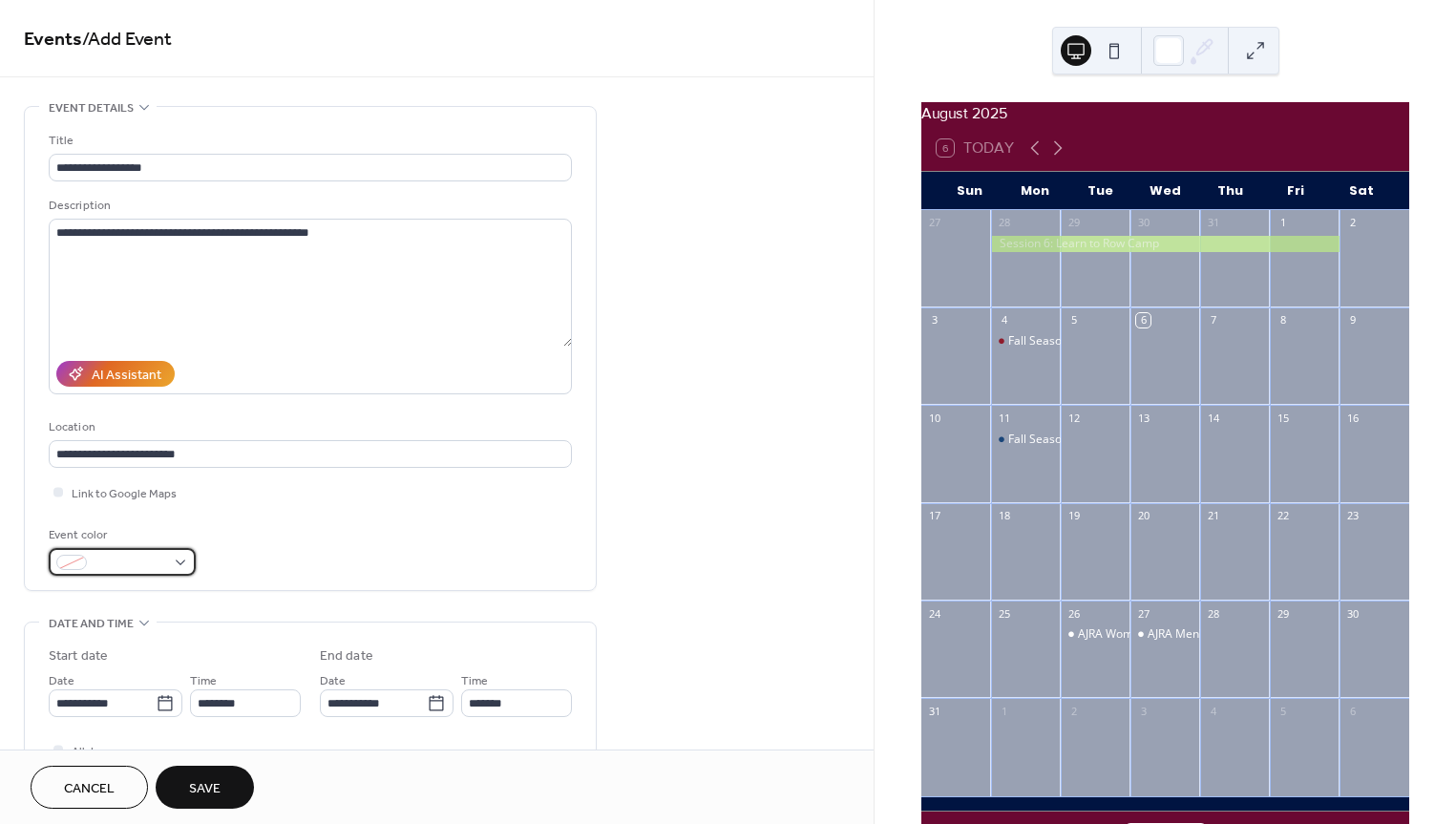 click at bounding box center [122, 561] 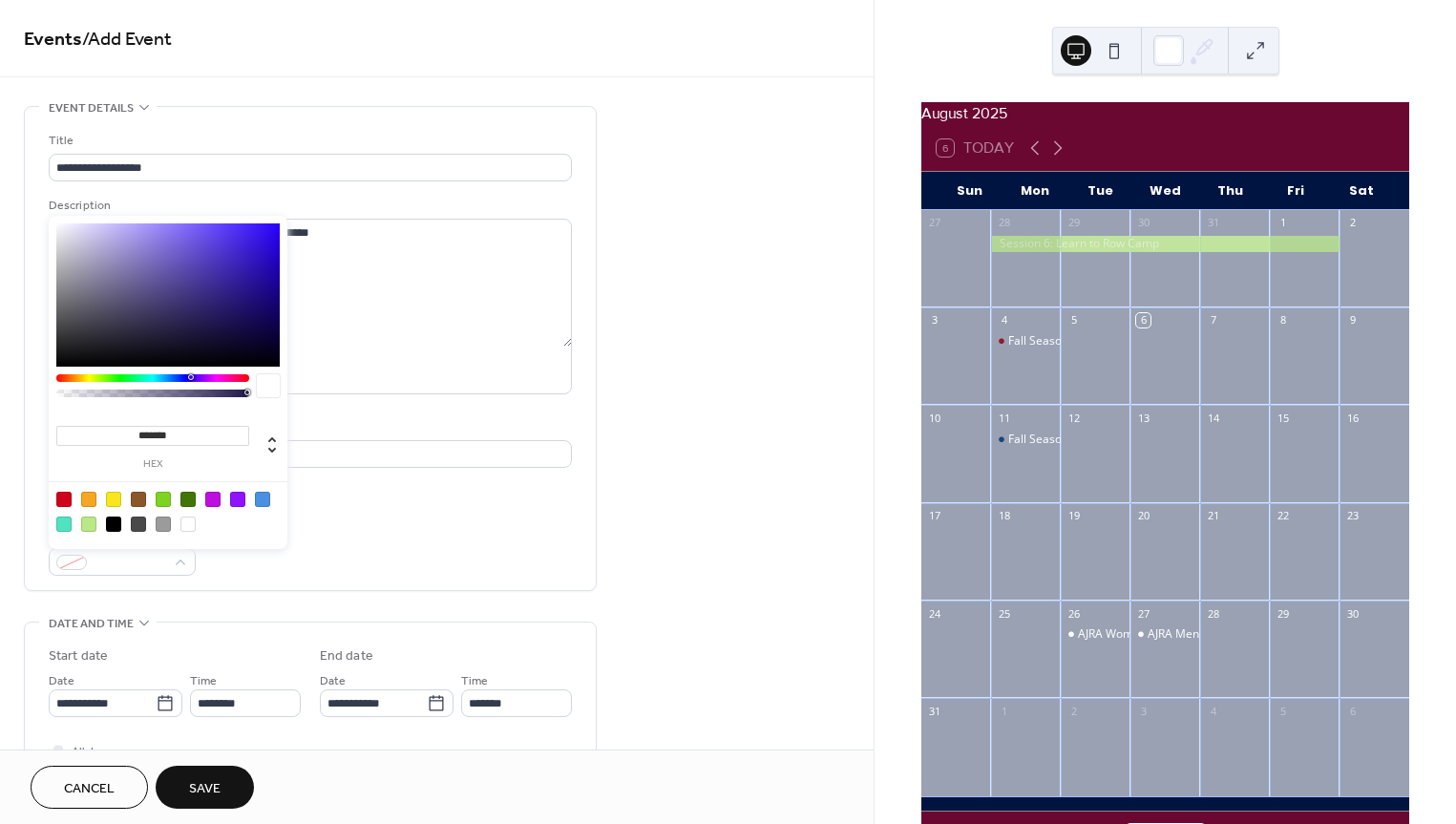 click at bounding box center [163, 499] 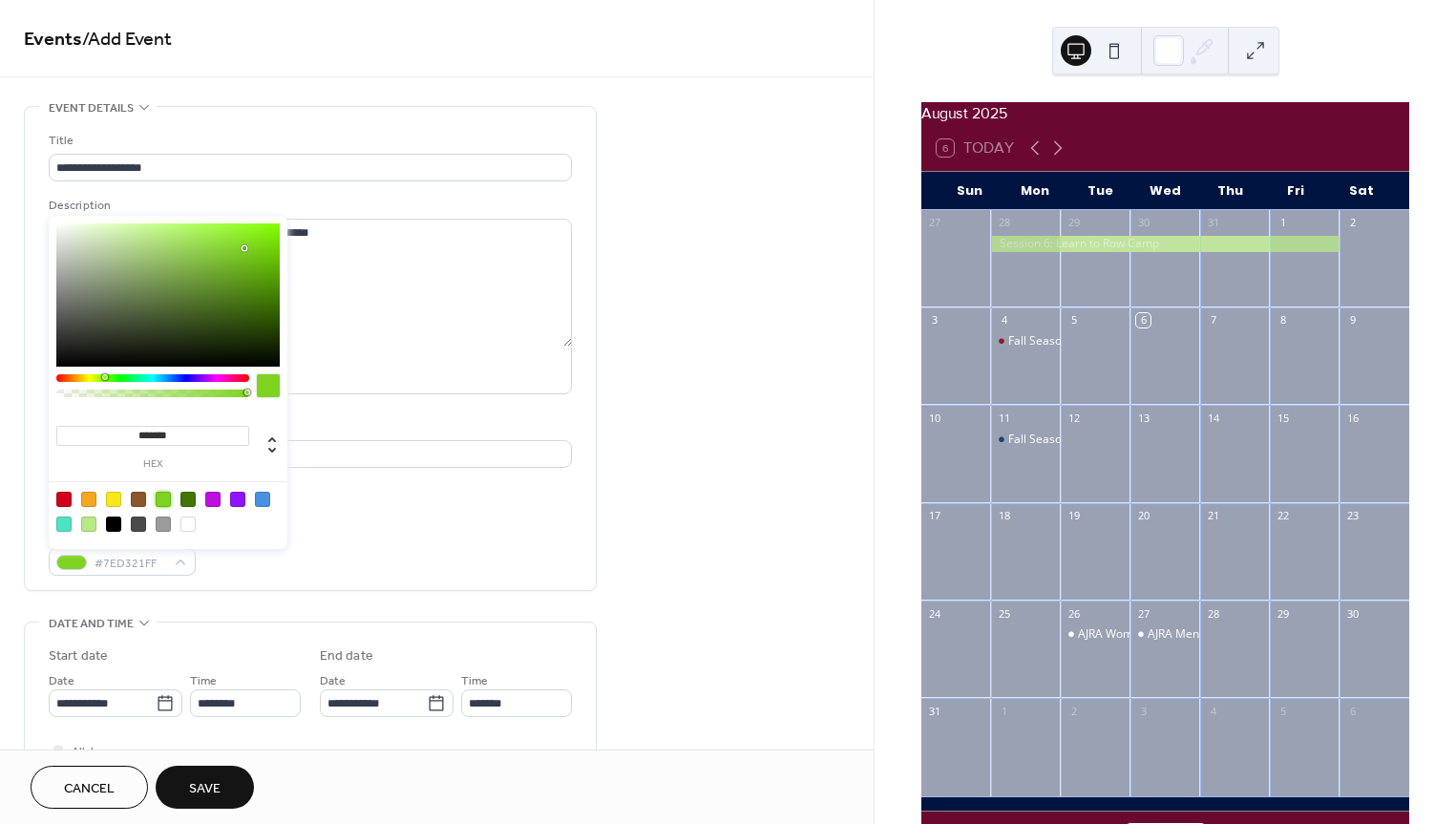 click on "**********" at bounding box center (436, 687) 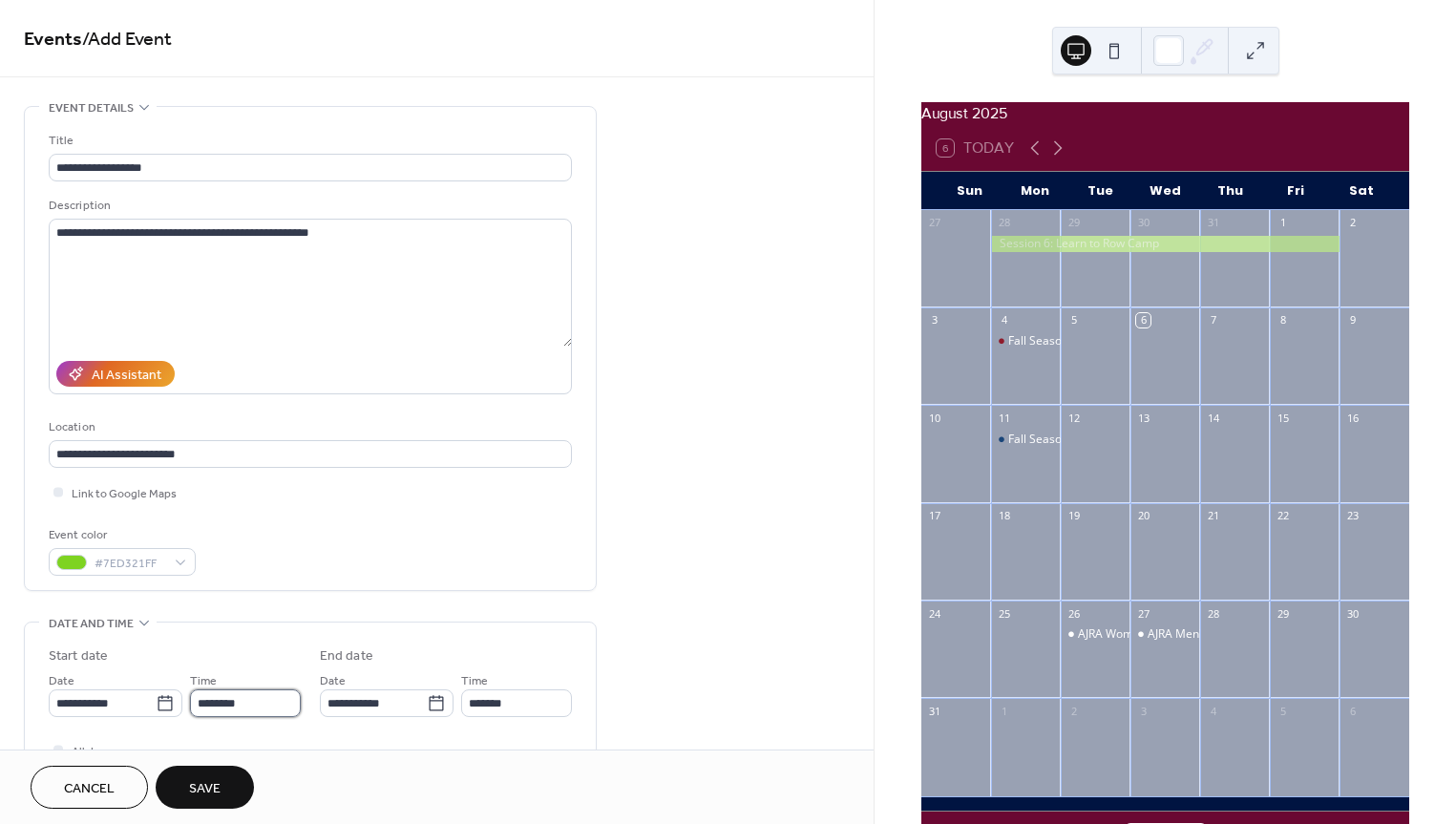click on "********" at bounding box center [245, 703] 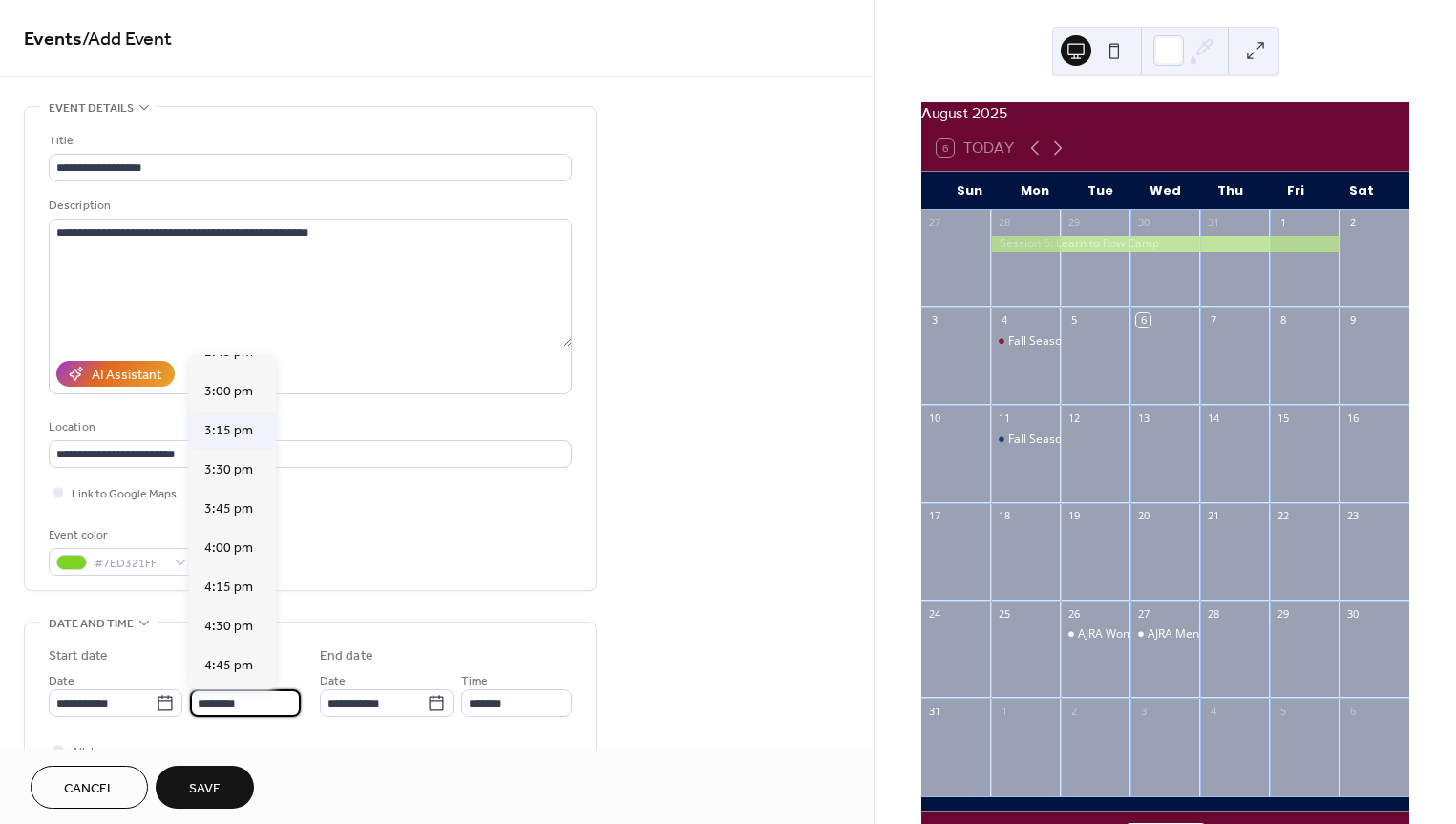 scroll, scrollTop: 2356, scrollLeft: 0, axis: vertical 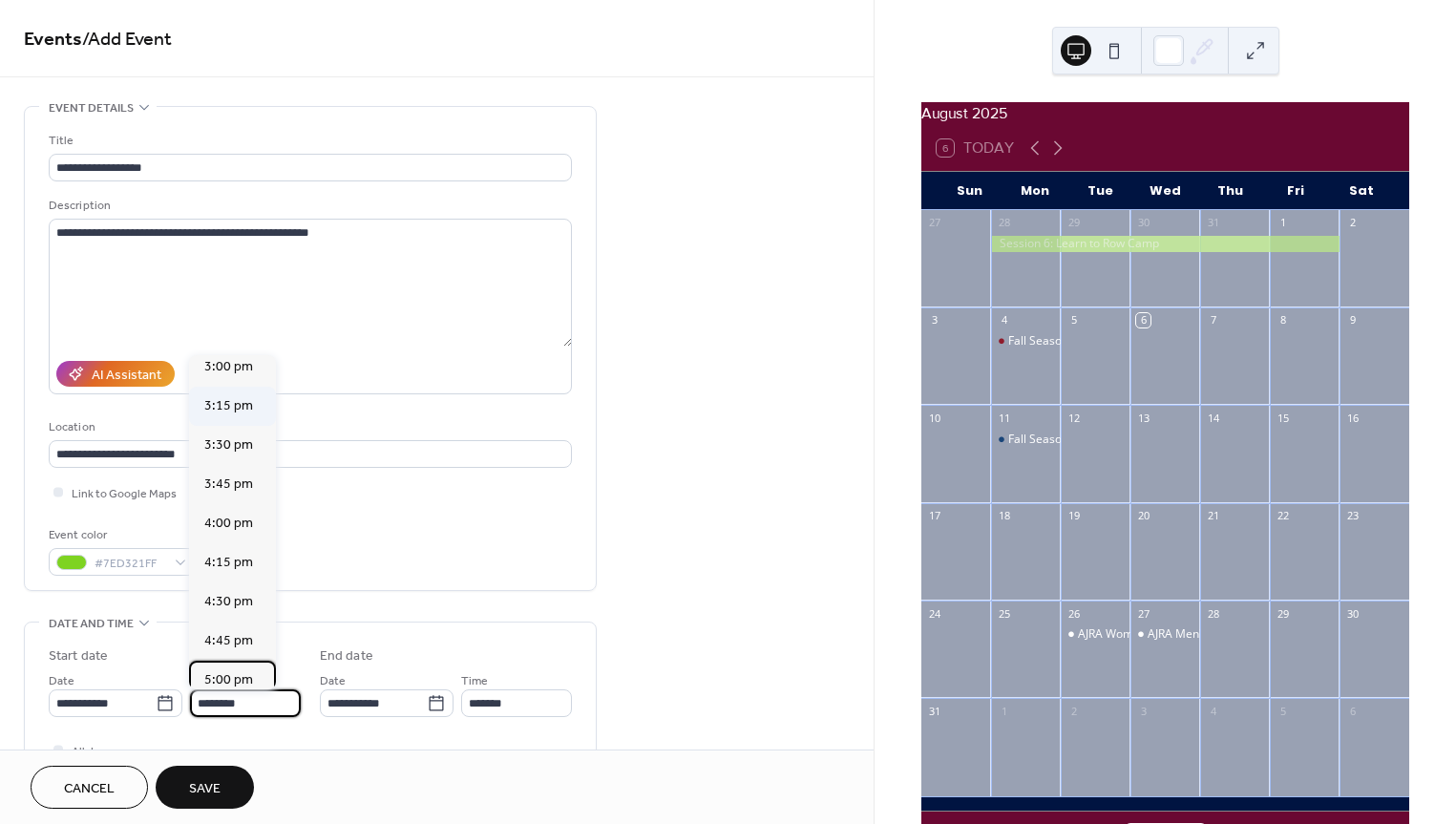 click on "5:00 pm" at bounding box center (228, 680) 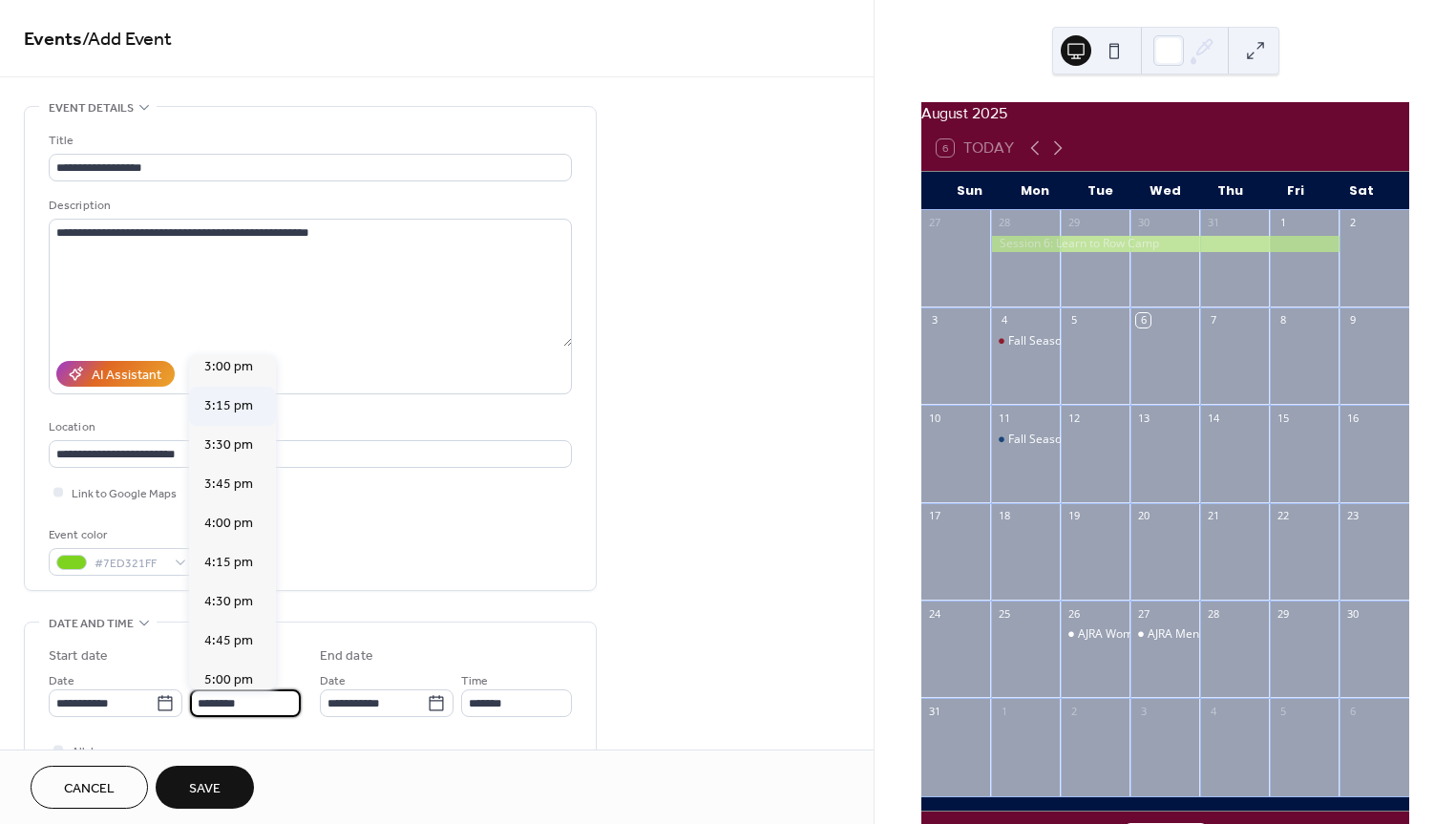 type on "*******" 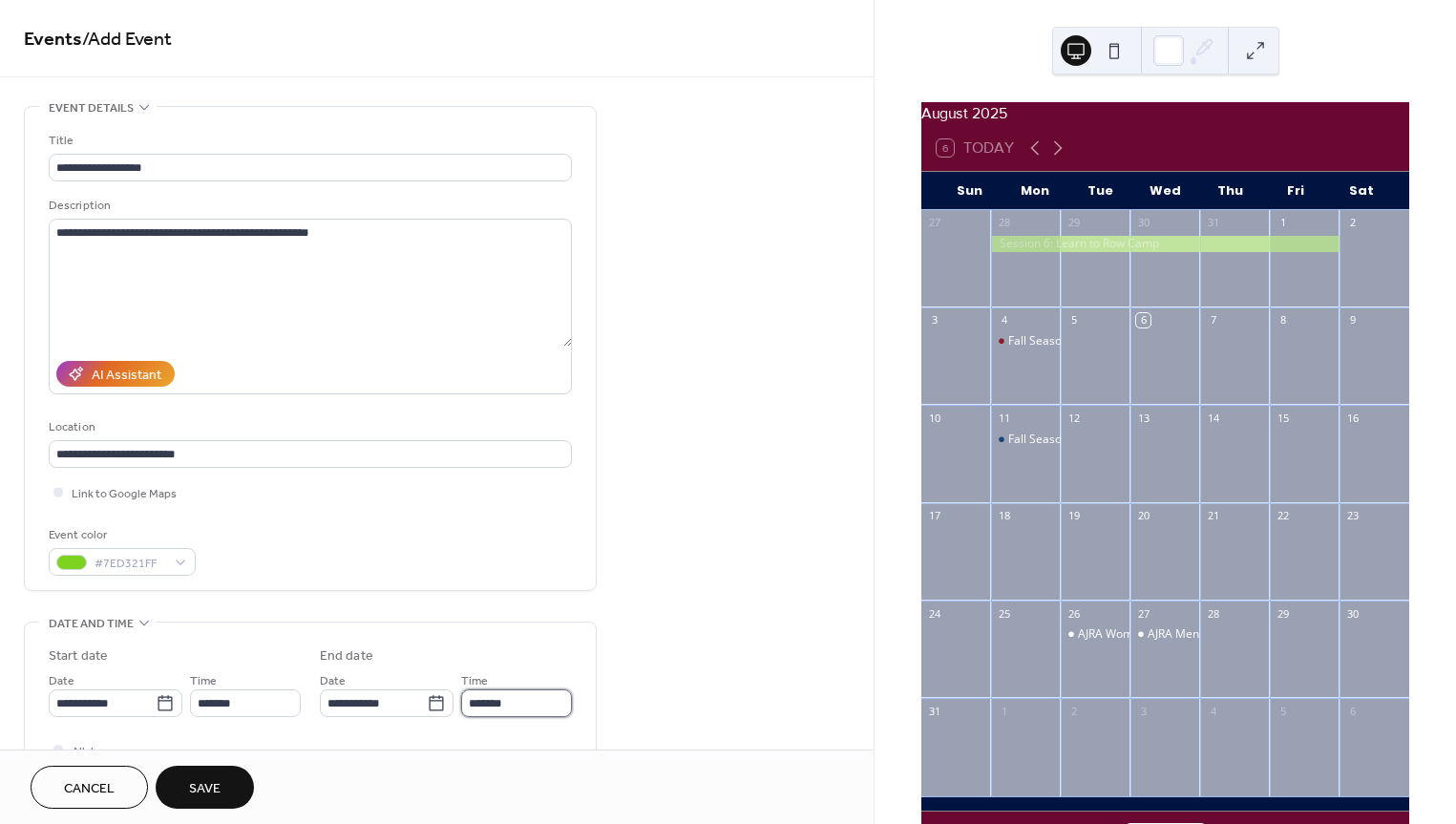 click on "*******" at bounding box center (517, 703) 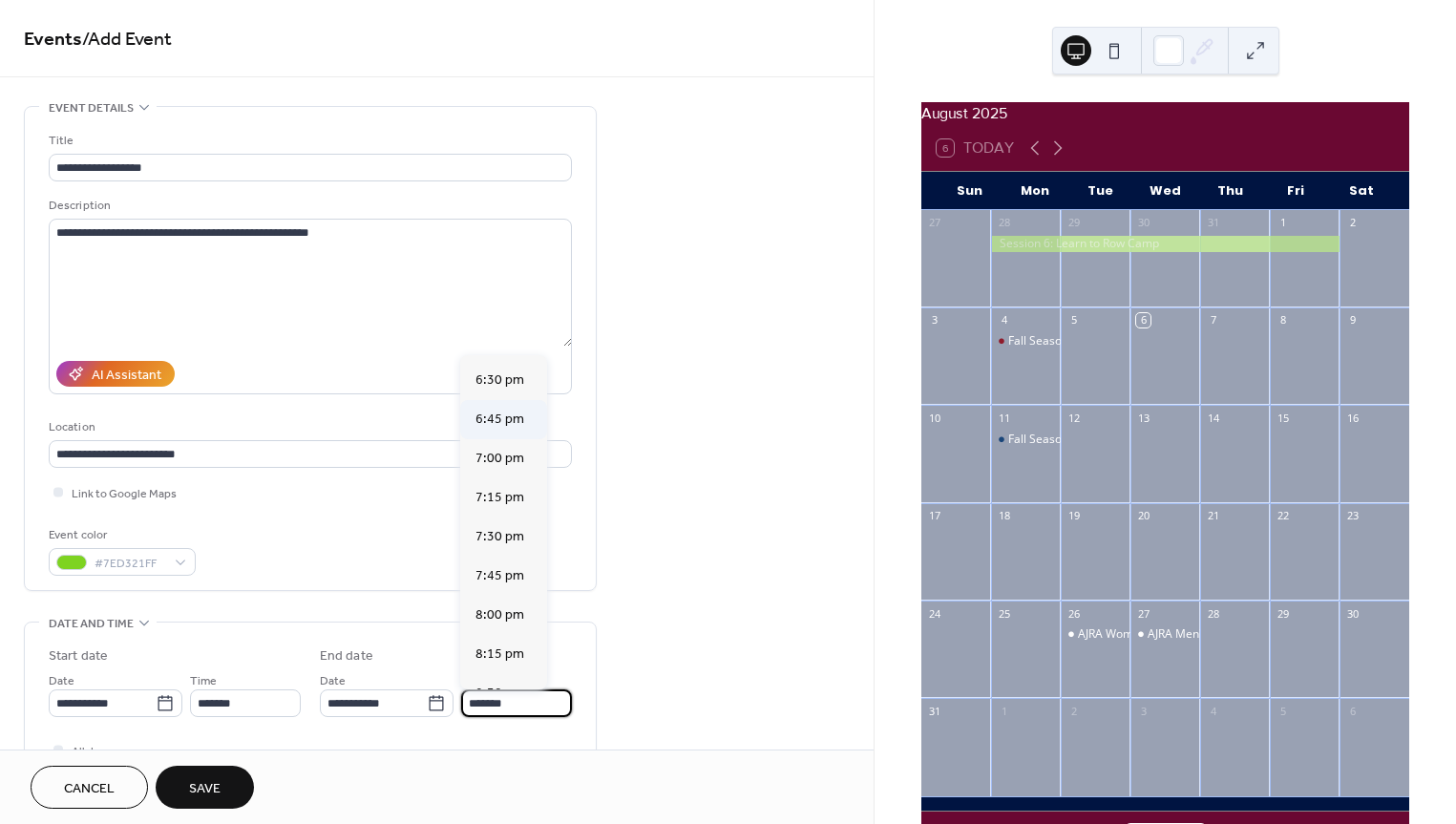 scroll, scrollTop: 202, scrollLeft: 0, axis: vertical 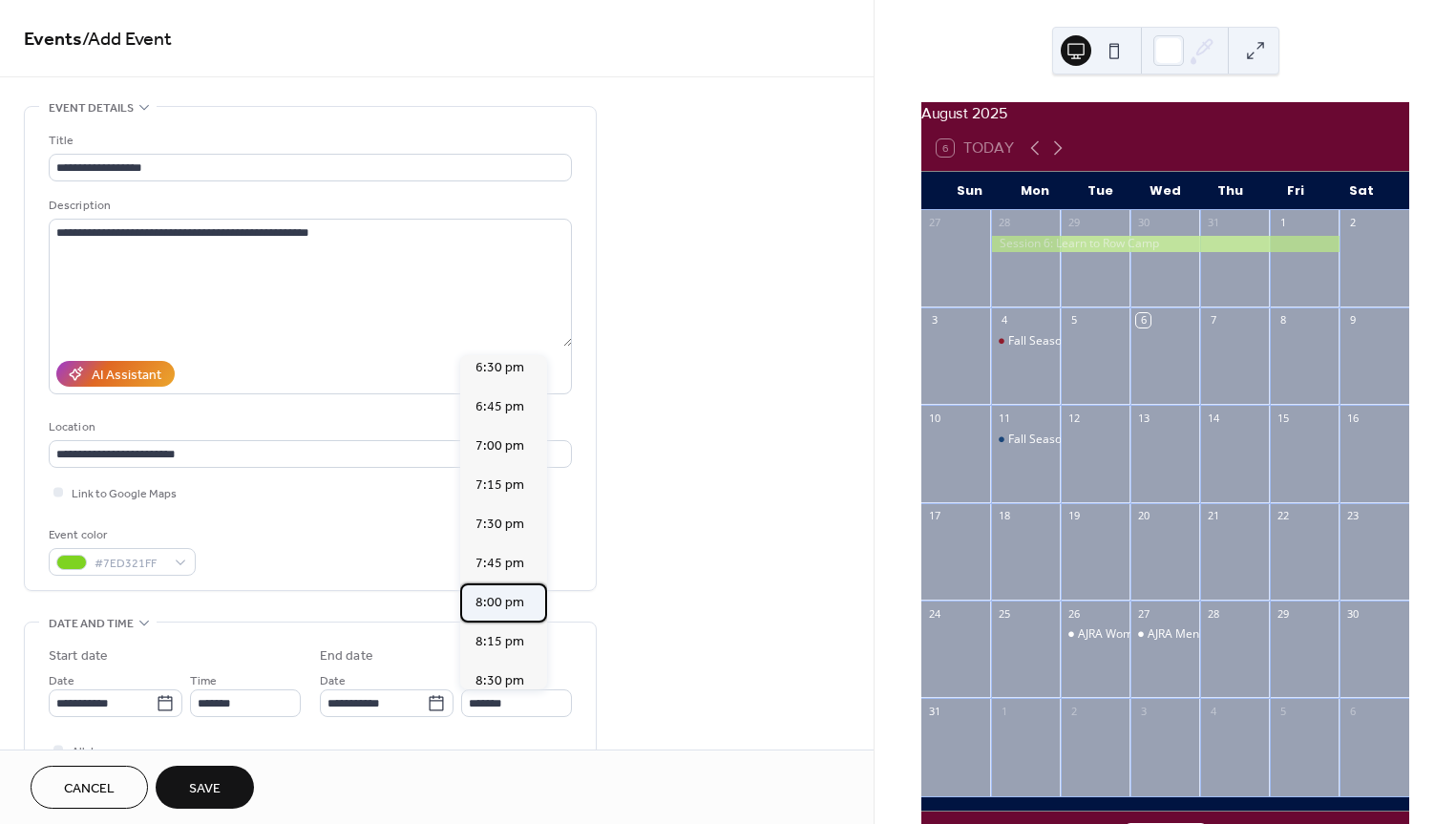 click on "8:00 pm" at bounding box center (499, 602) 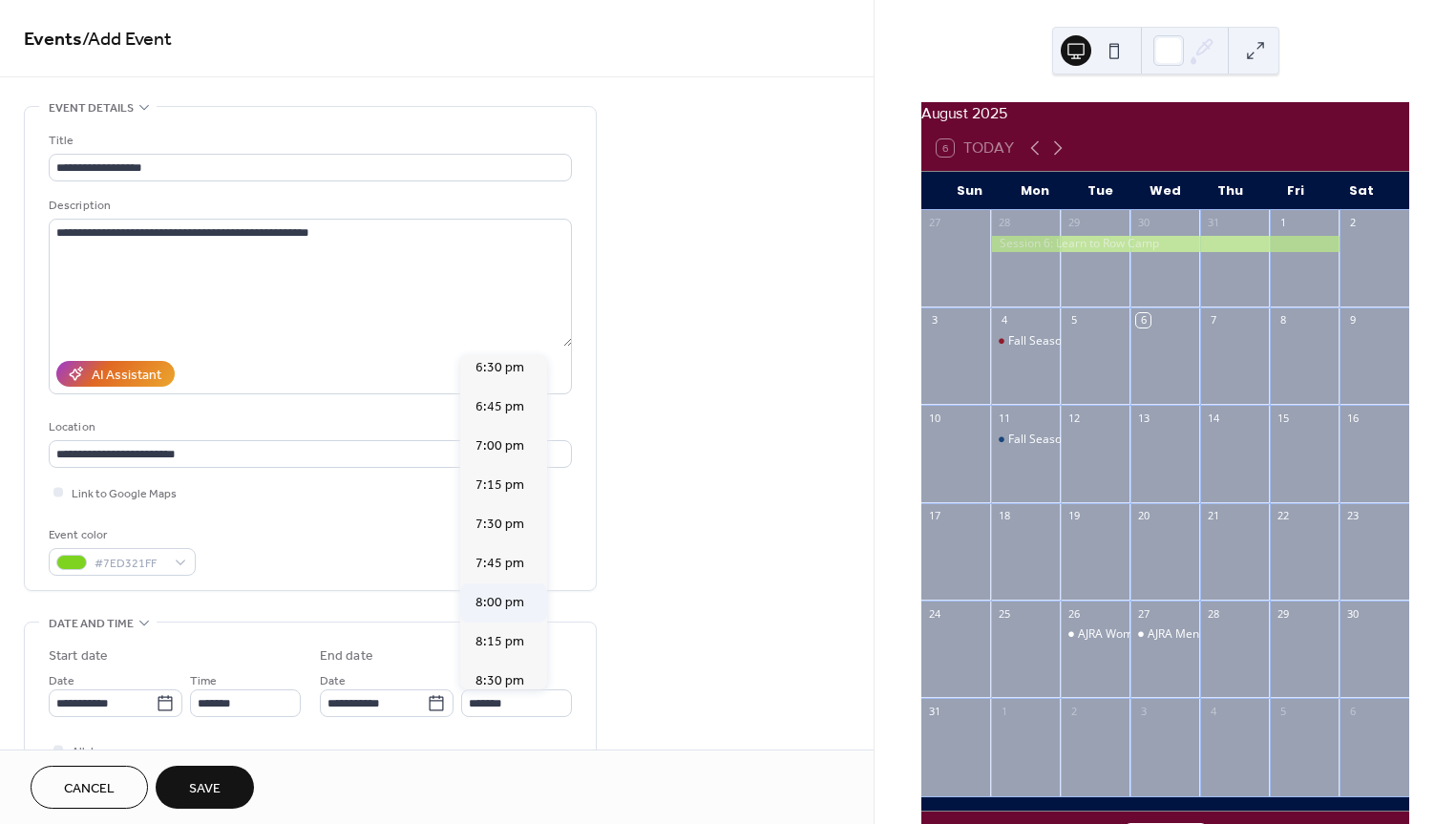 type on "*******" 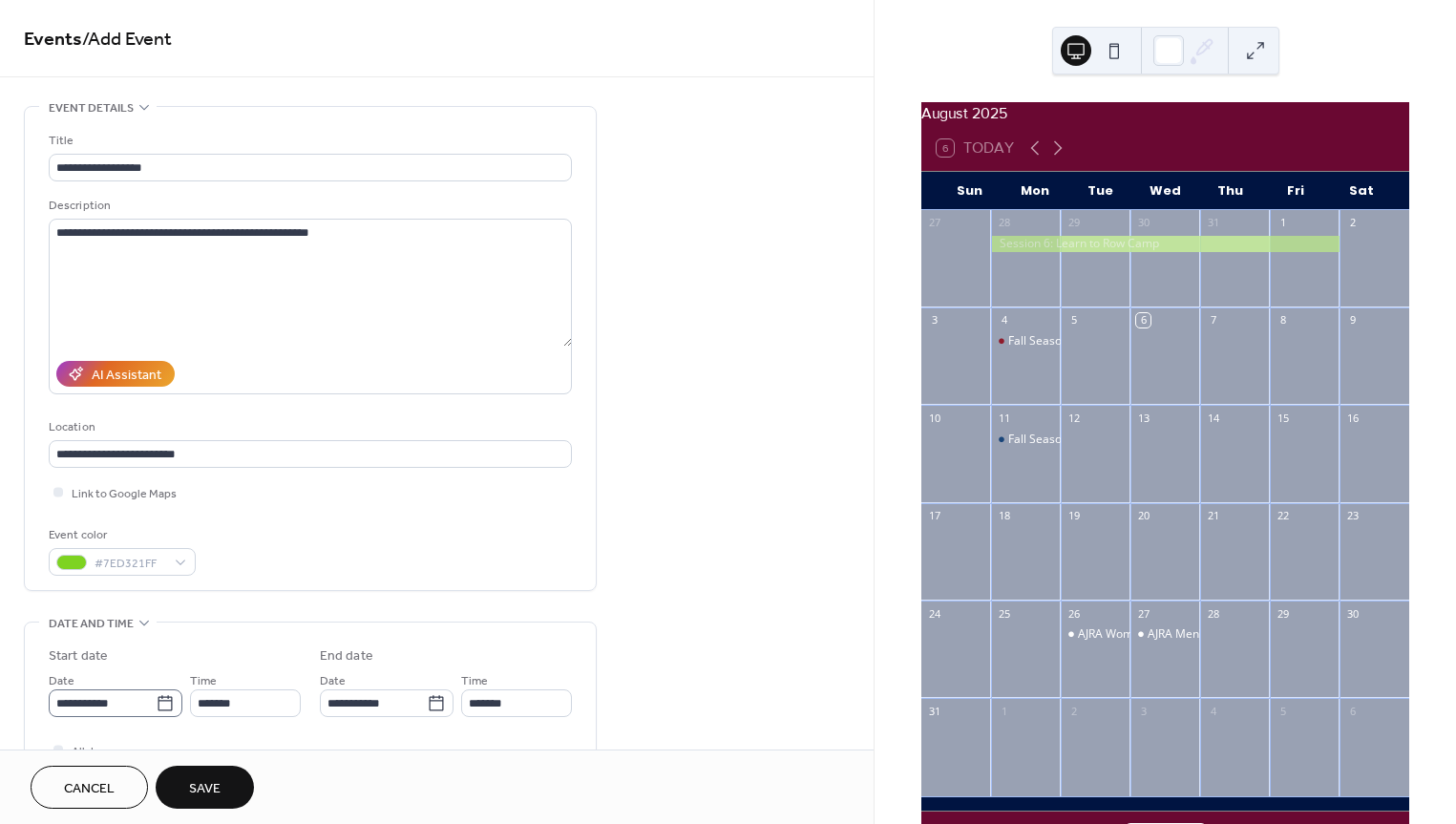 click 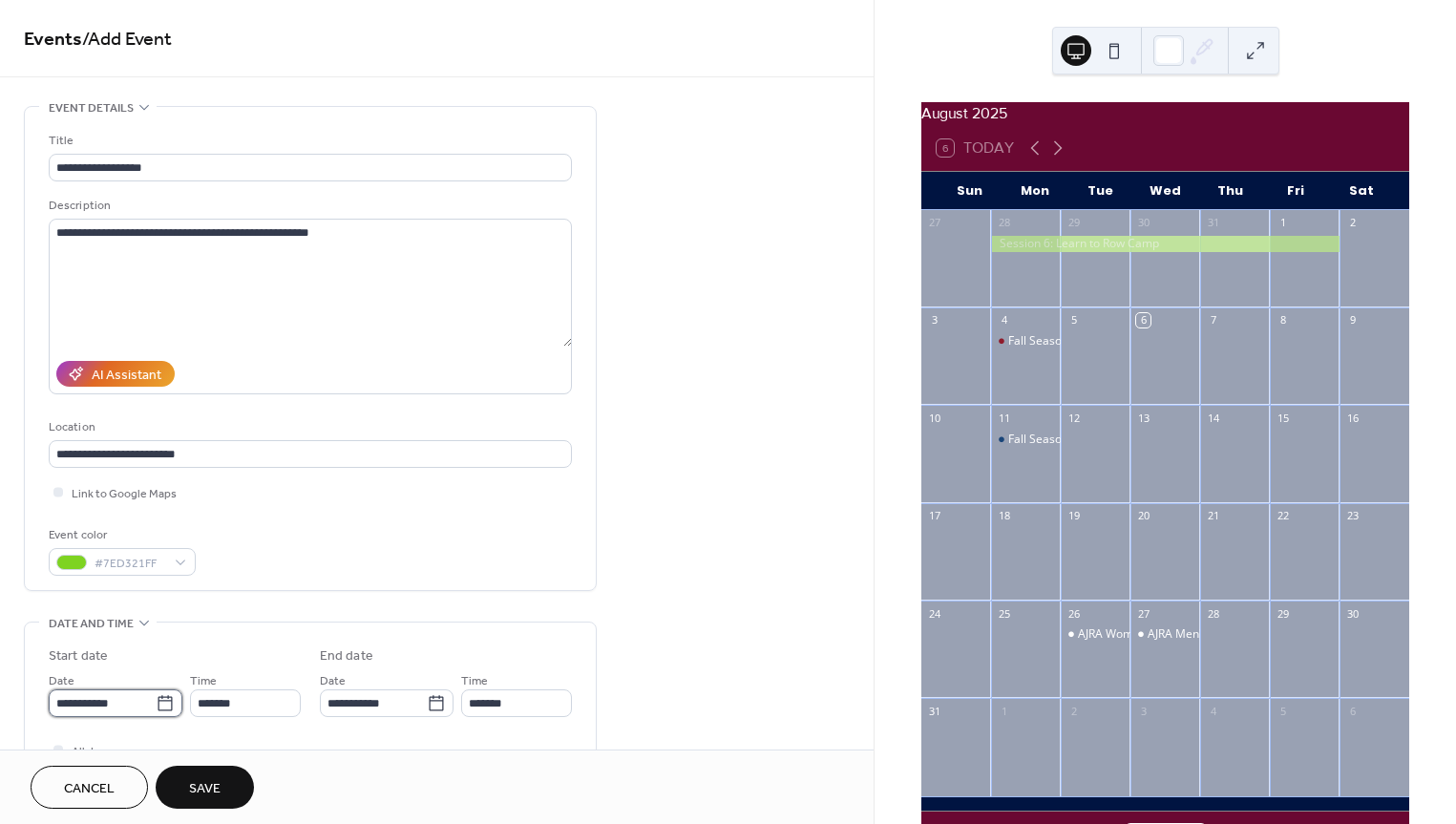 click on "**********" at bounding box center (102, 703) 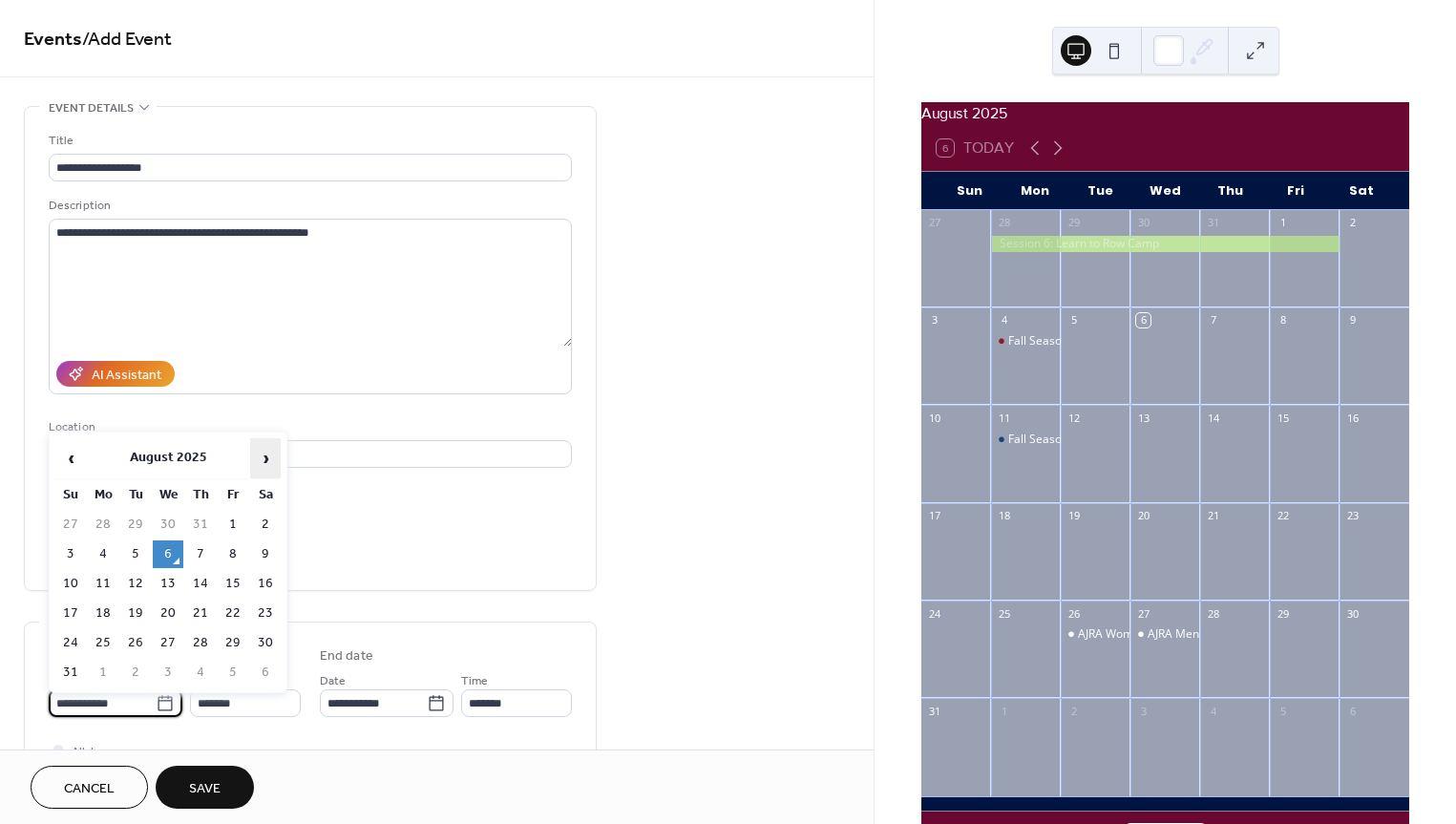 click on "›" at bounding box center [265, 458] 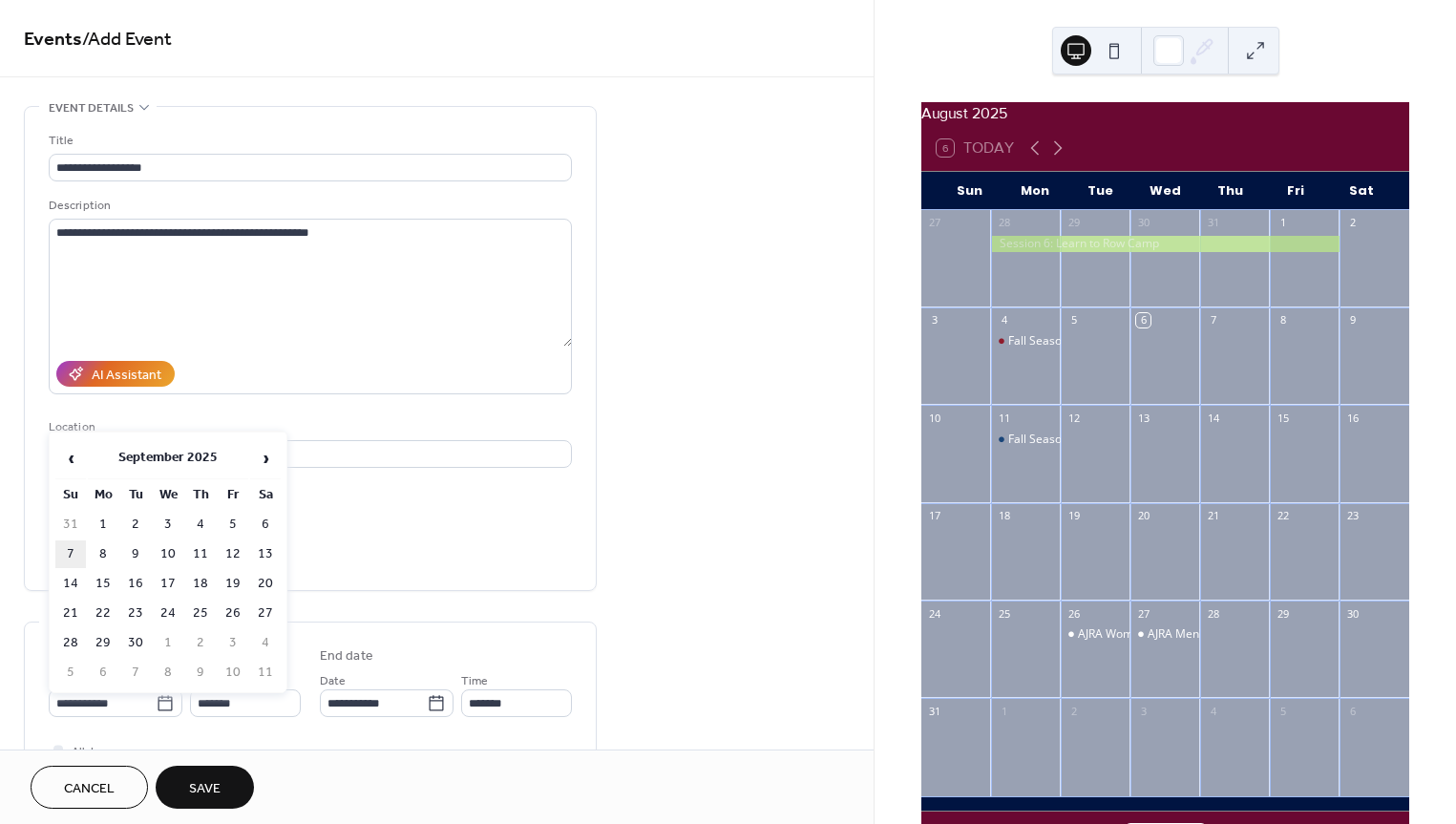 click on "7" at bounding box center (71, 554) 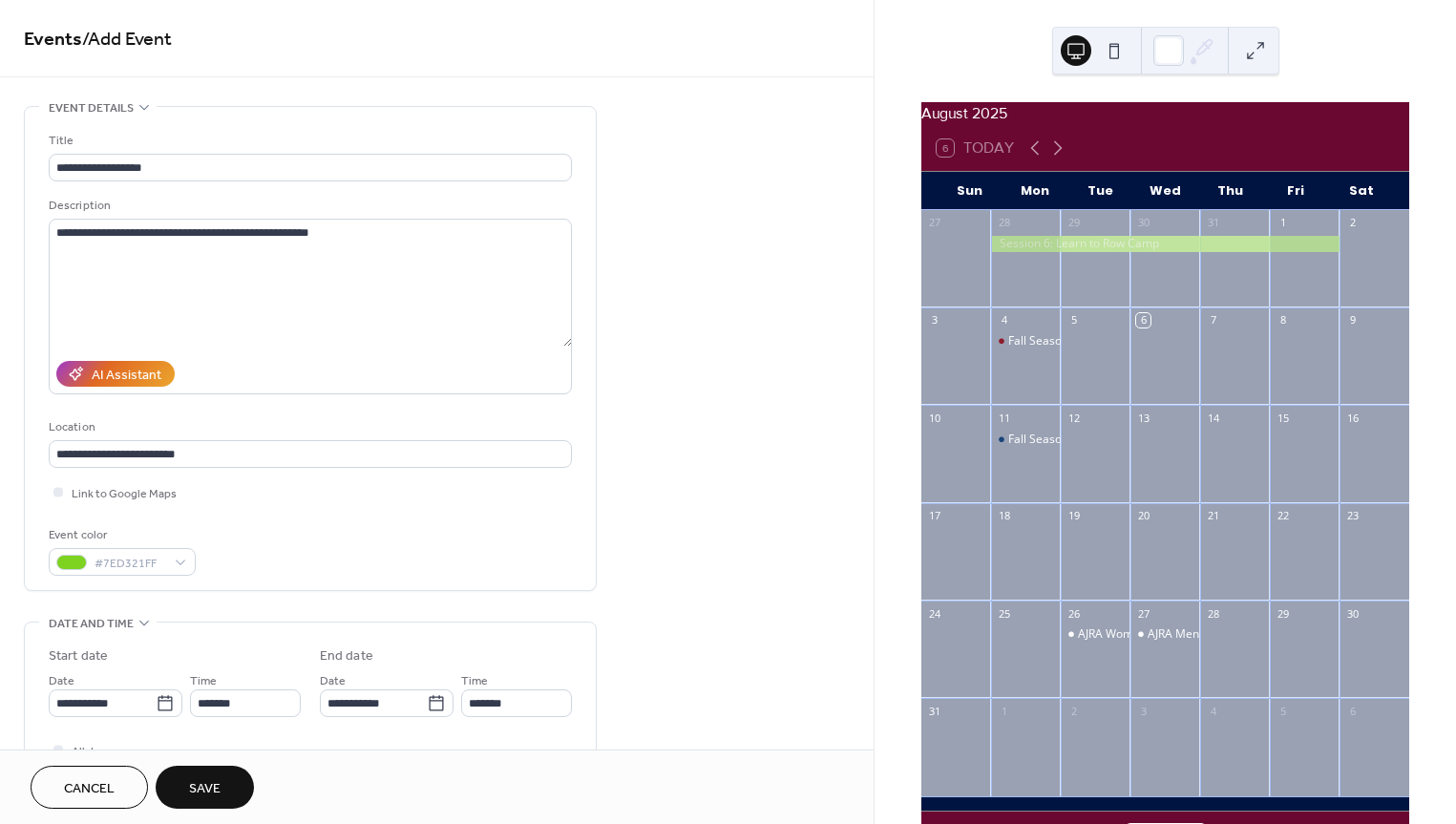 click on "Event color #7ED321FF" at bounding box center [310, 550] 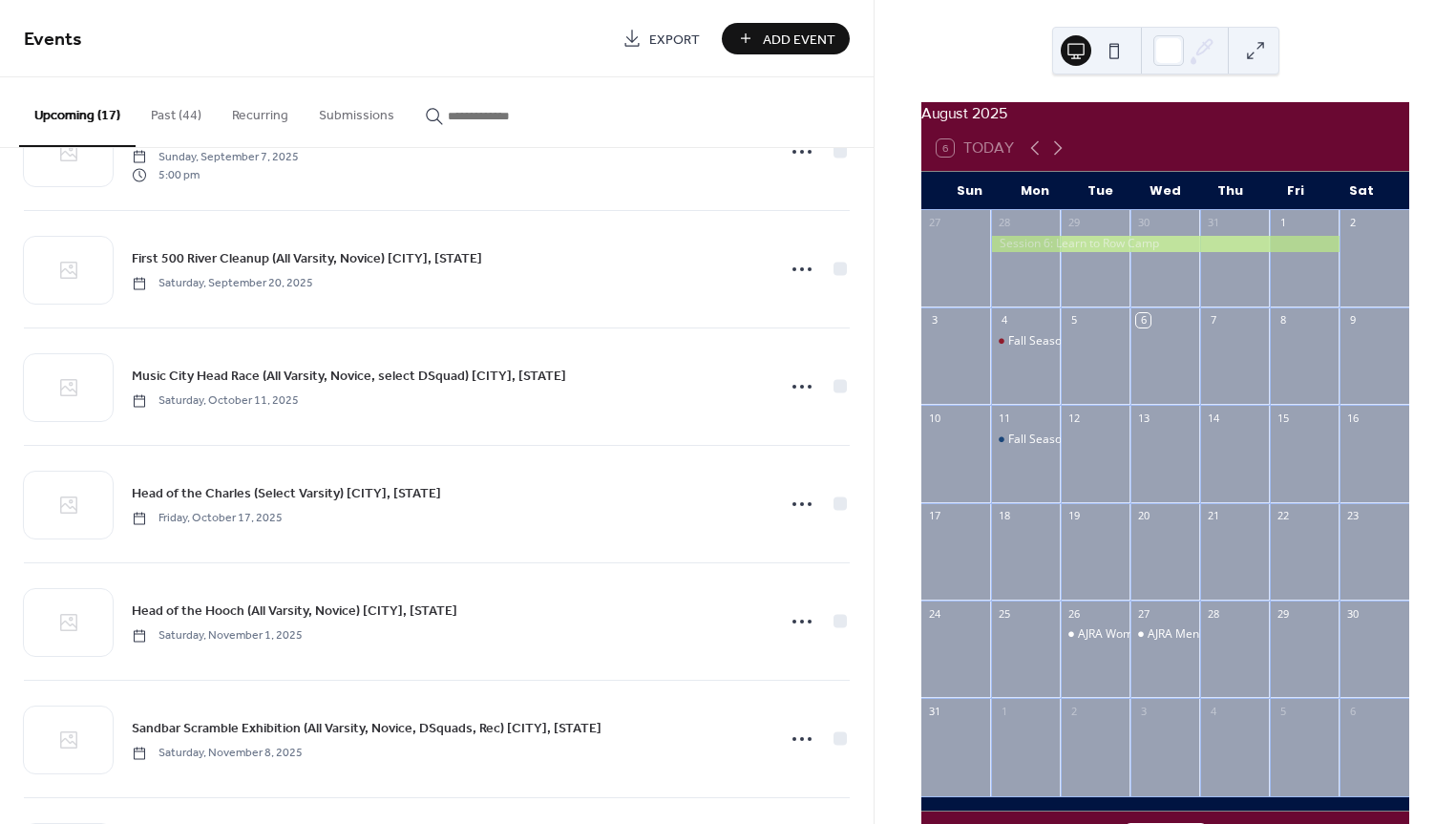 scroll, scrollTop: 0, scrollLeft: 0, axis: both 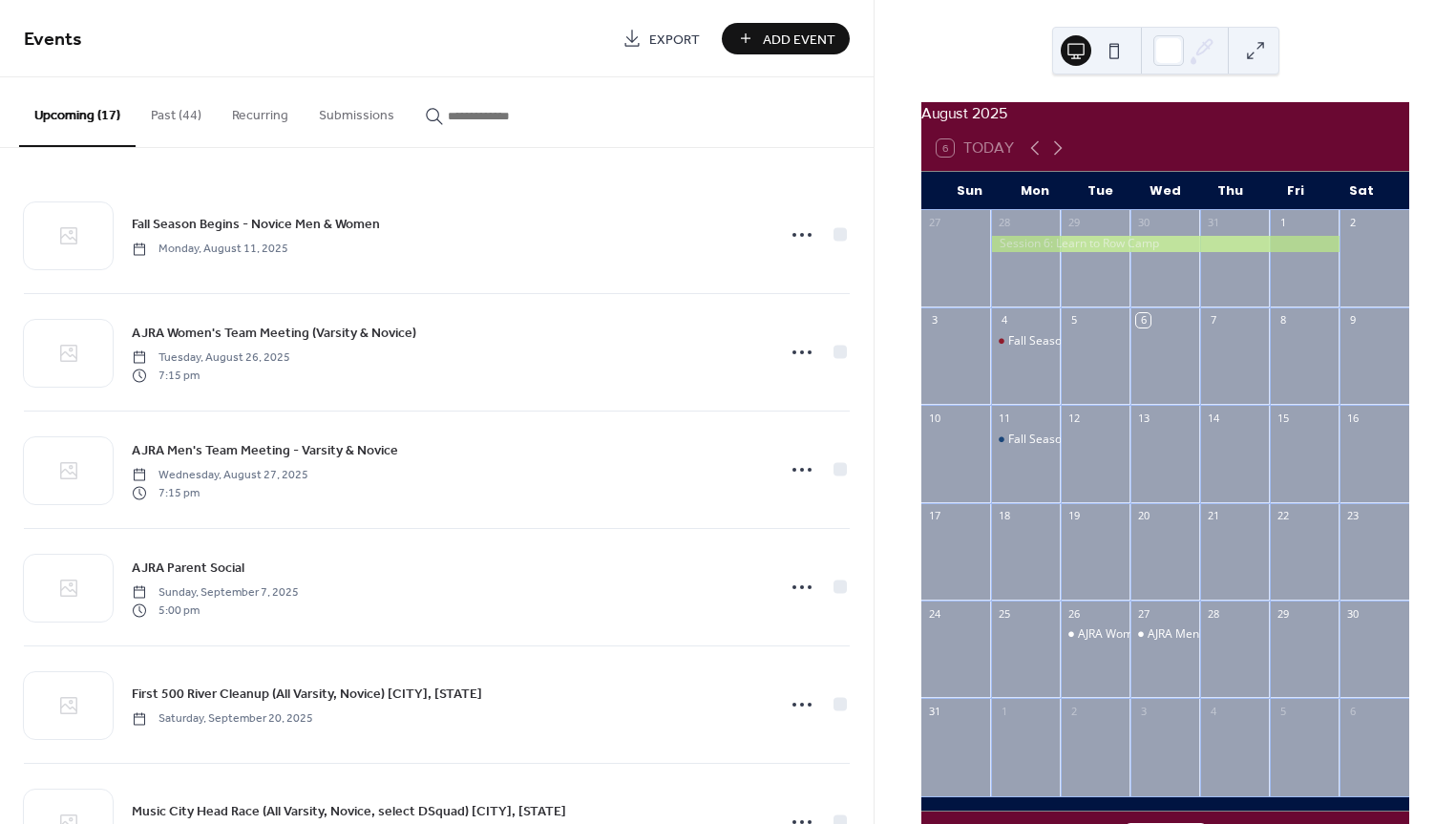 click on "Add Event" at bounding box center (799, 39) 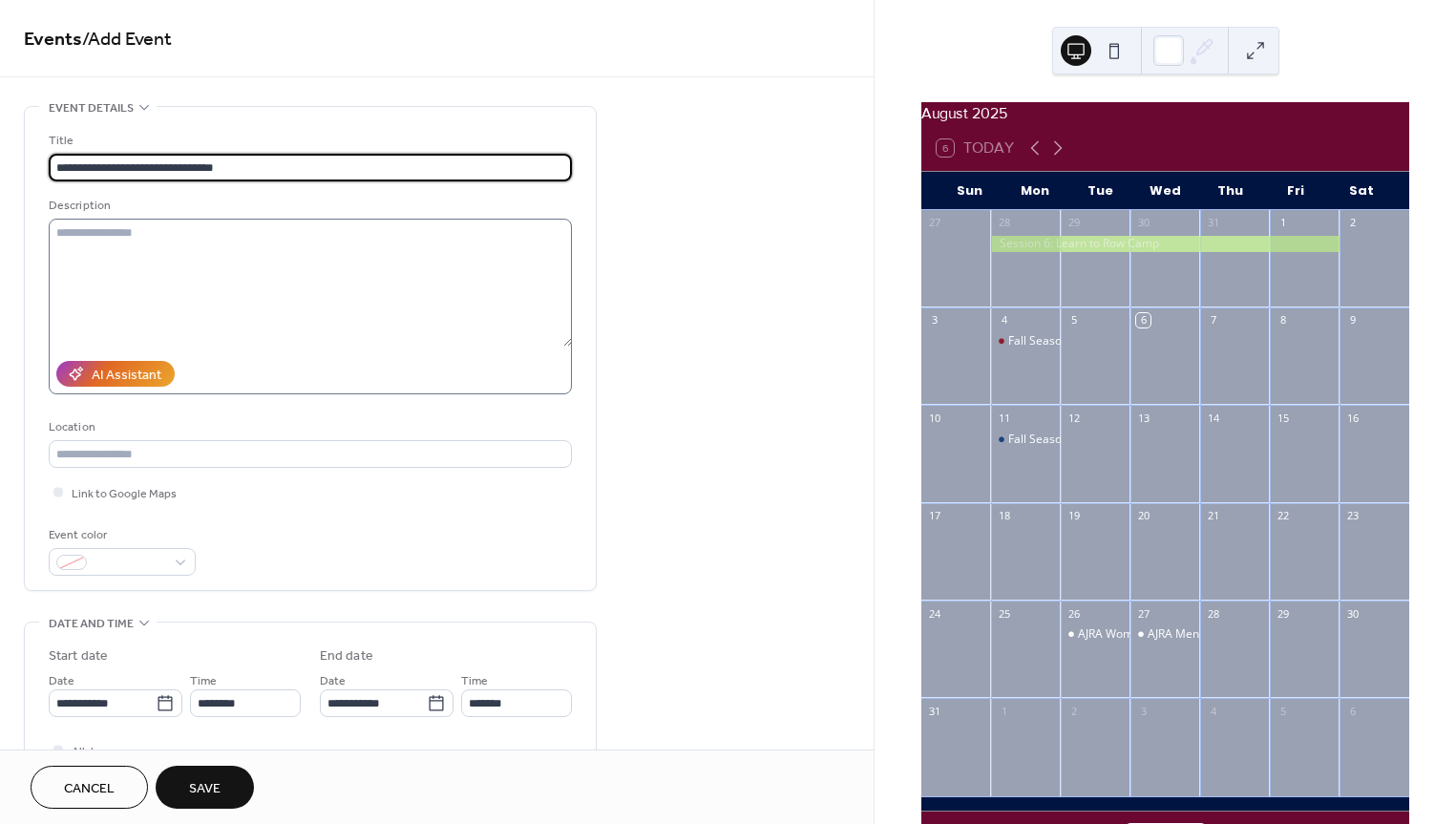 type on "**********" 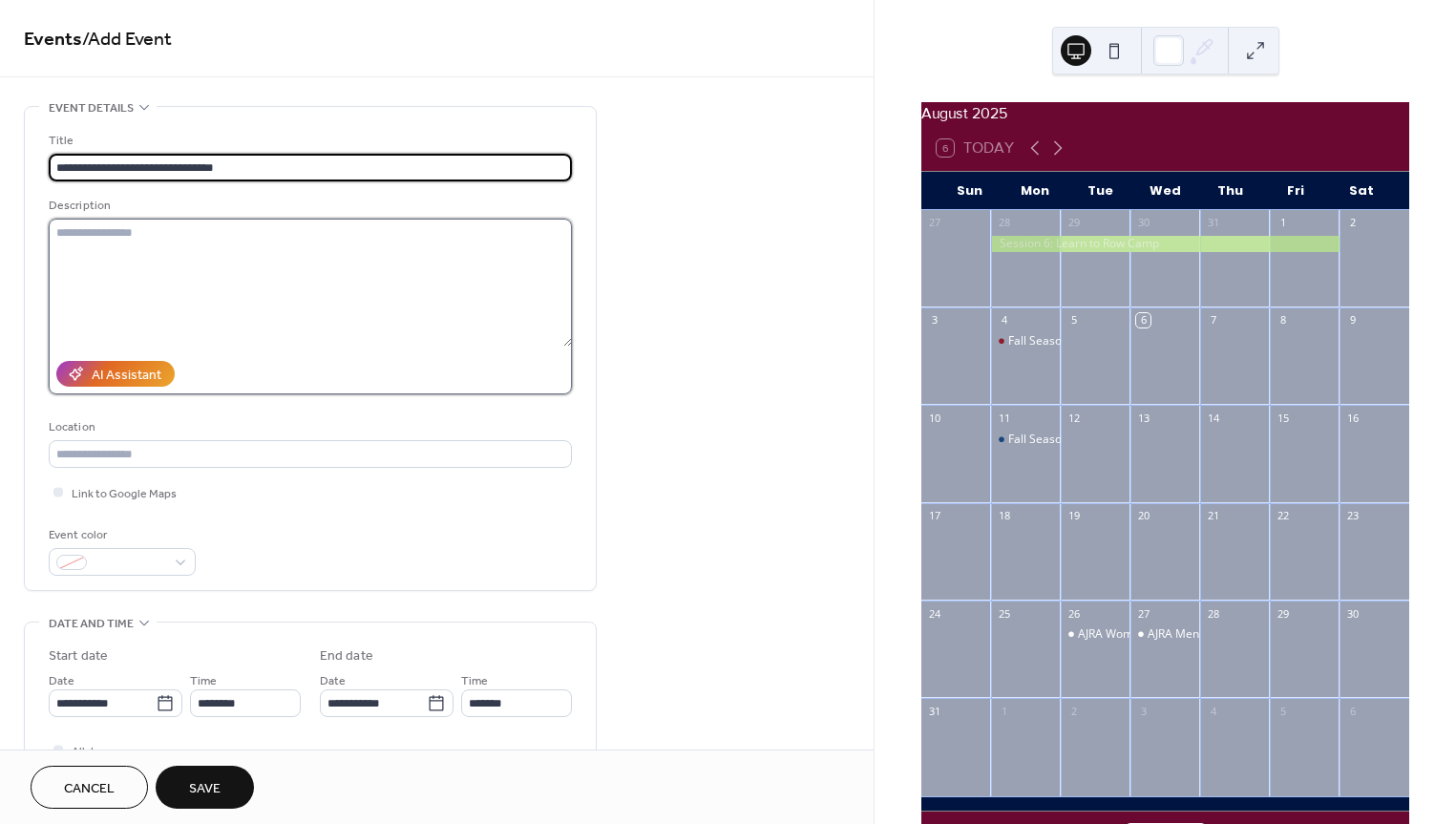 click at bounding box center [310, 283] 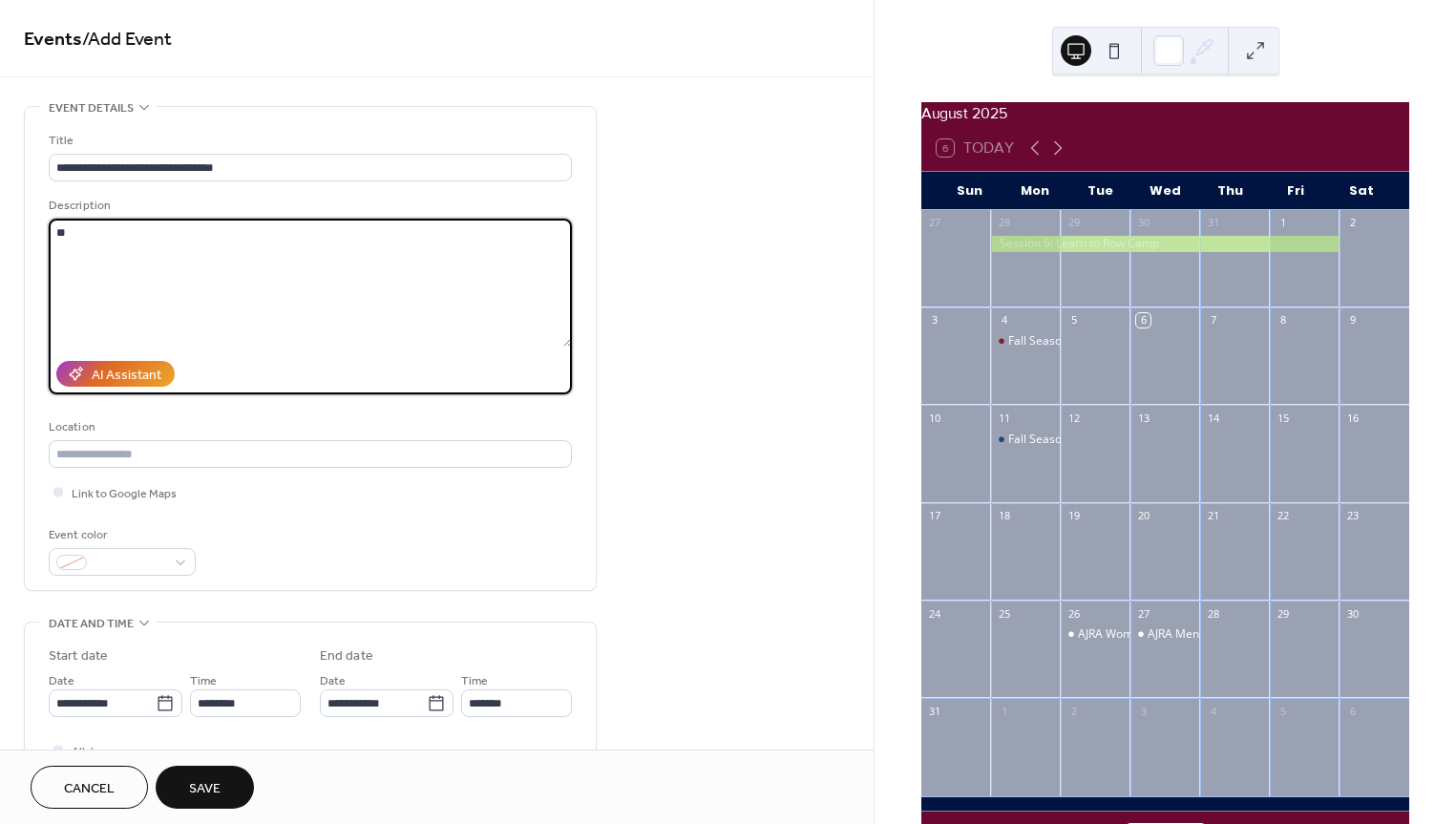 type on "*" 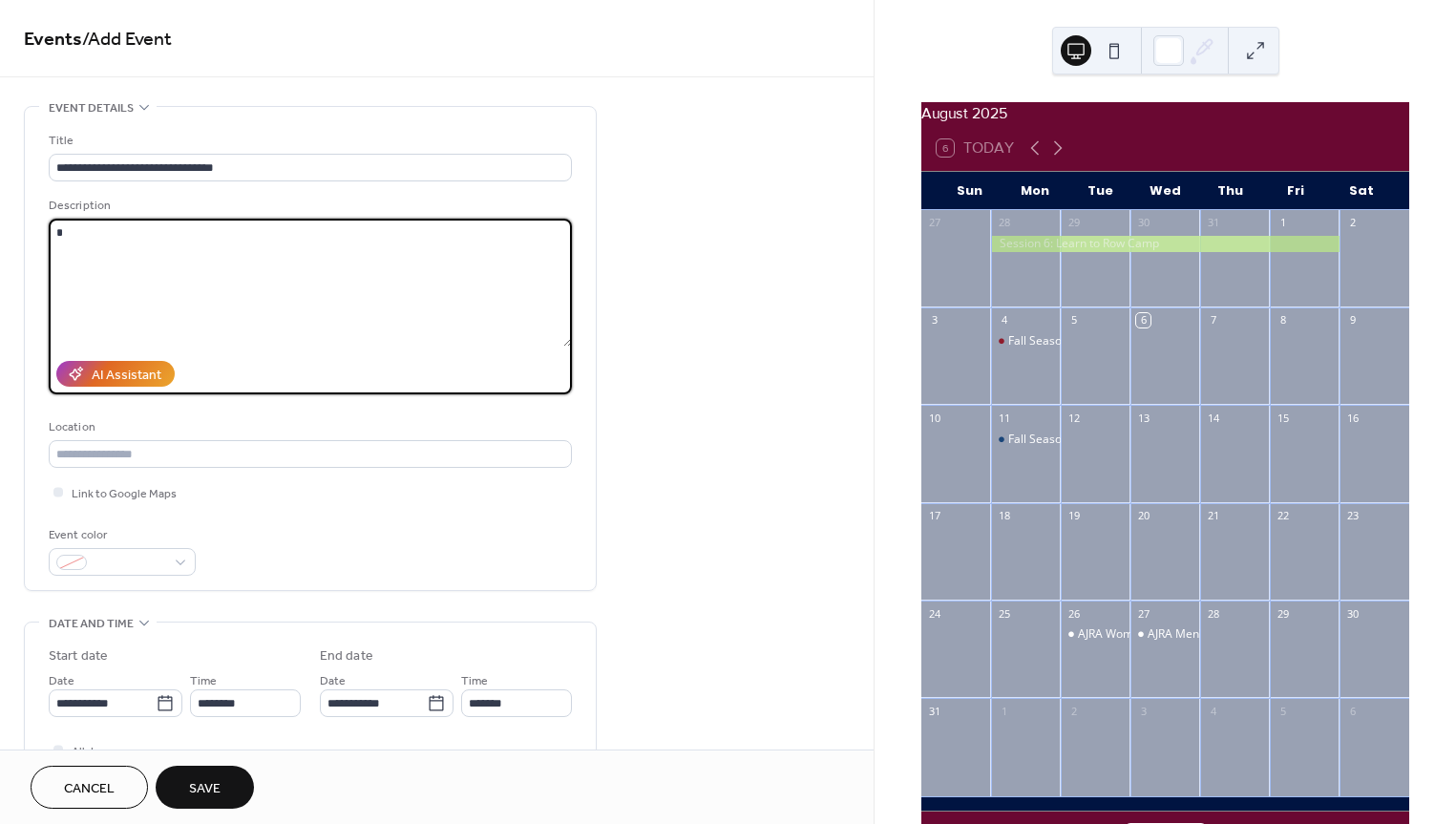 type 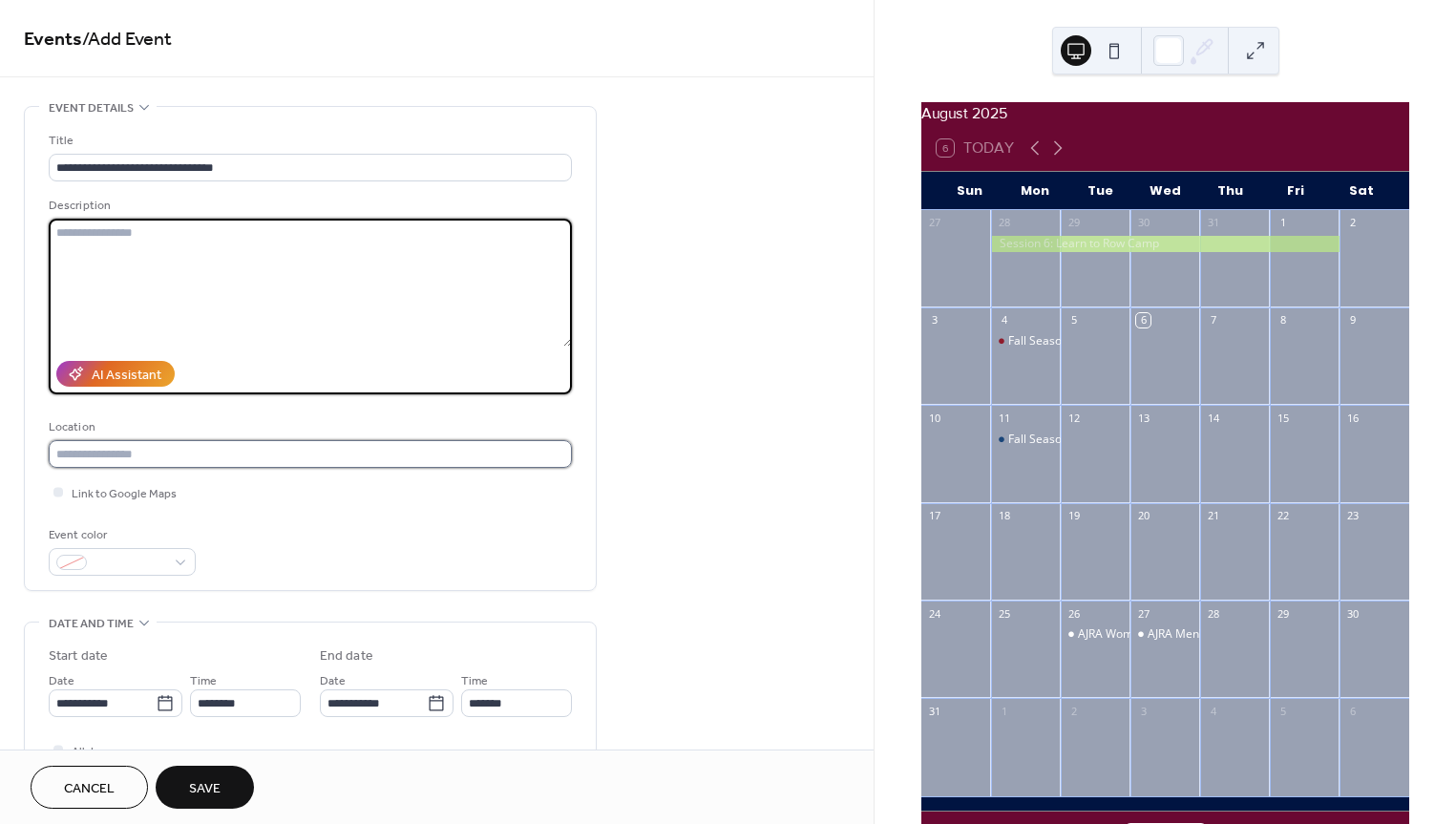 click at bounding box center (310, 454) 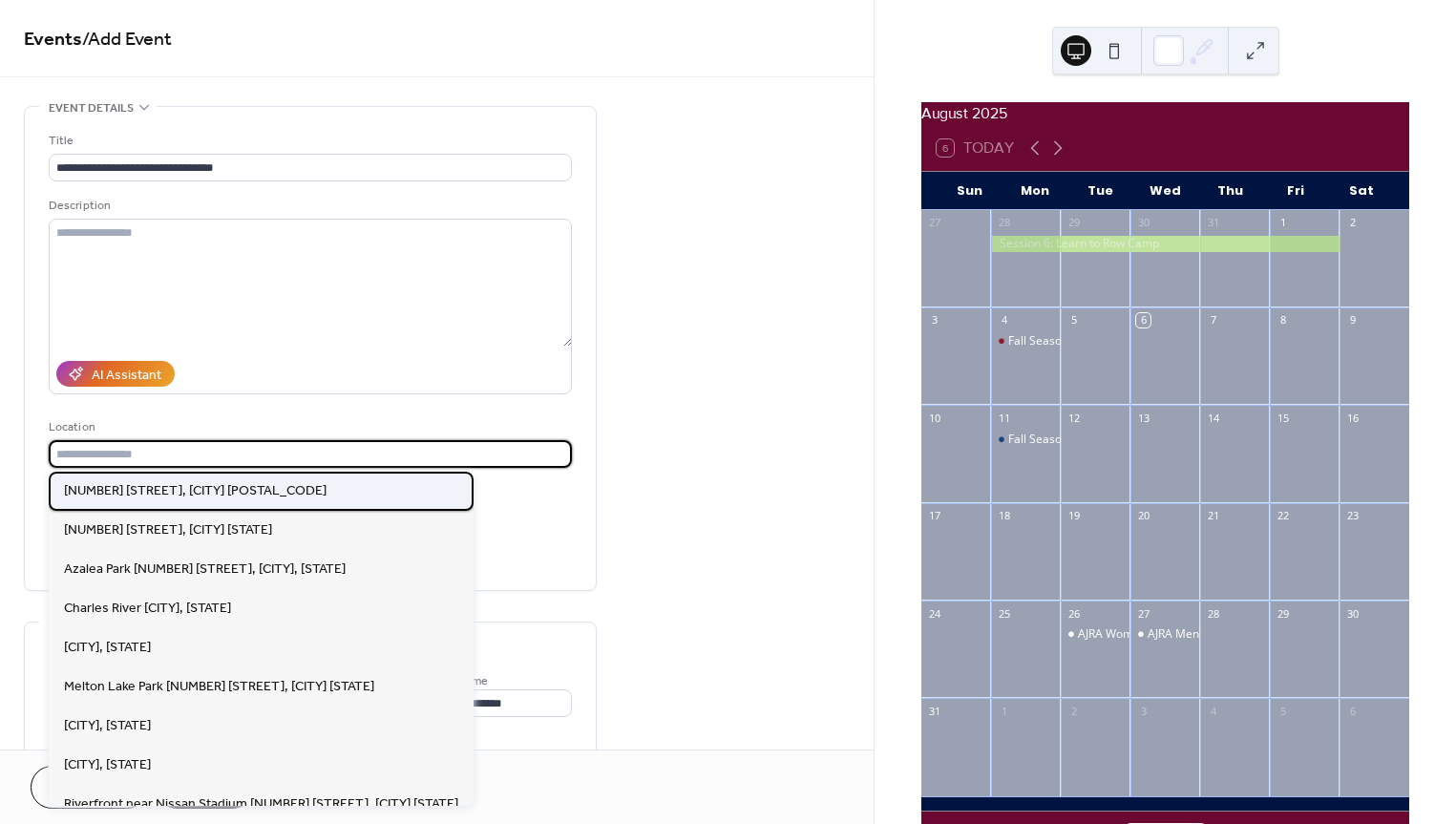 click on "245 Azalea Dr, Roswell GA 30075" at bounding box center (195, 491) 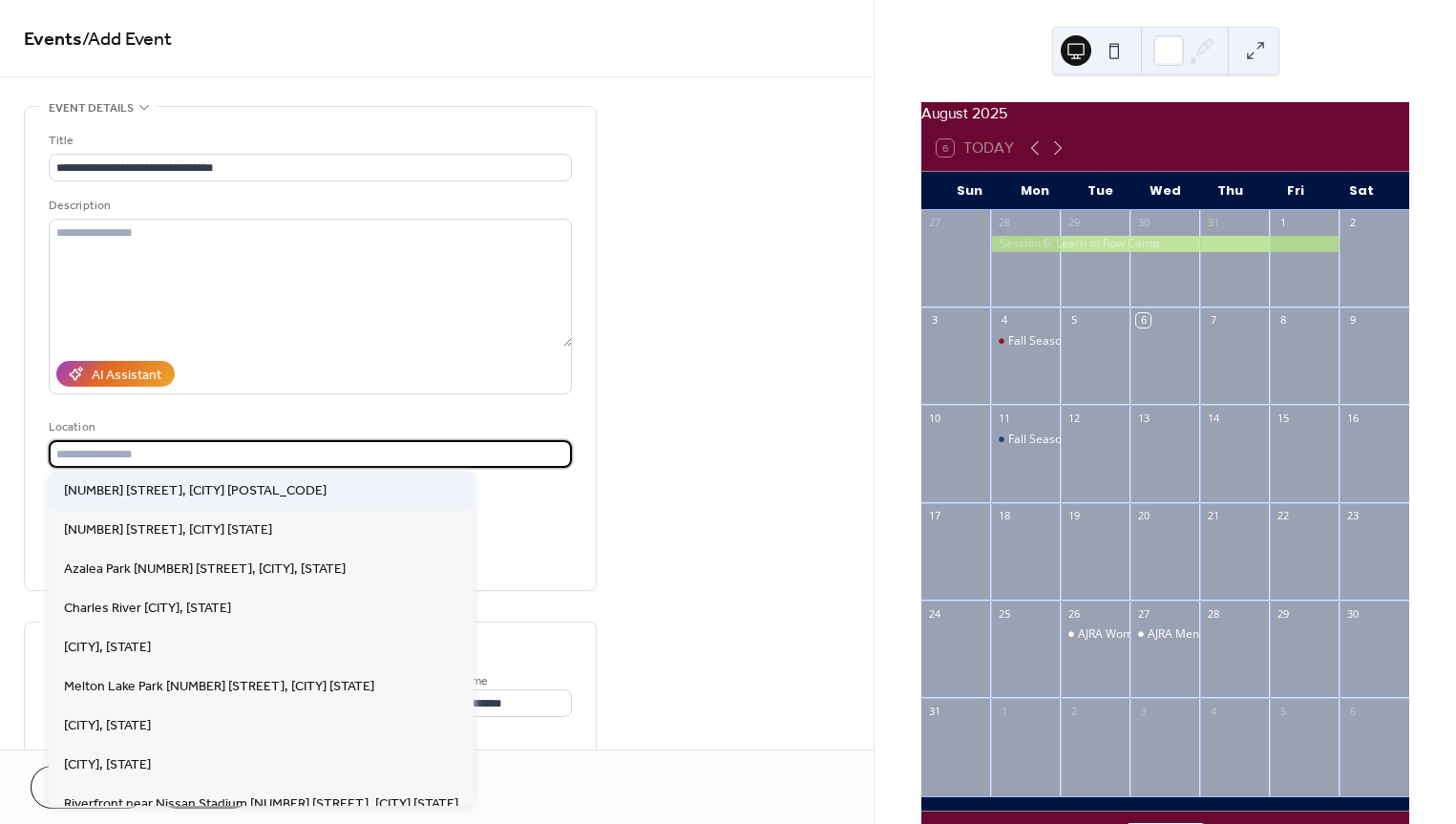 type on "**********" 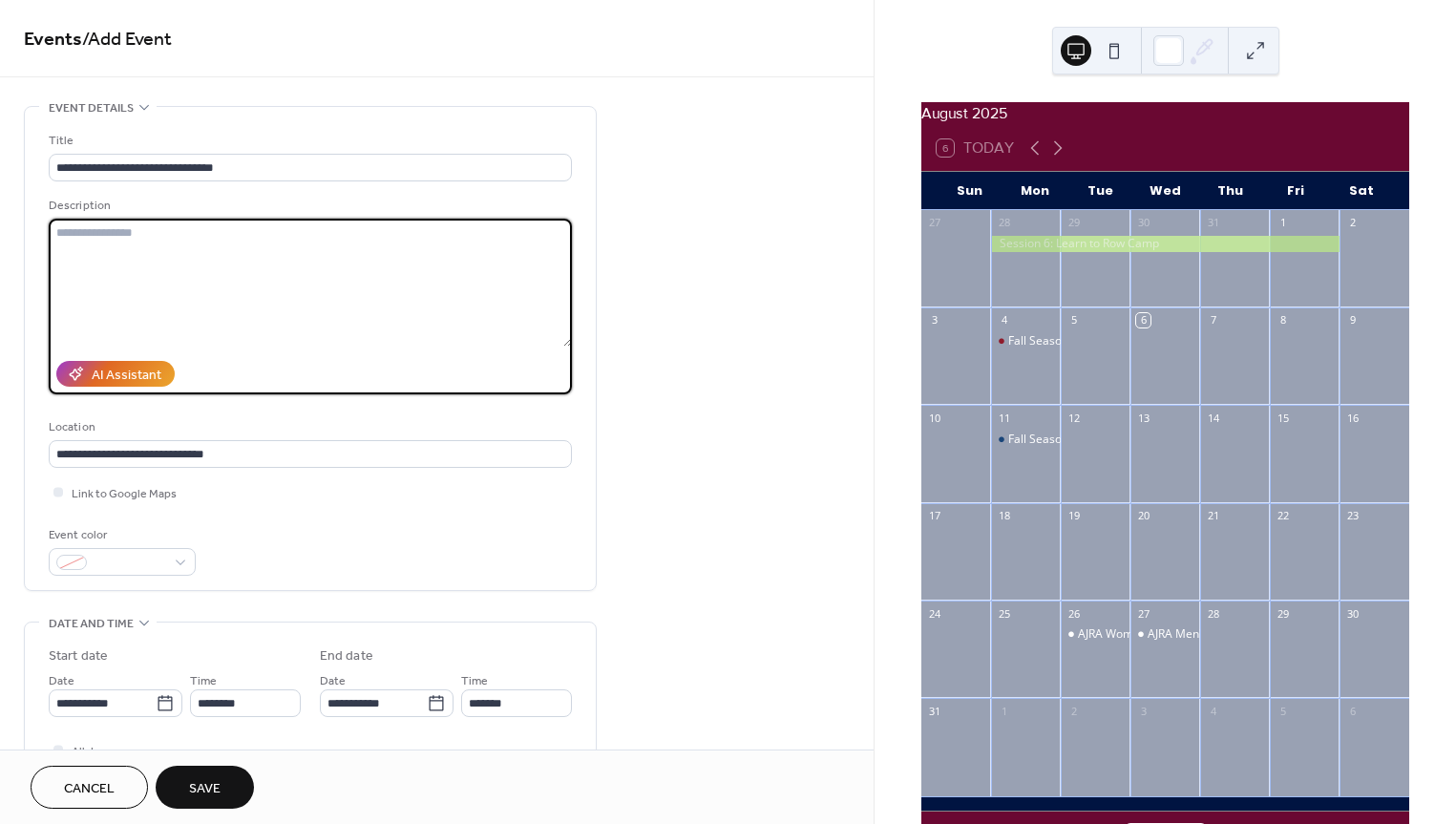 click at bounding box center (310, 283) 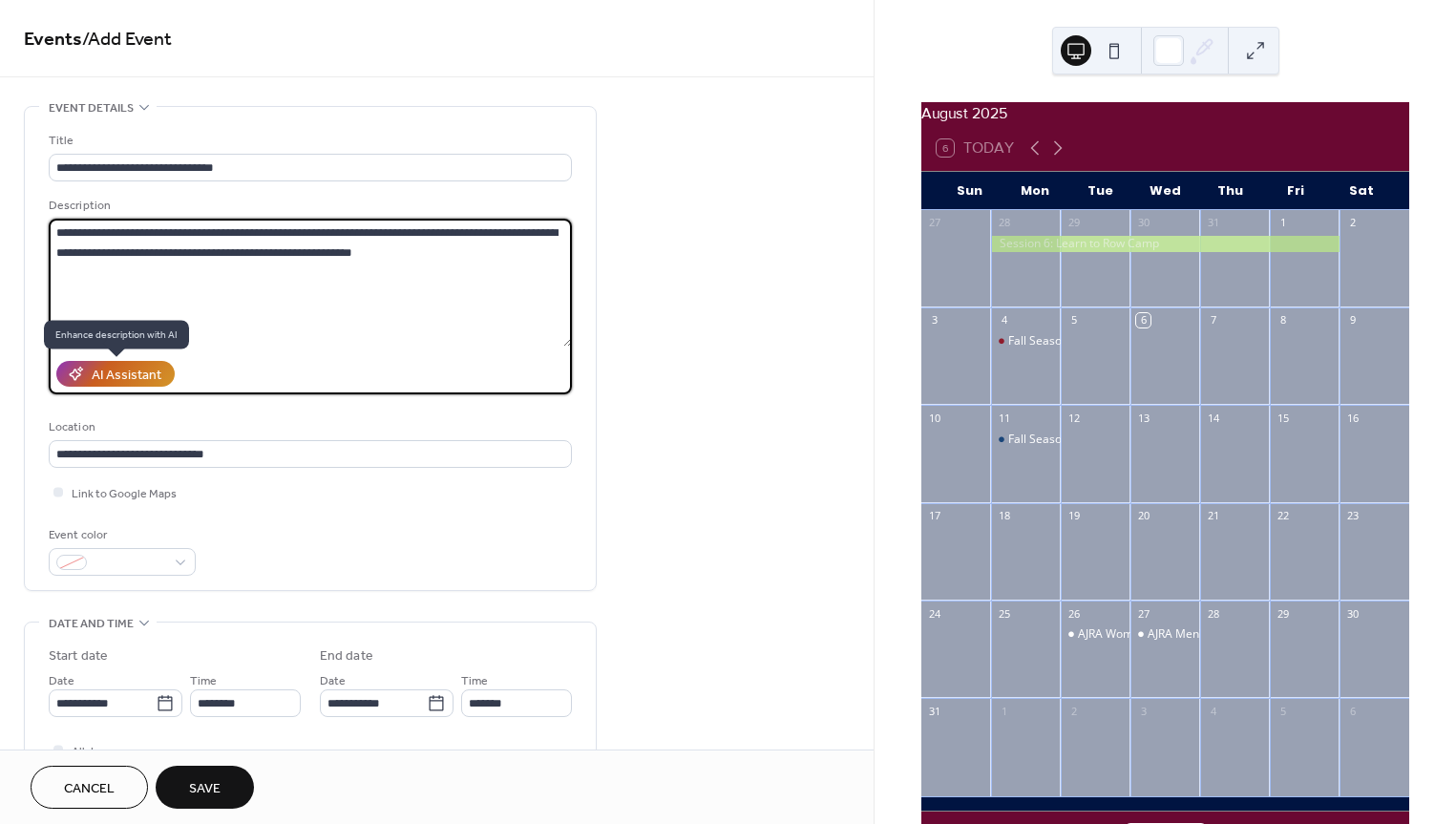 type on "**********" 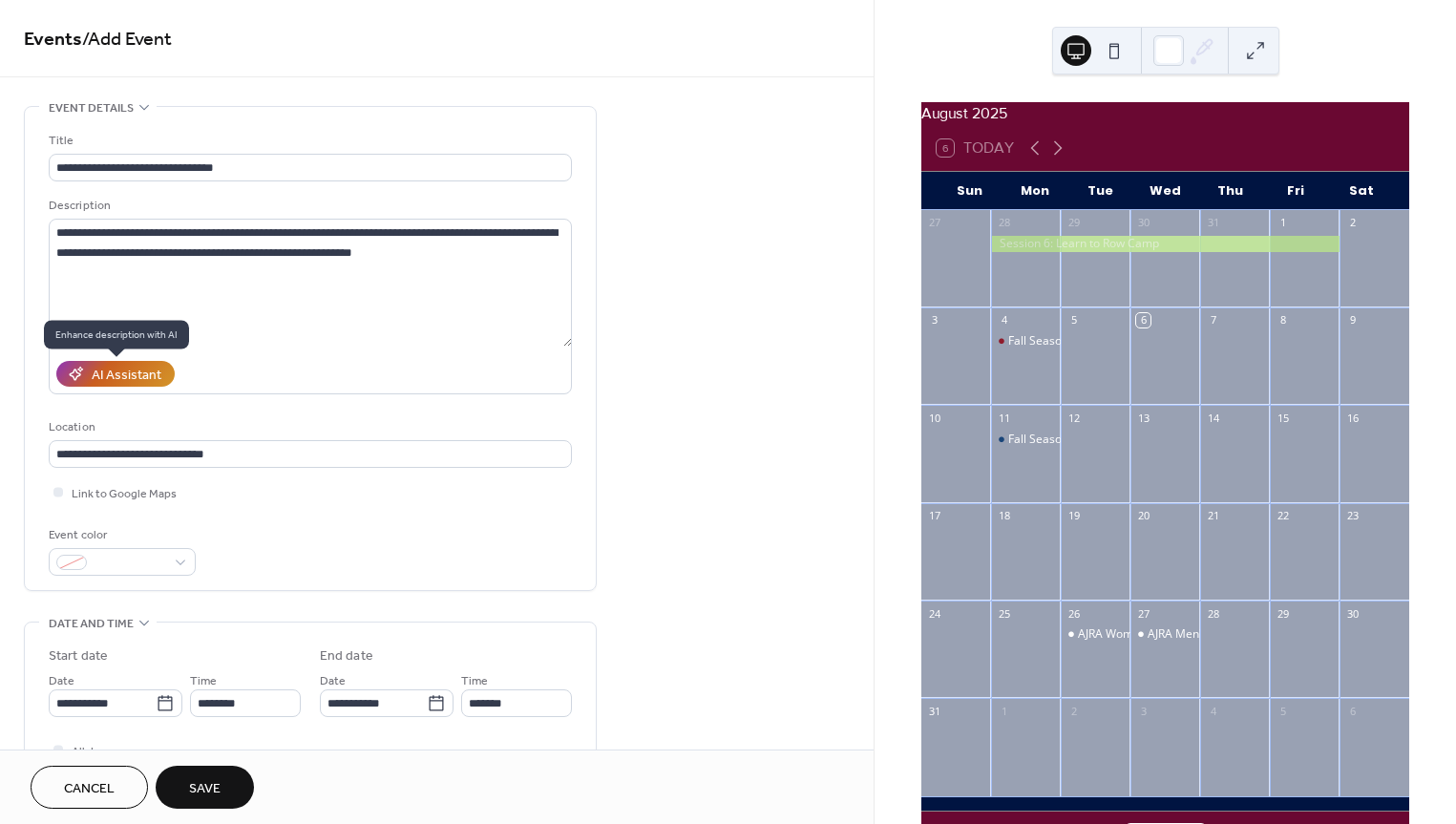 click on "AI Assistant" at bounding box center (126, 375) 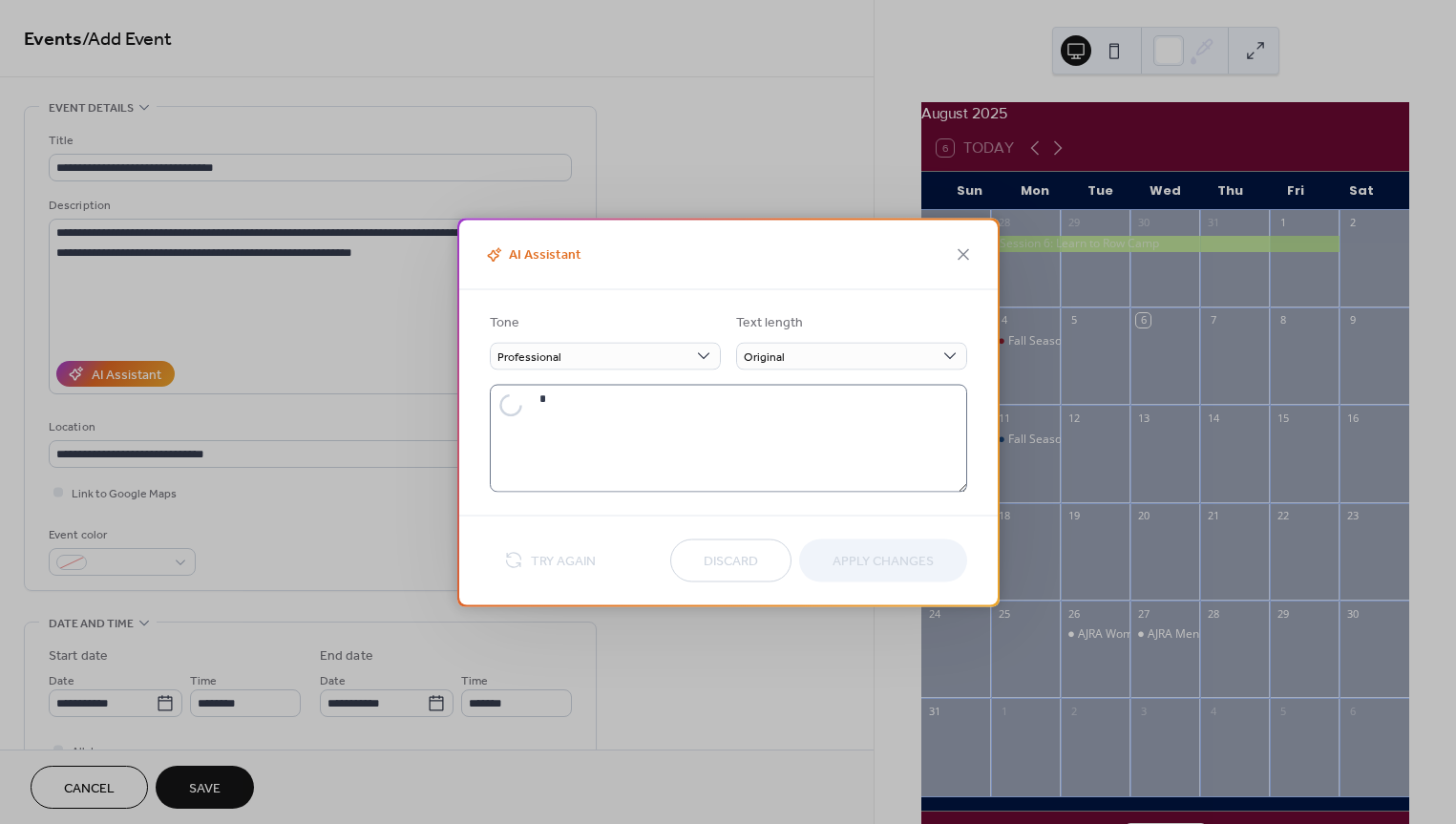 type on "**********" 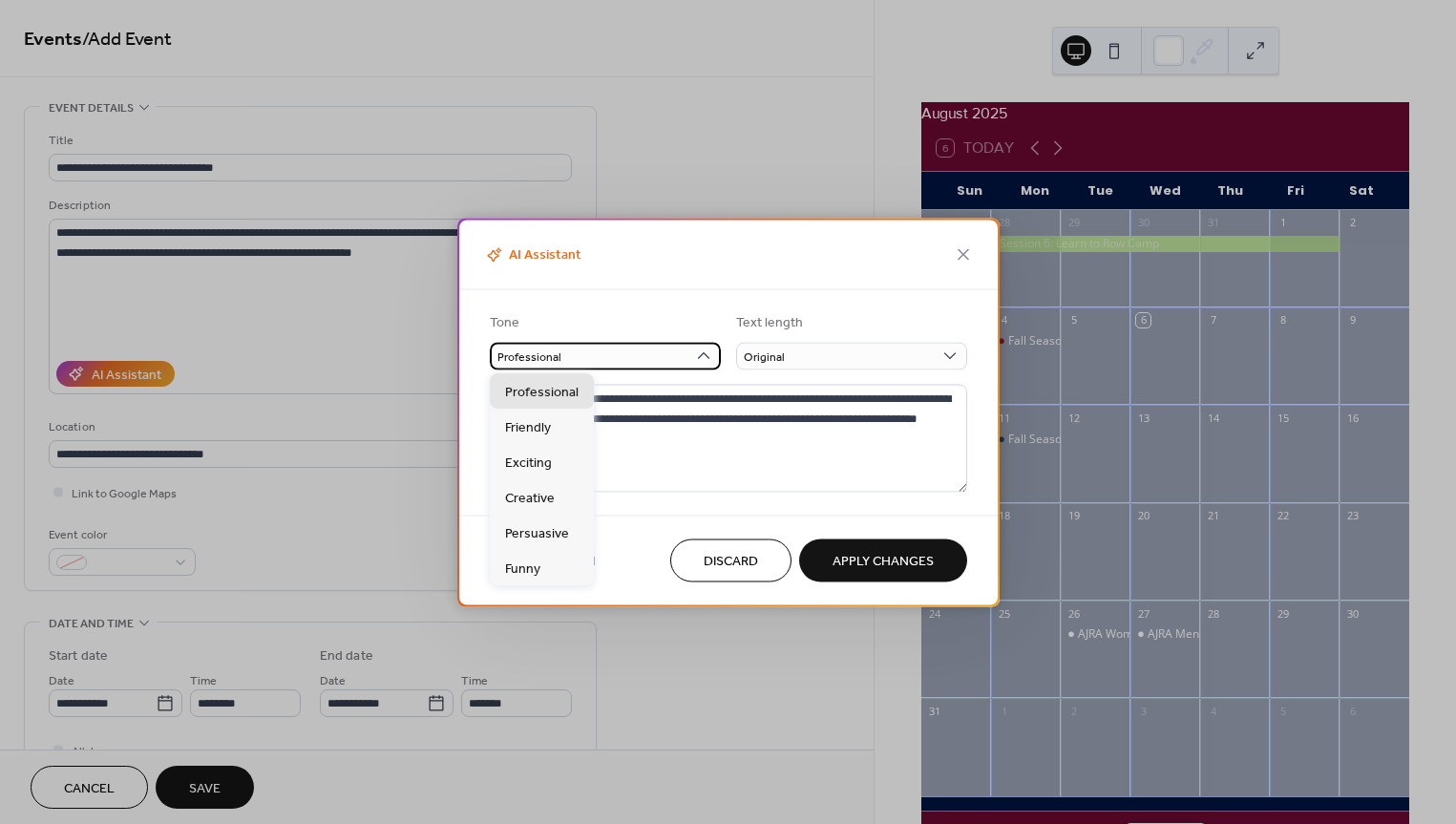 click on "Professional" at bounding box center [605, 355] 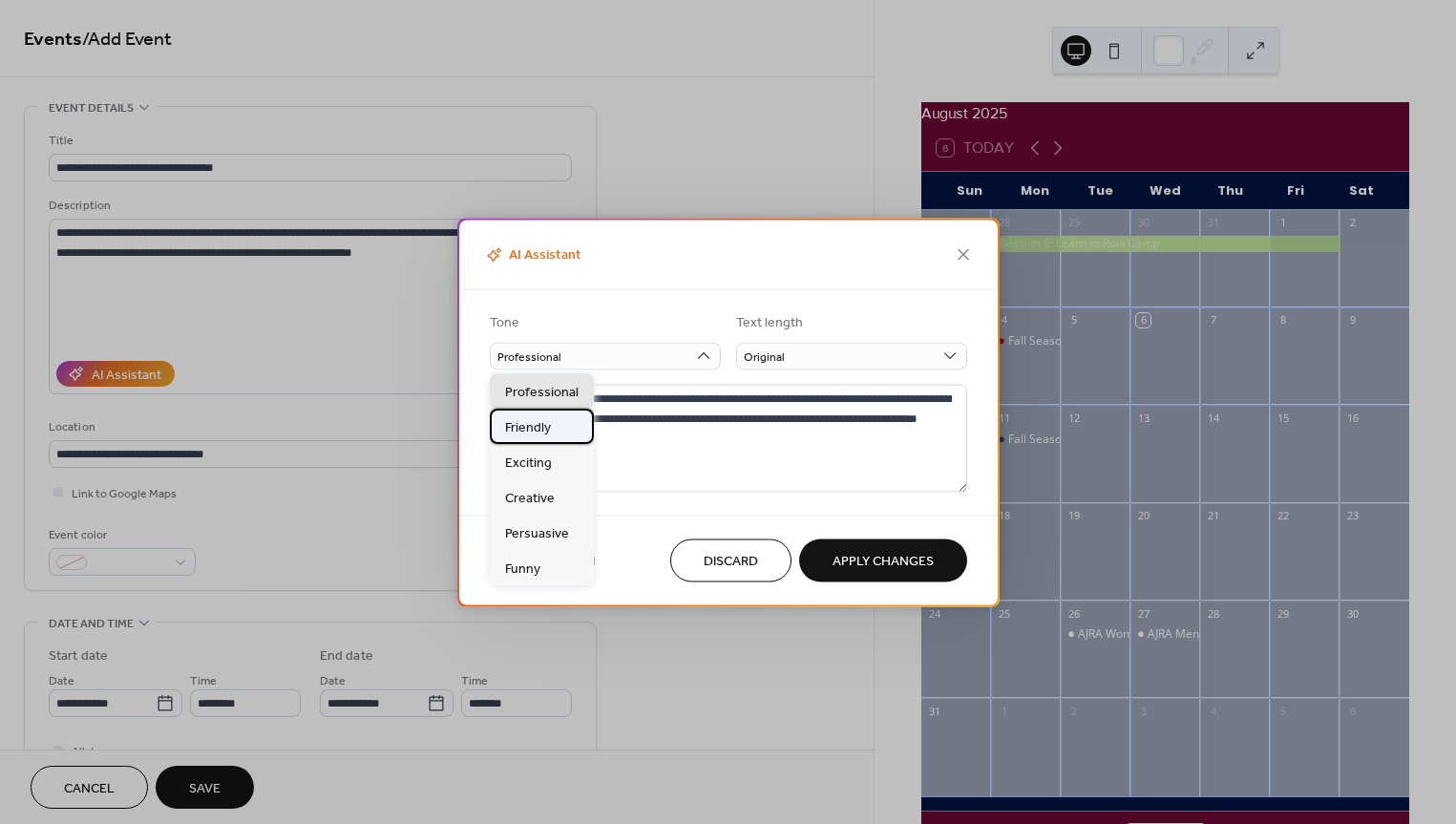 click on "Friendly" at bounding box center (541, 426) 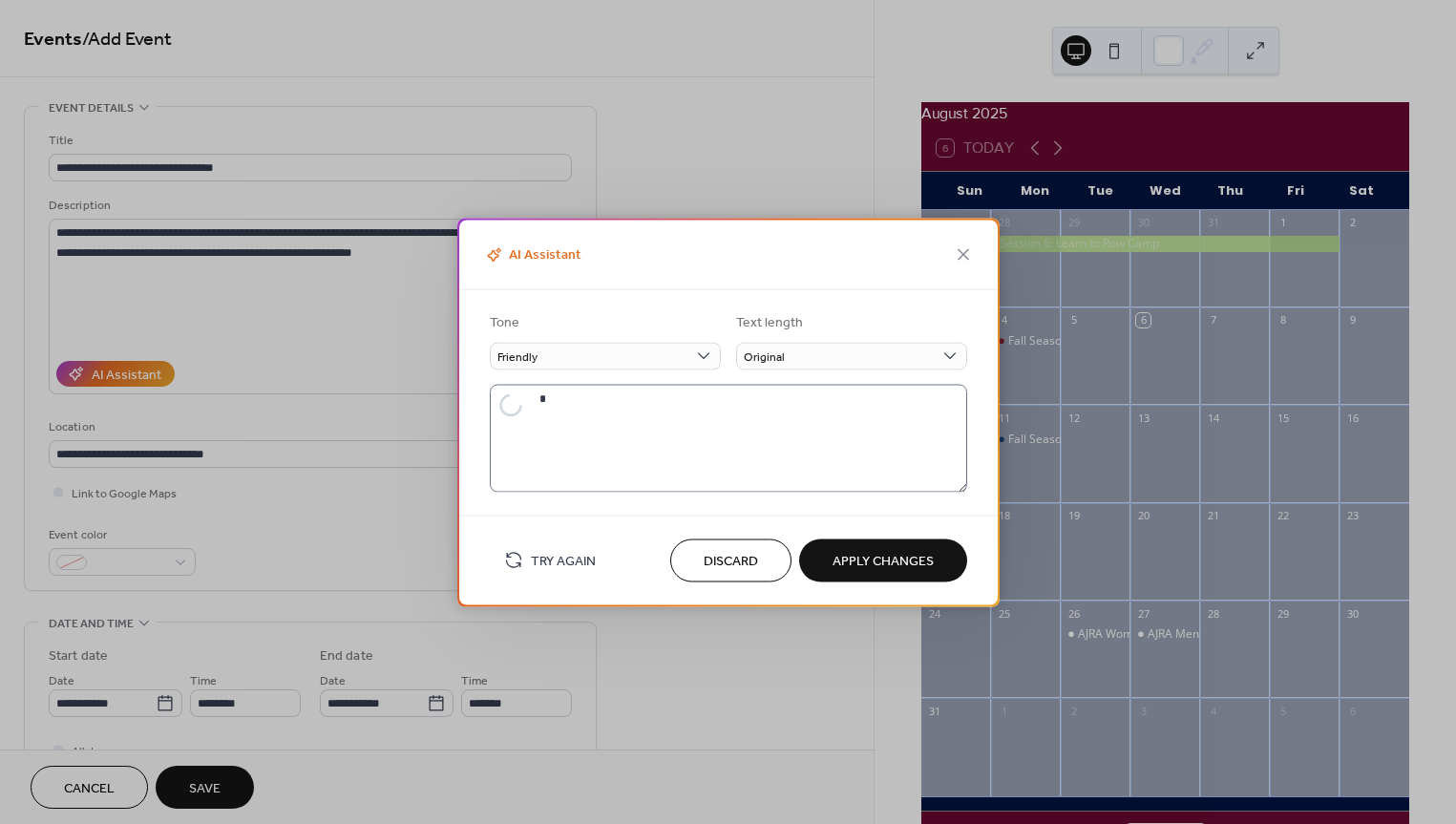 type on "**********" 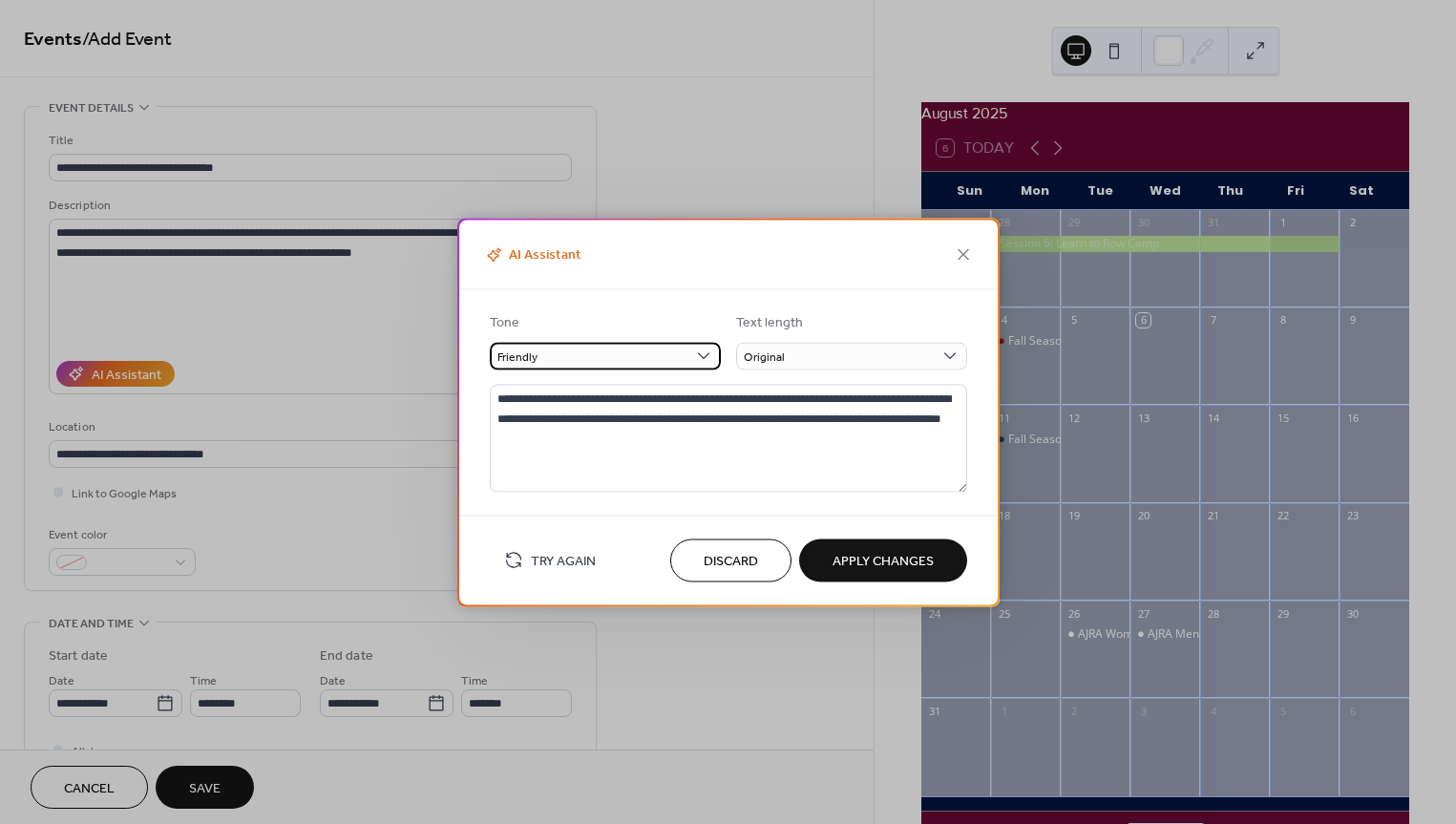 click on "Friendly" at bounding box center (605, 355) 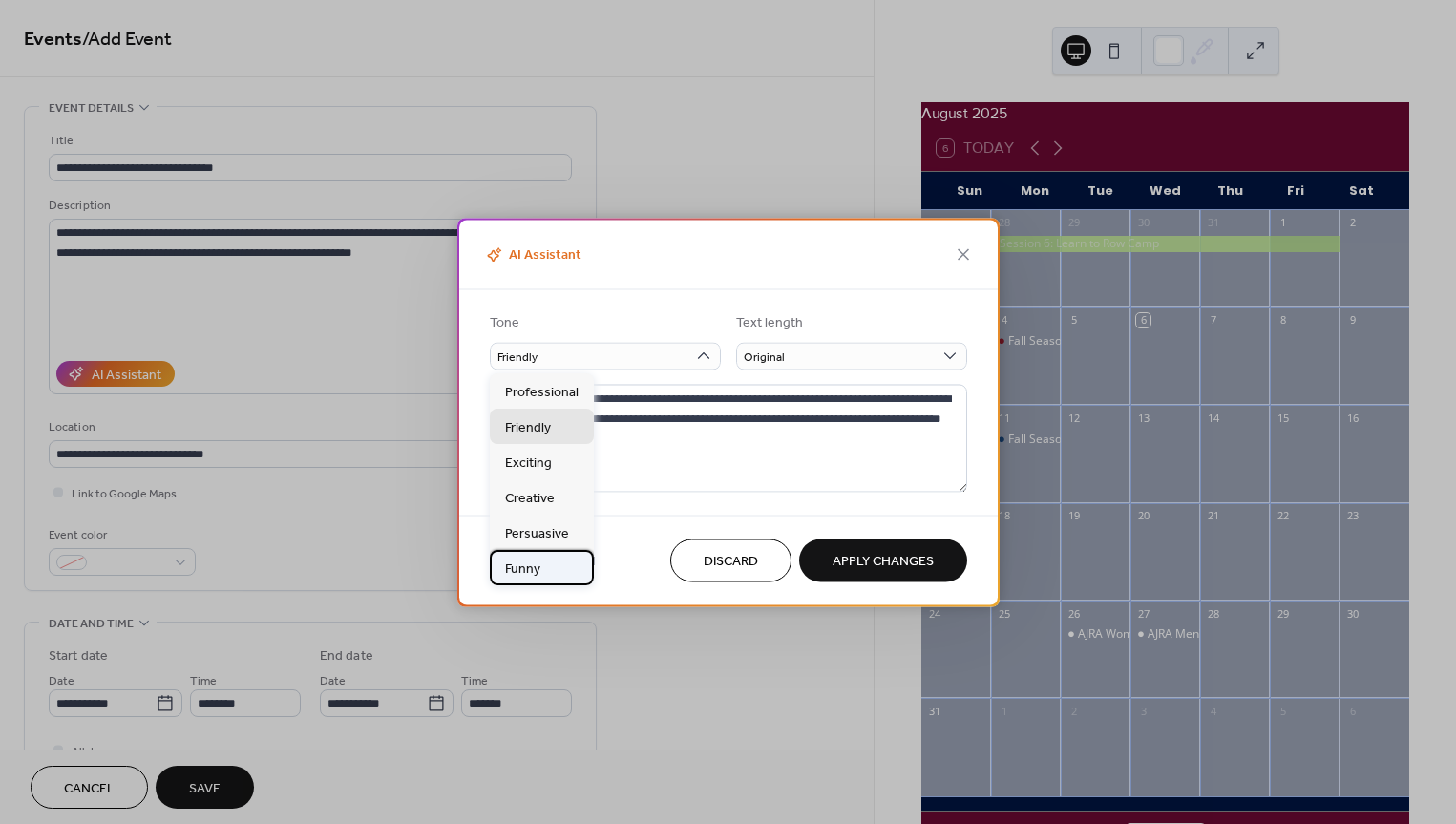 click on "Funny" at bounding box center [522, 569] 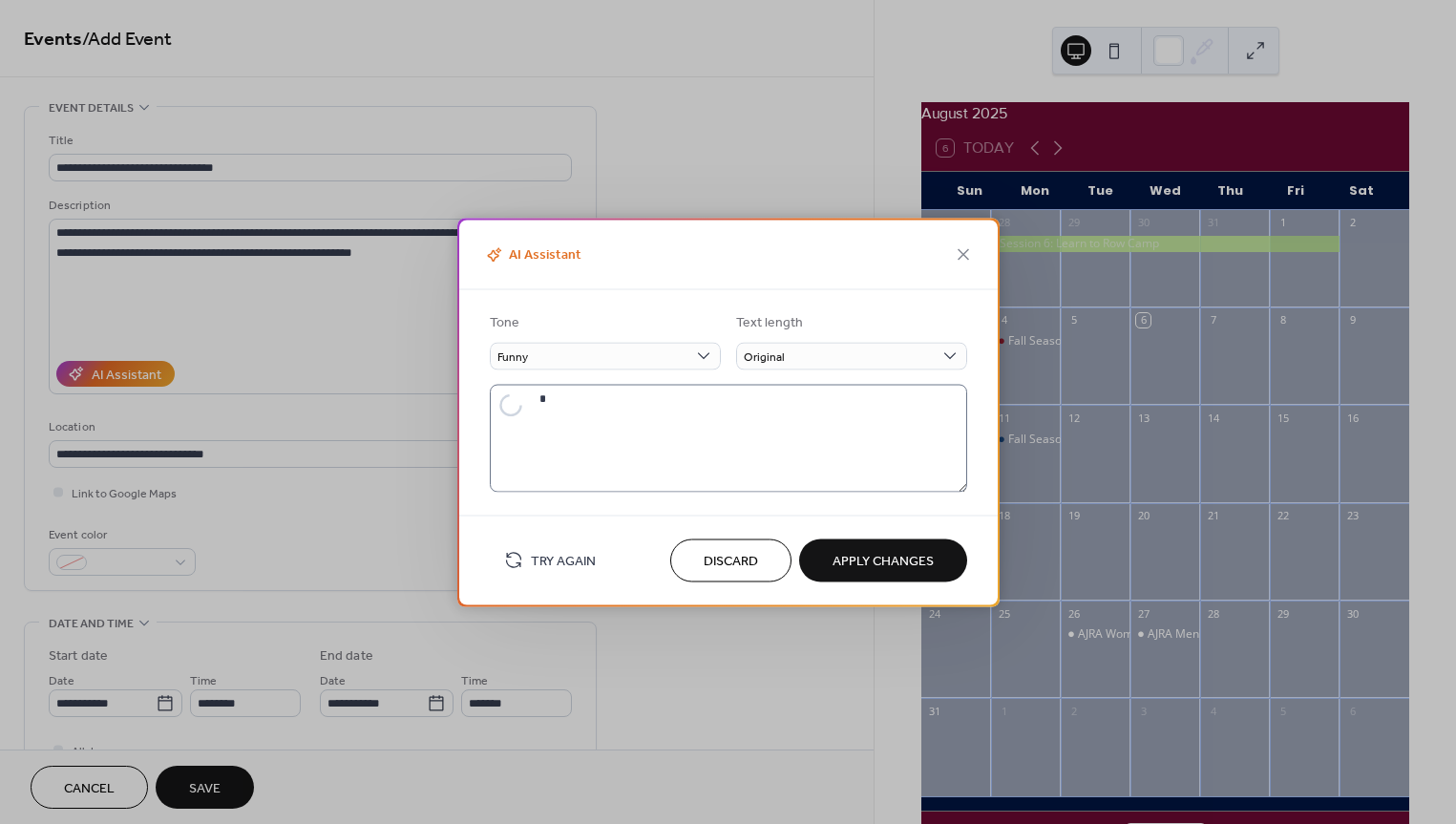 type on "**********" 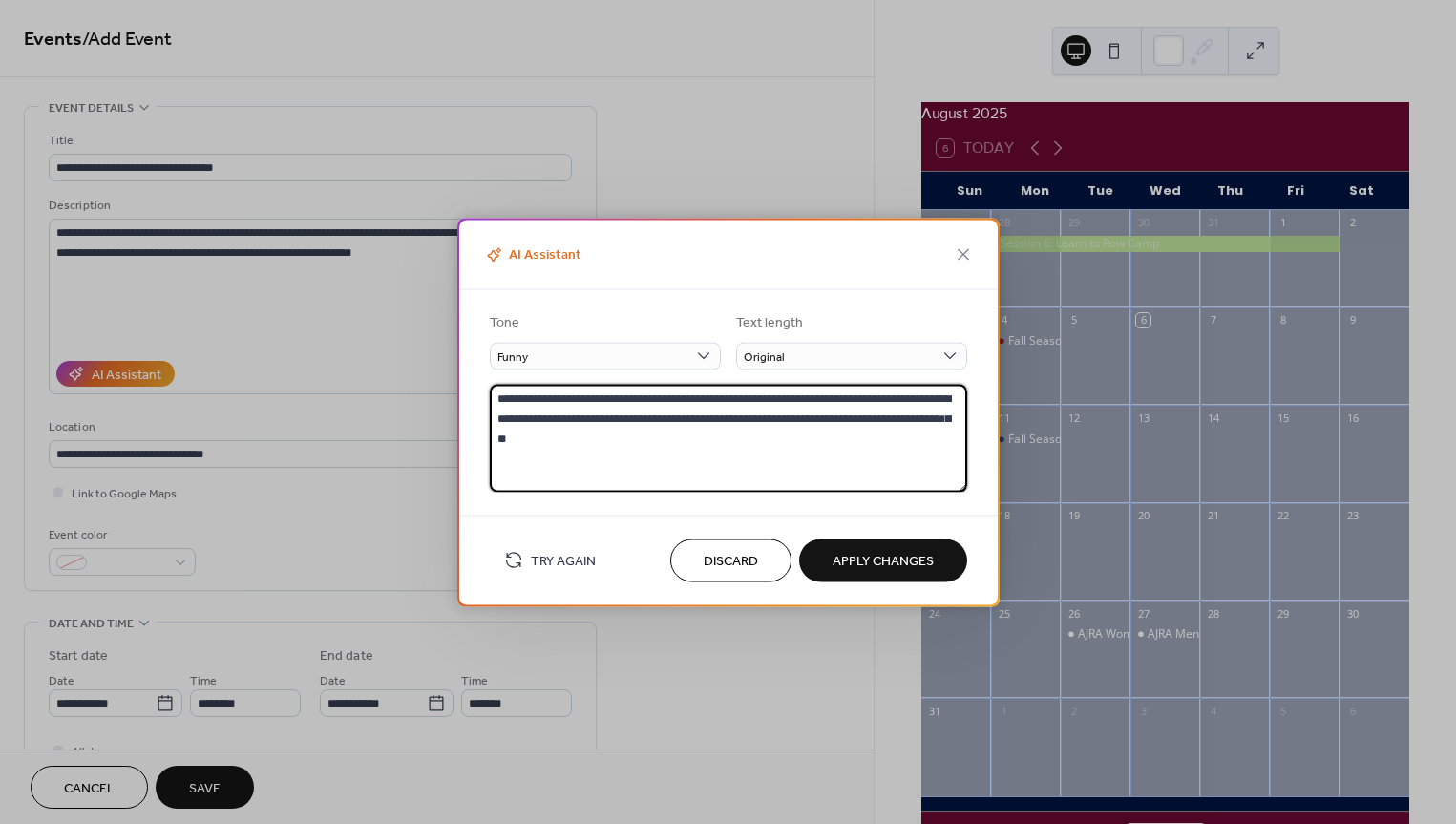 drag, startPoint x: 914, startPoint y: 396, endPoint x: 873, endPoint y: 397, distance: 41.012193 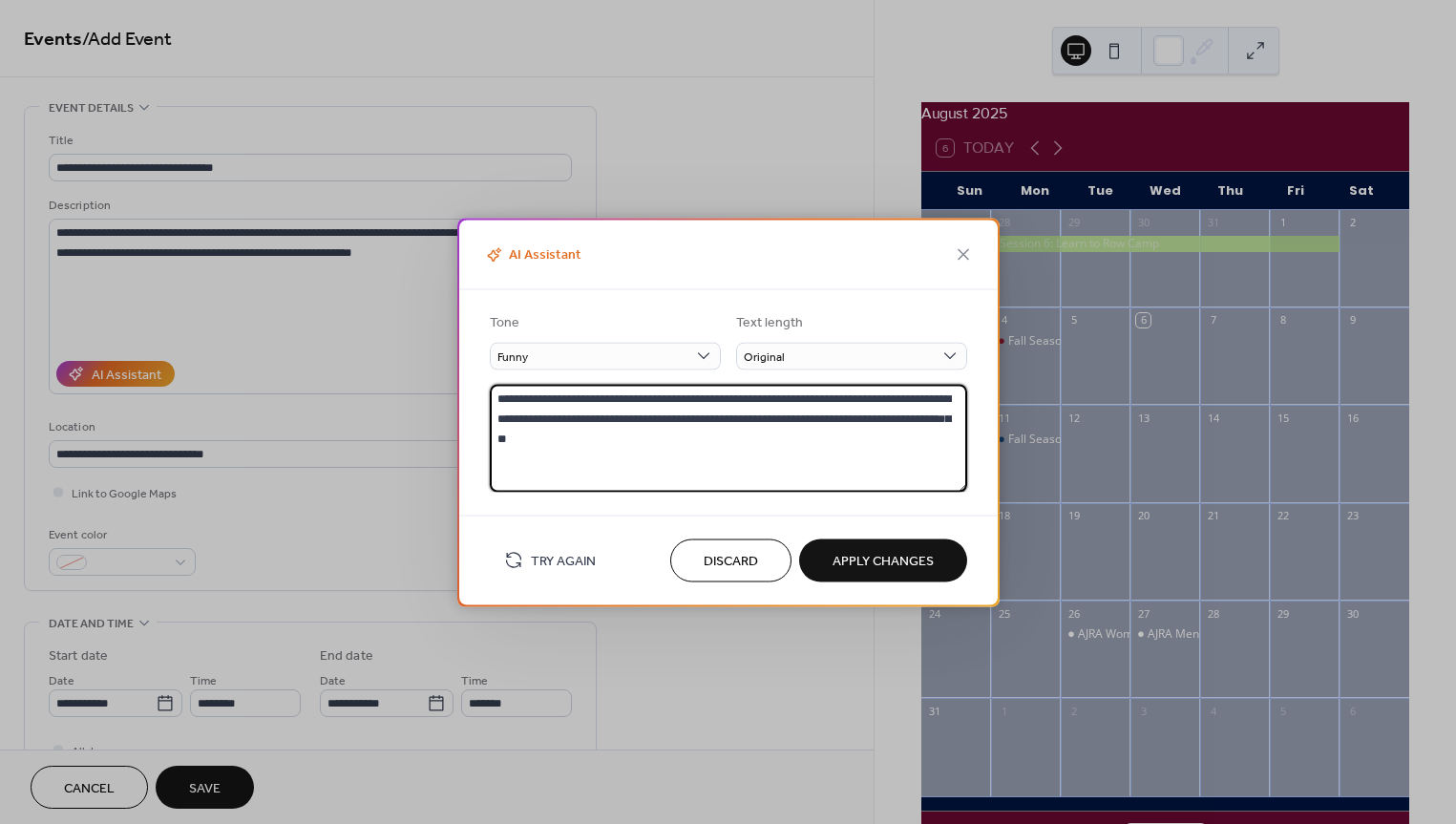 click on "**********" at bounding box center [728, 437] 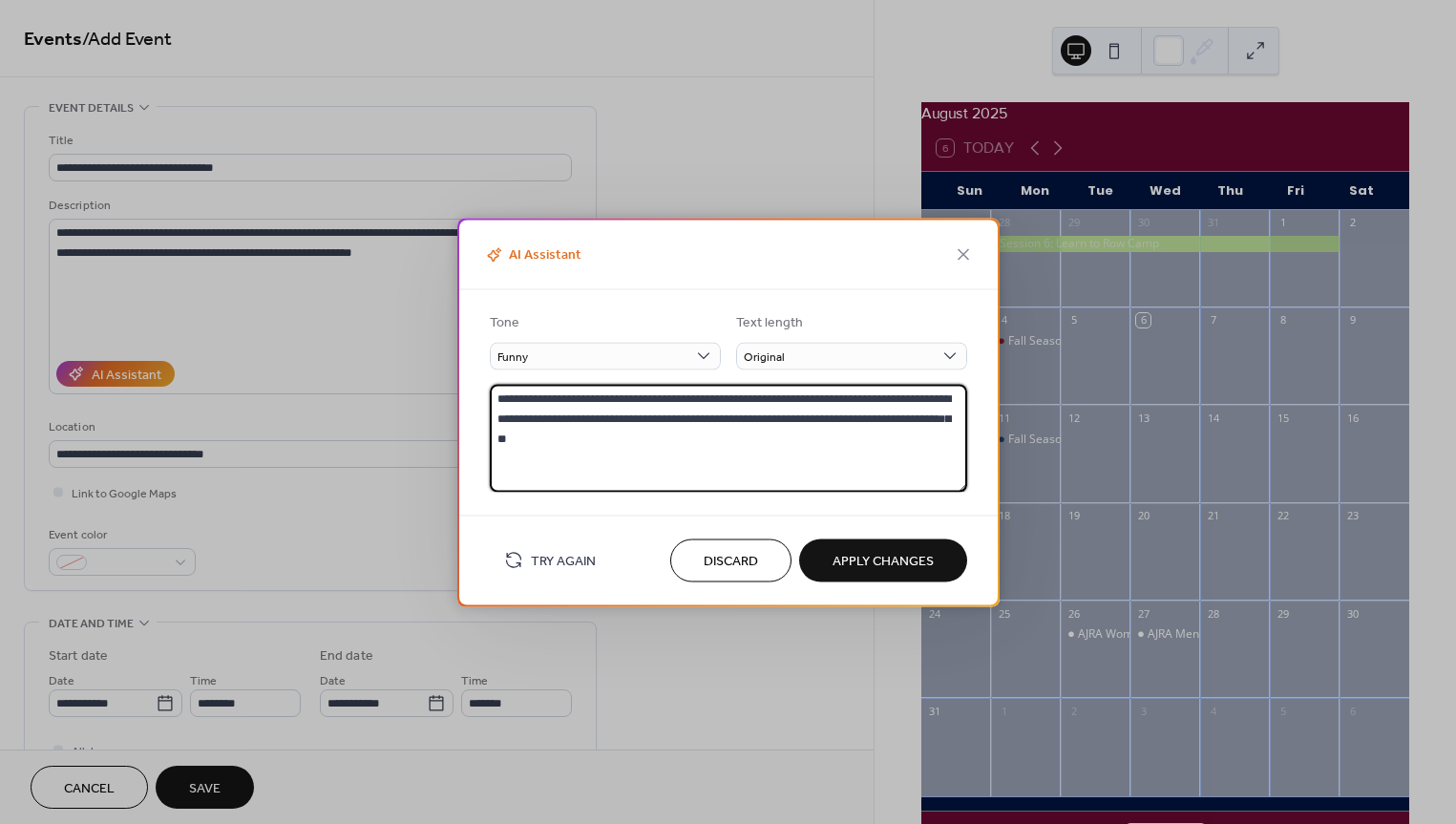 click on "Apply Changes" at bounding box center [883, 561] 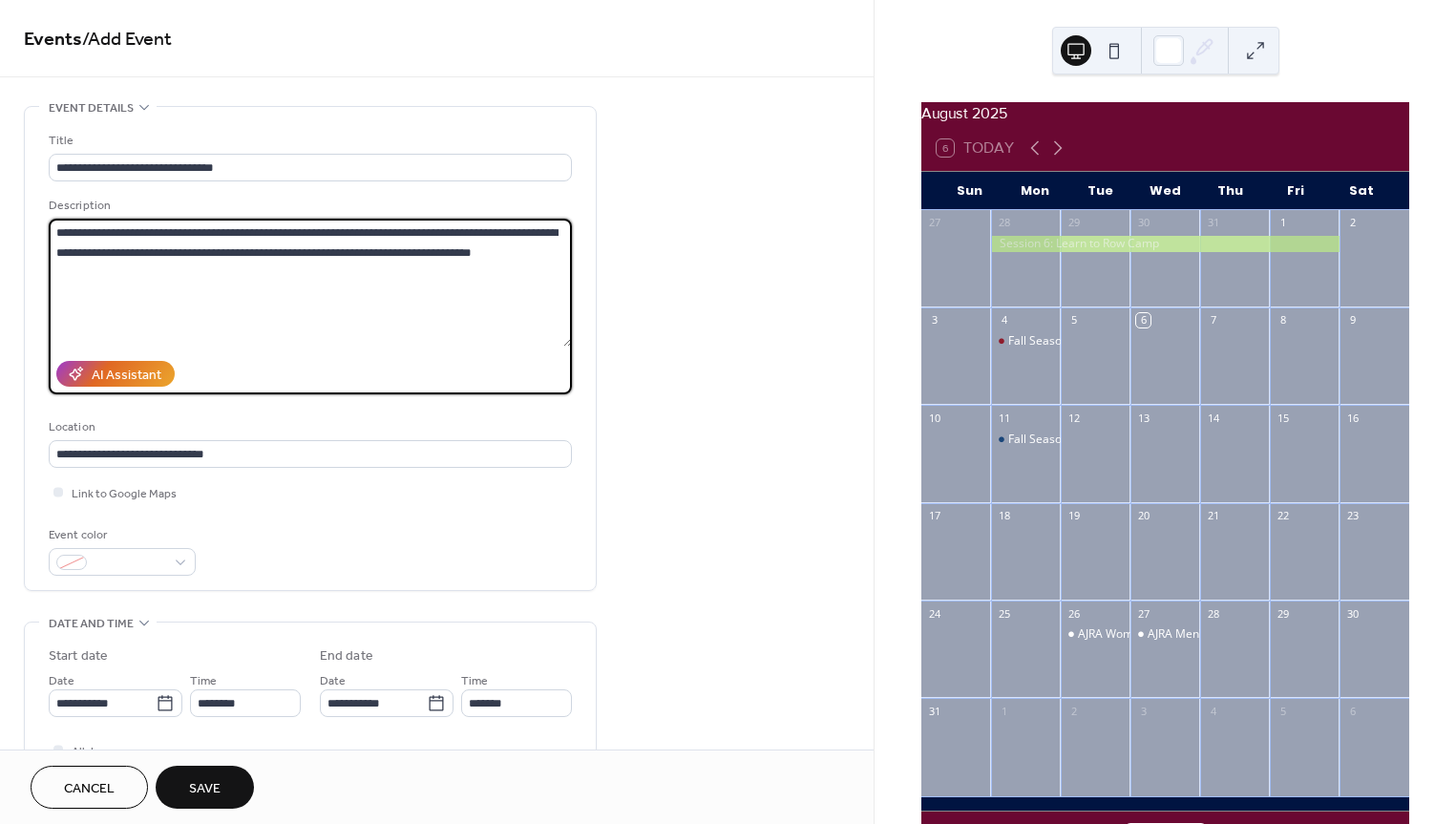drag, startPoint x: 478, startPoint y: 231, endPoint x: 429, endPoint y: 232, distance: 49.010203 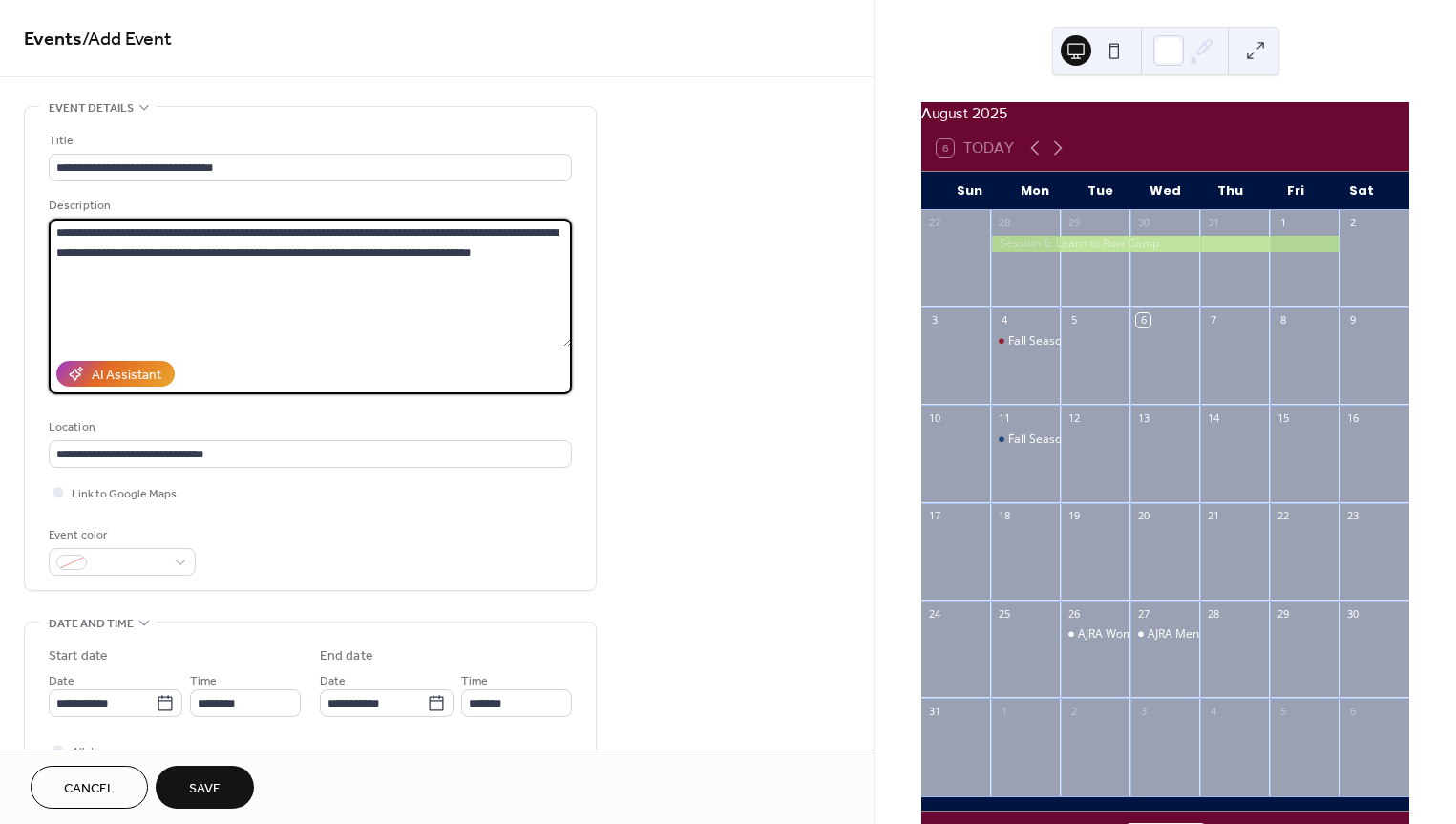 click on "**********" at bounding box center [310, 283] 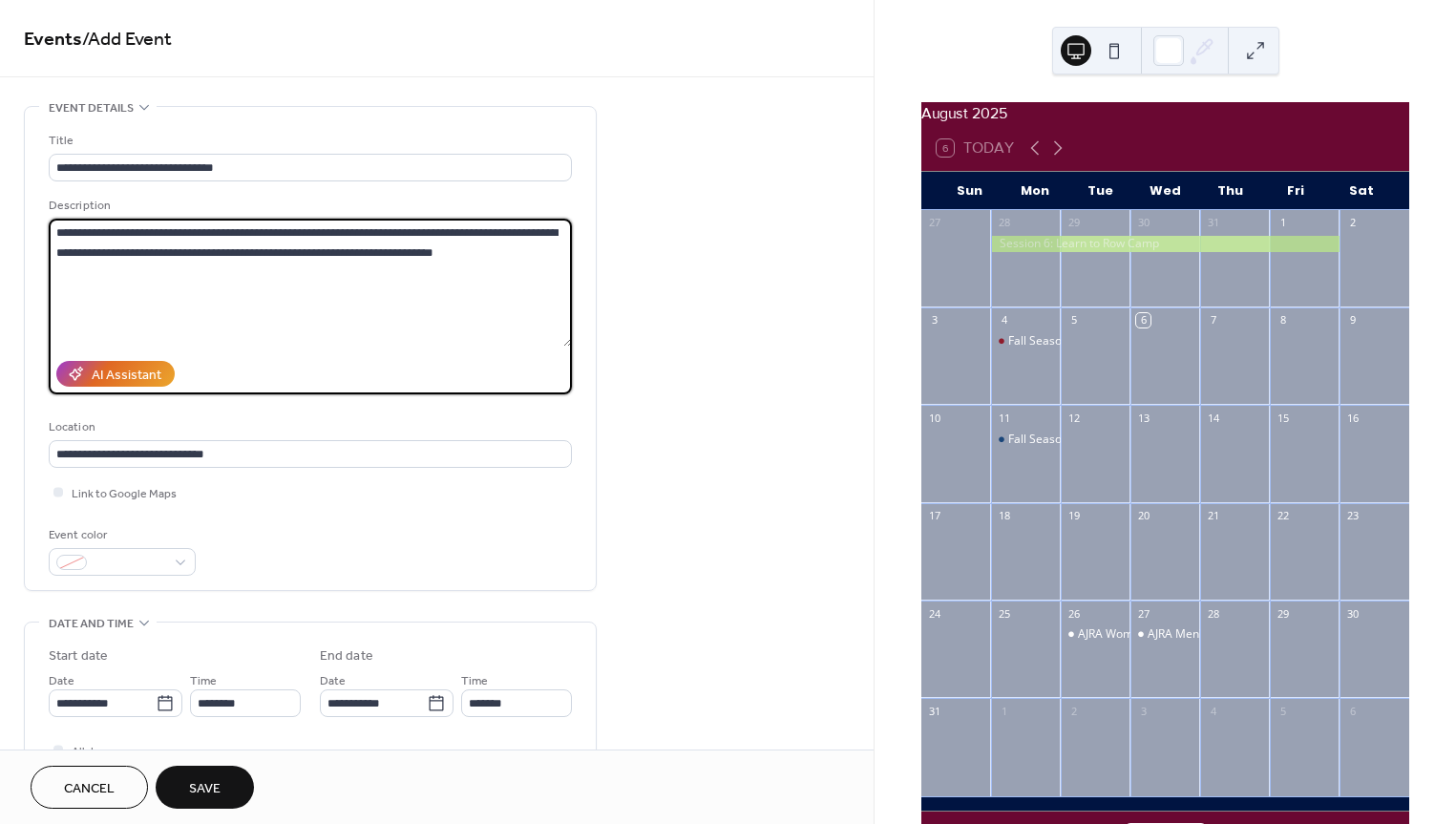 click on "**********" at bounding box center [310, 283] 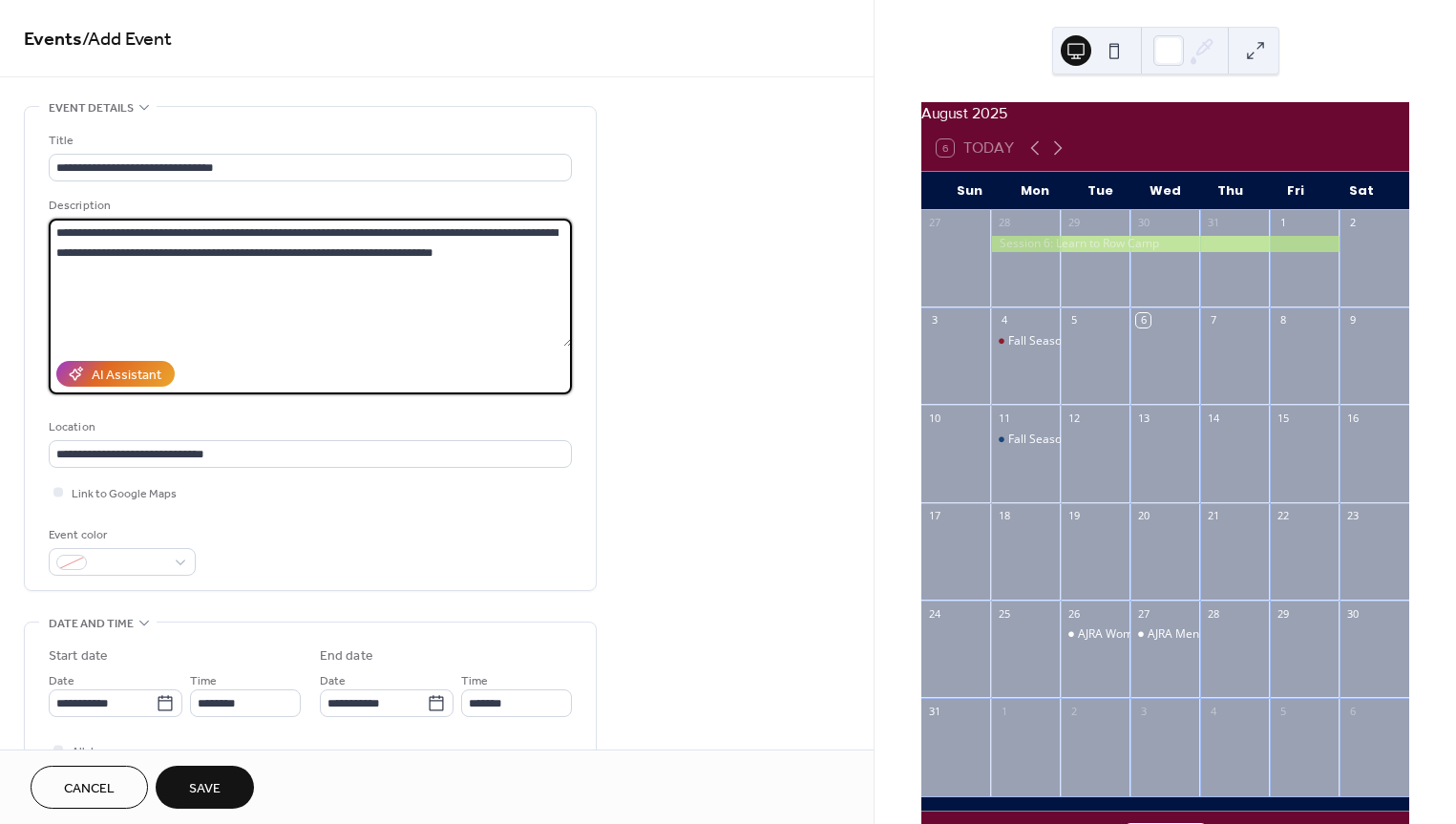 drag, startPoint x: 502, startPoint y: 251, endPoint x: 356, endPoint y: 245, distance: 146.1232 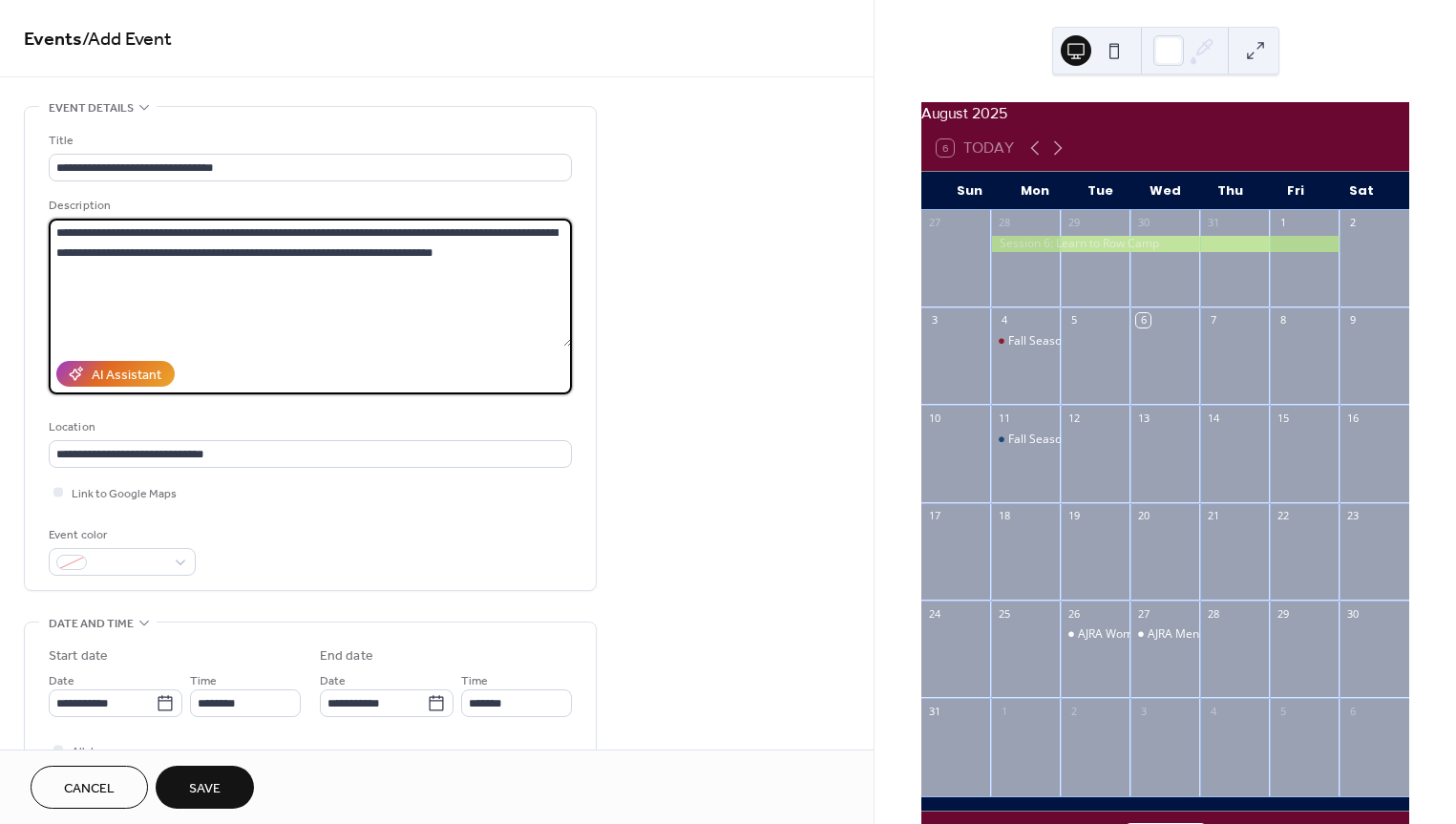 click on "**********" at bounding box center (310, 283) 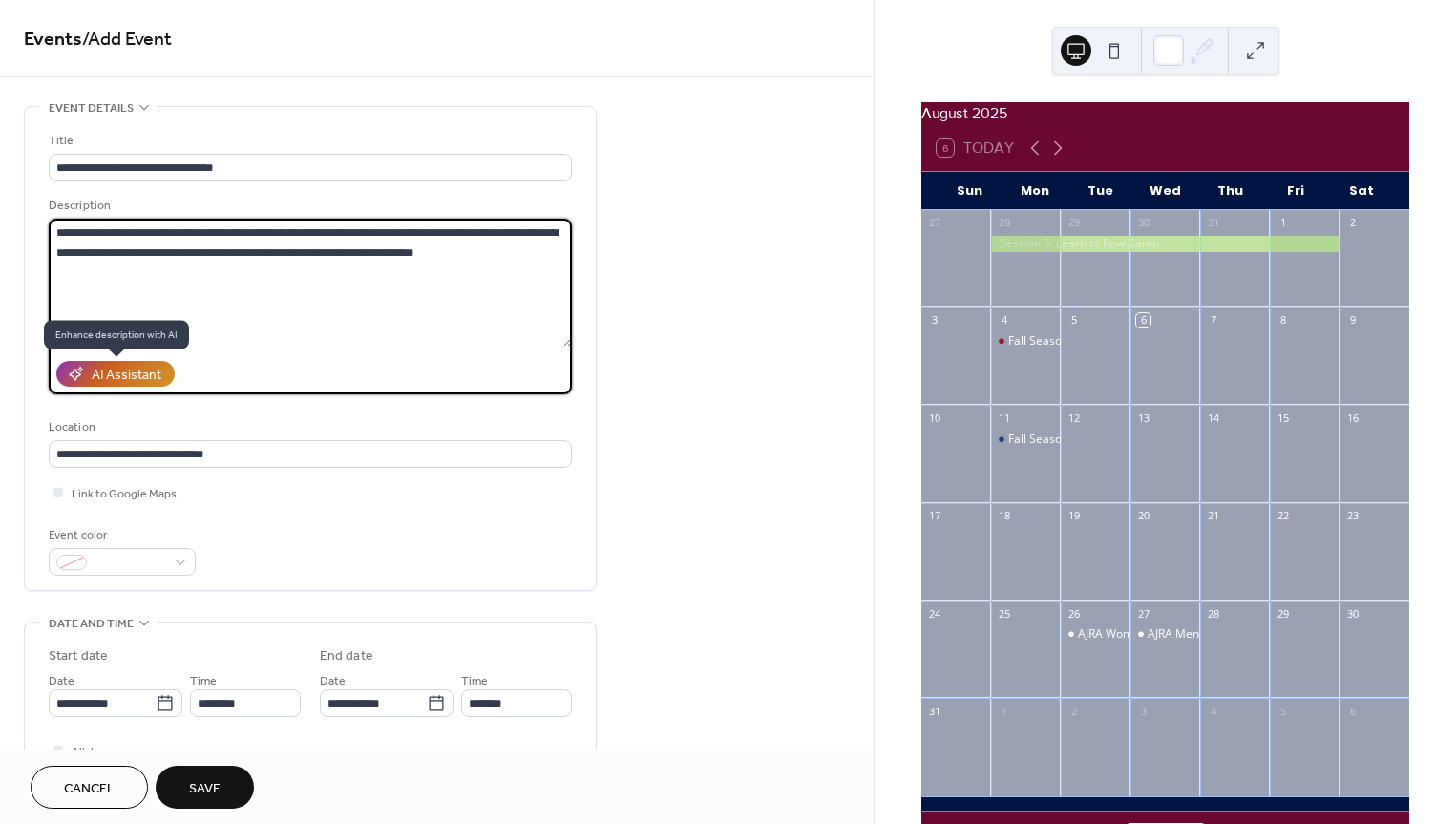 type on "**********" 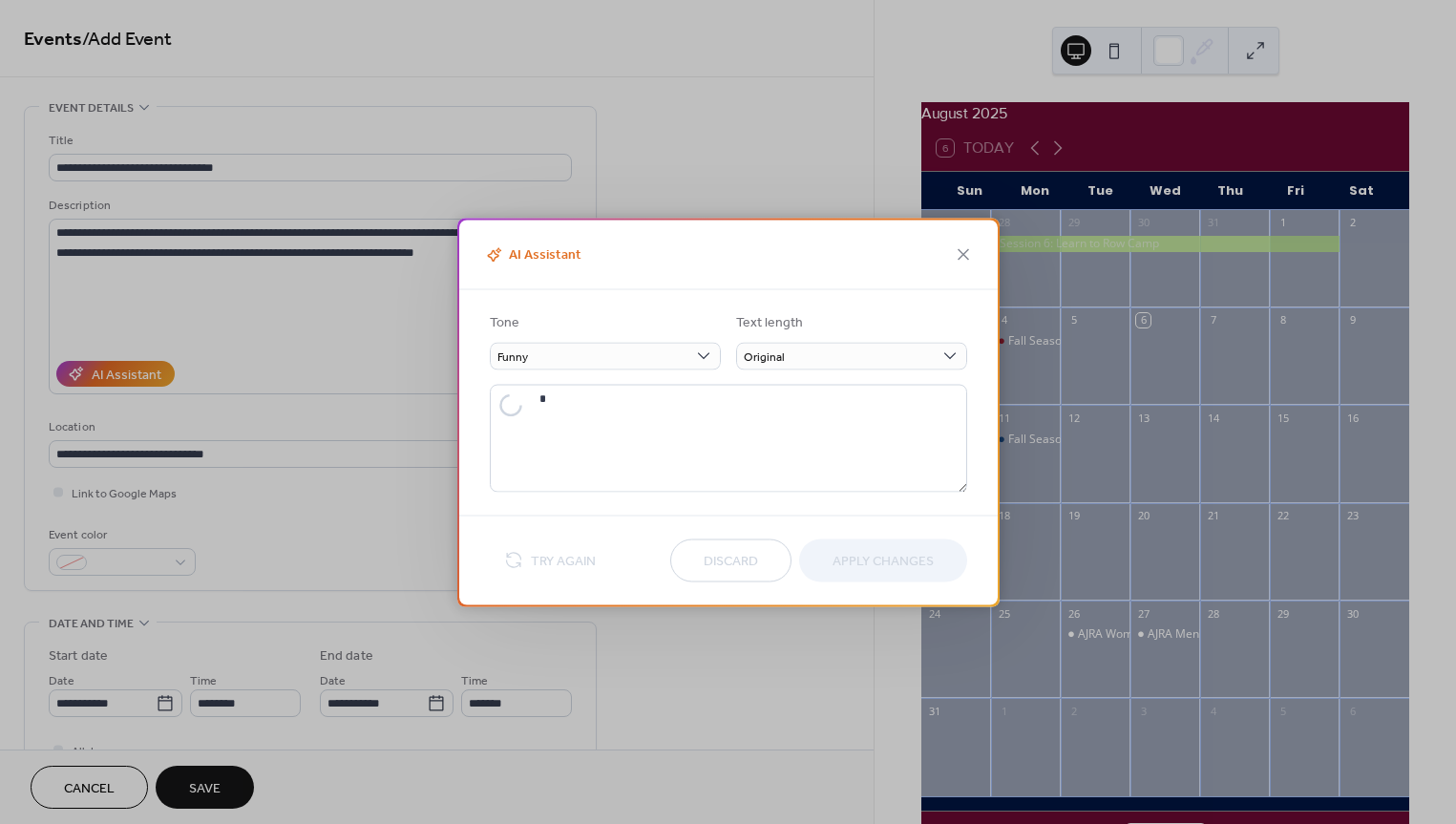 type on "**********" 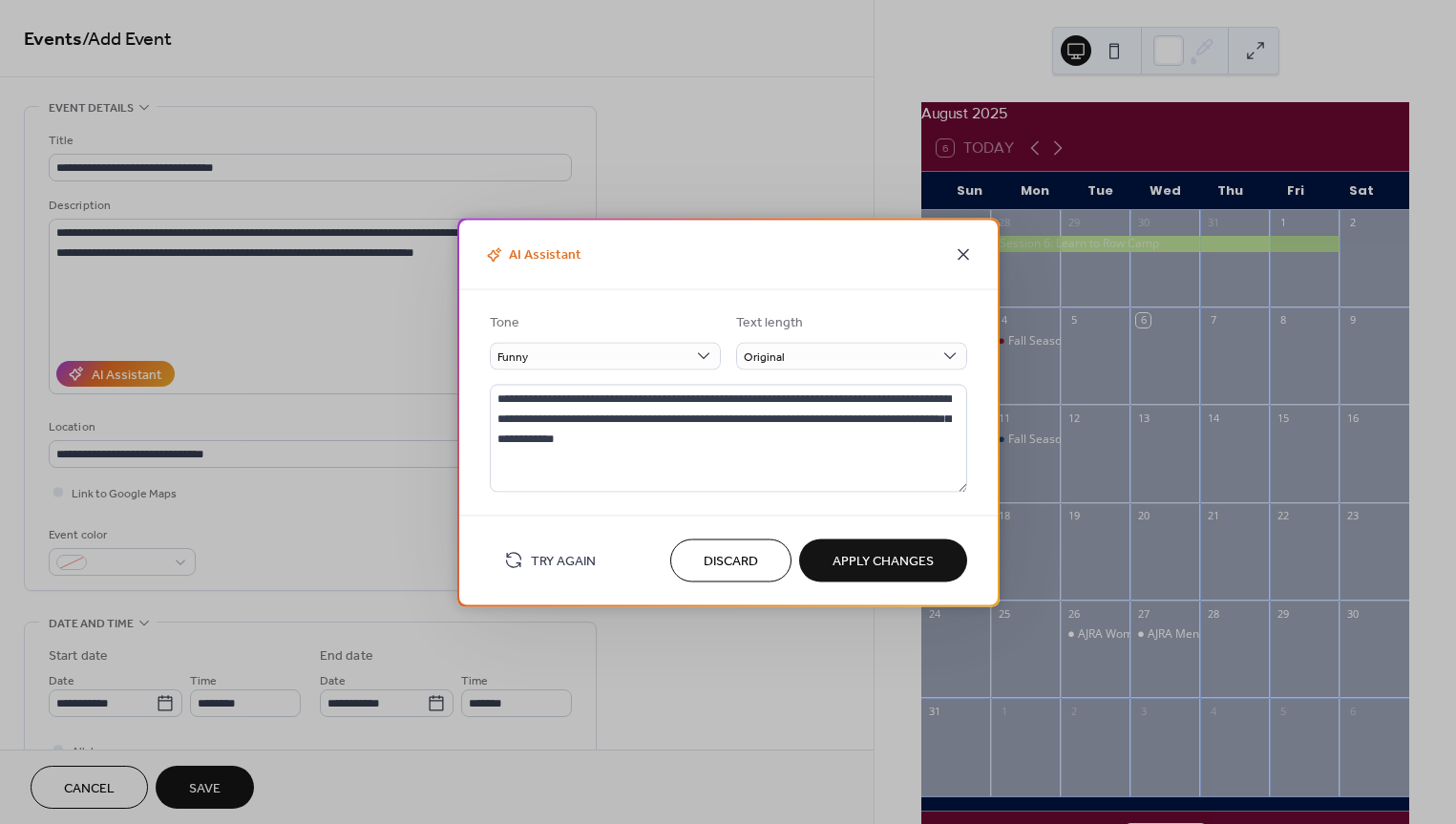 click 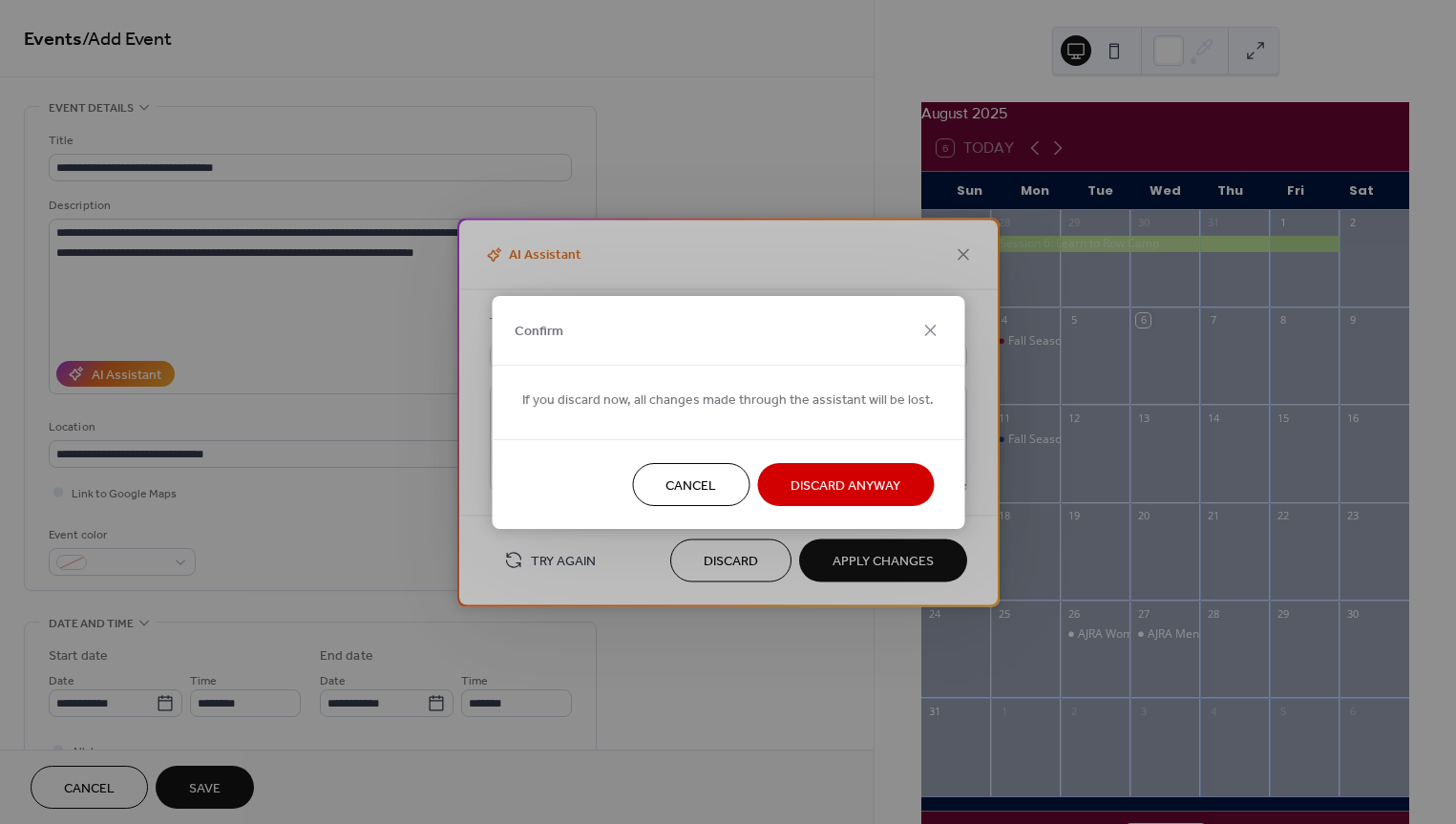 click on "Discard Anyway" at bounding box center (845, 485) 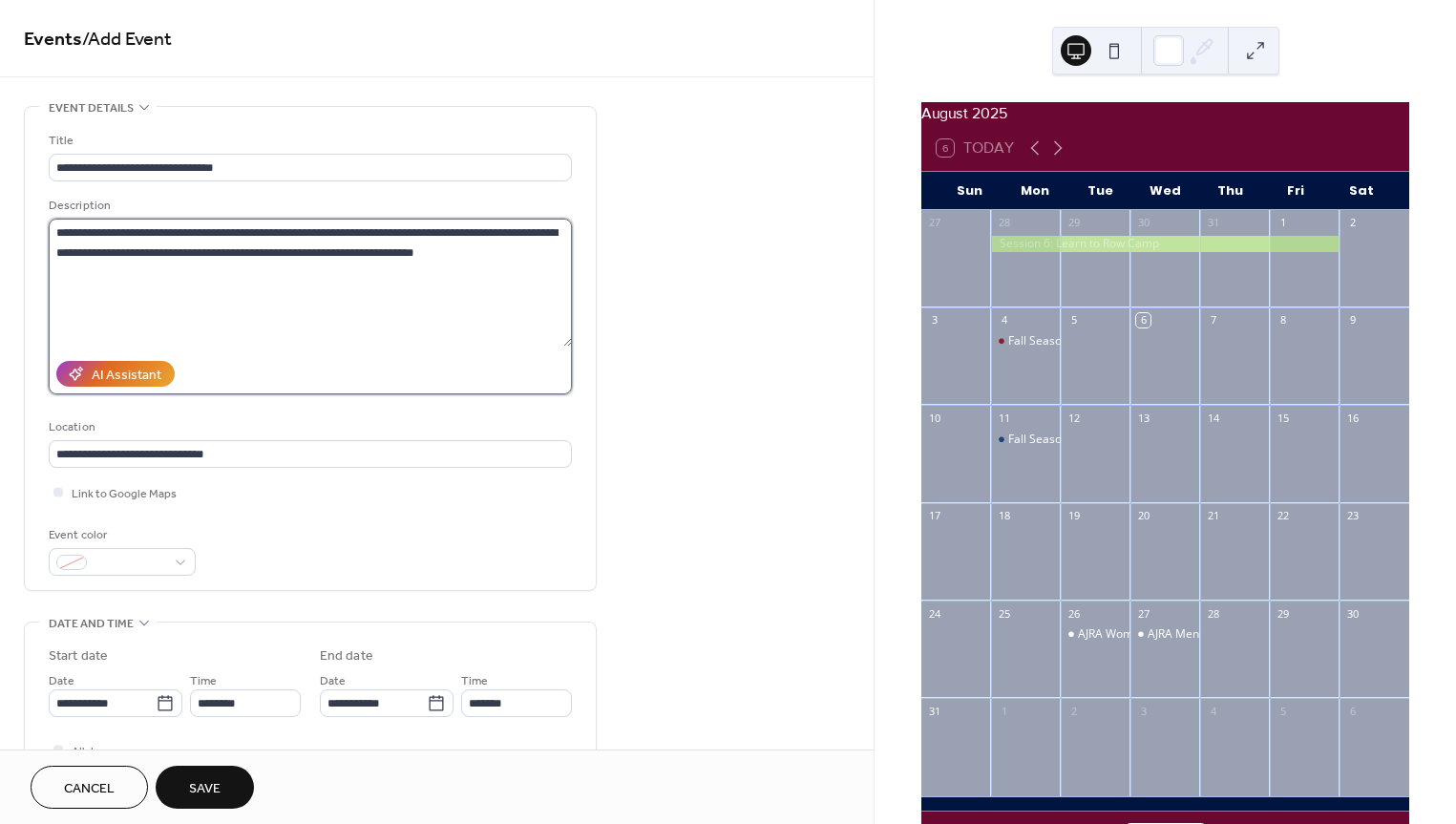 click on "**********" at bounding box center [310, 283] 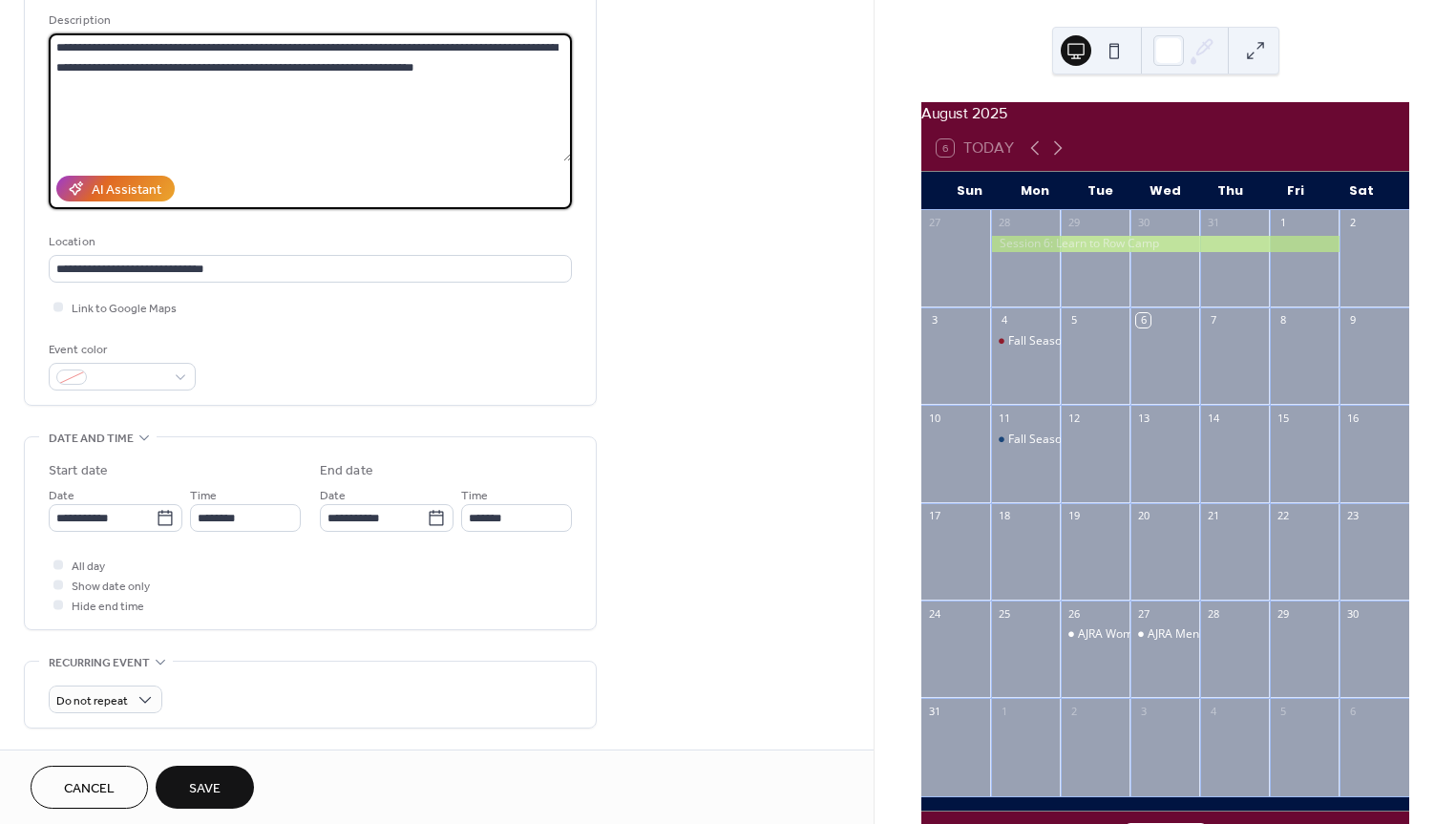 scroll, scrollTop: 186, scrollLeft: 0, axis: vertical 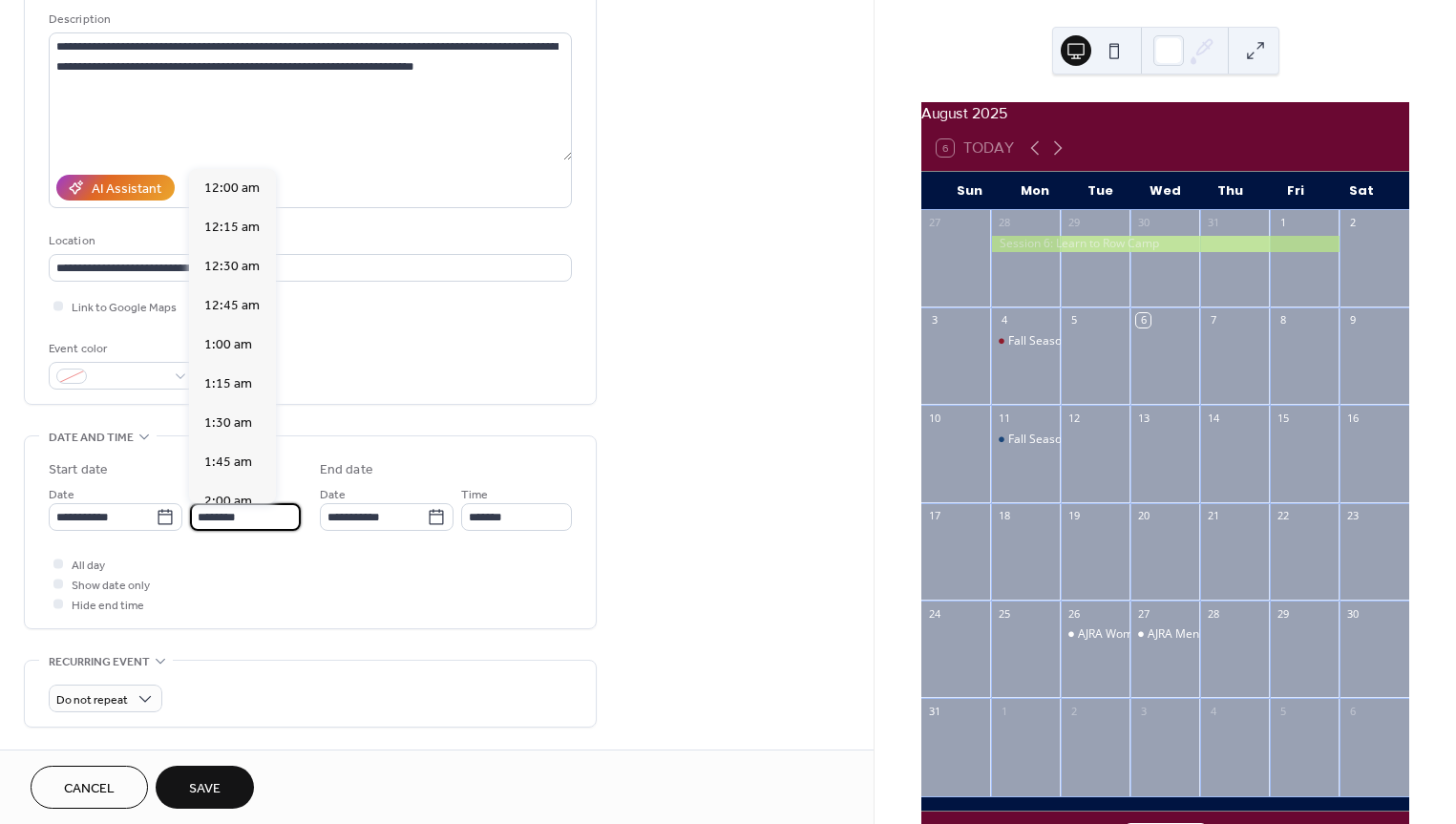 click on "********" at bounding box center (245, 517) 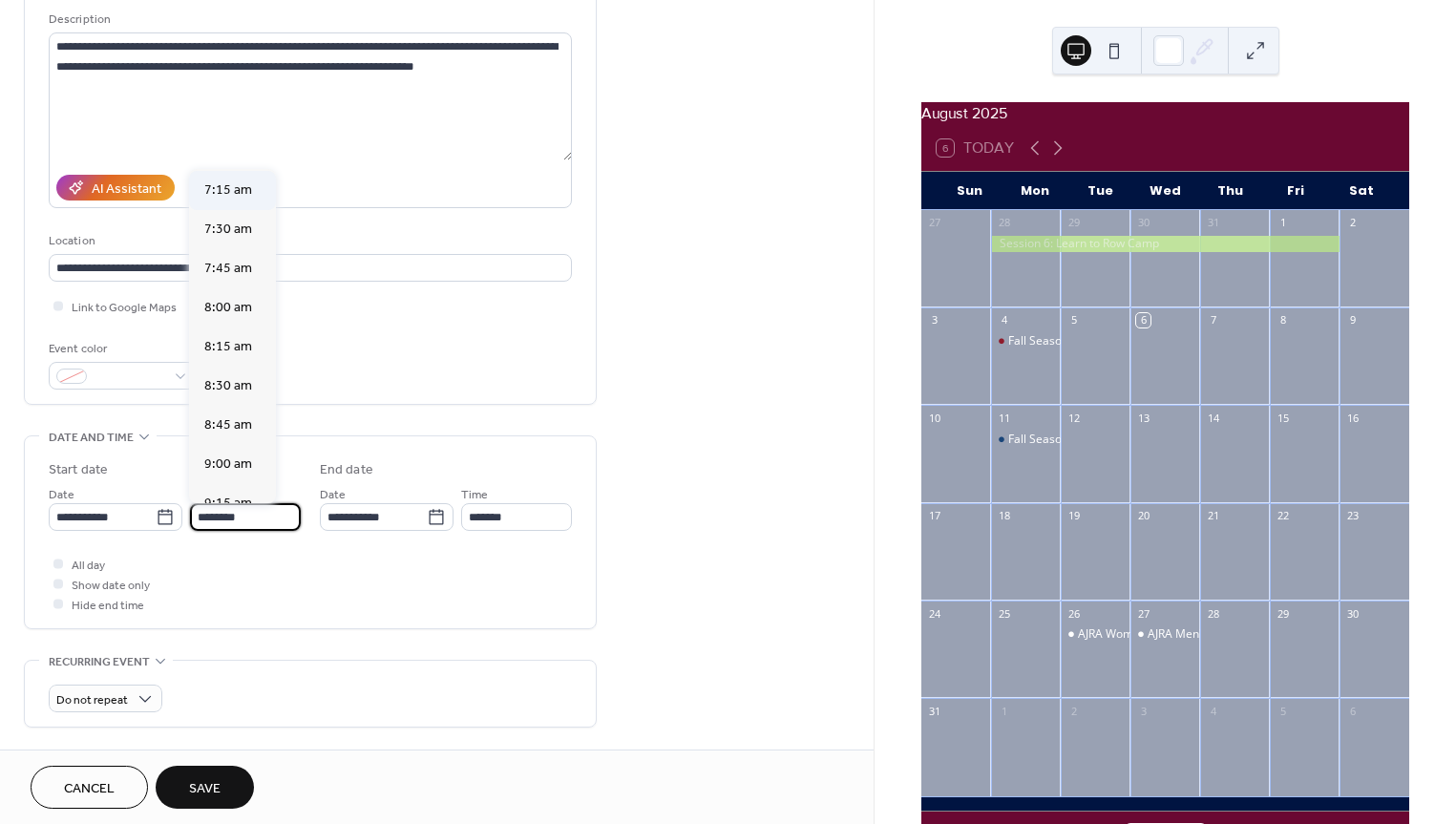 scroll, scrollTop: 1147, scrollLeft: 0, axis: vertical 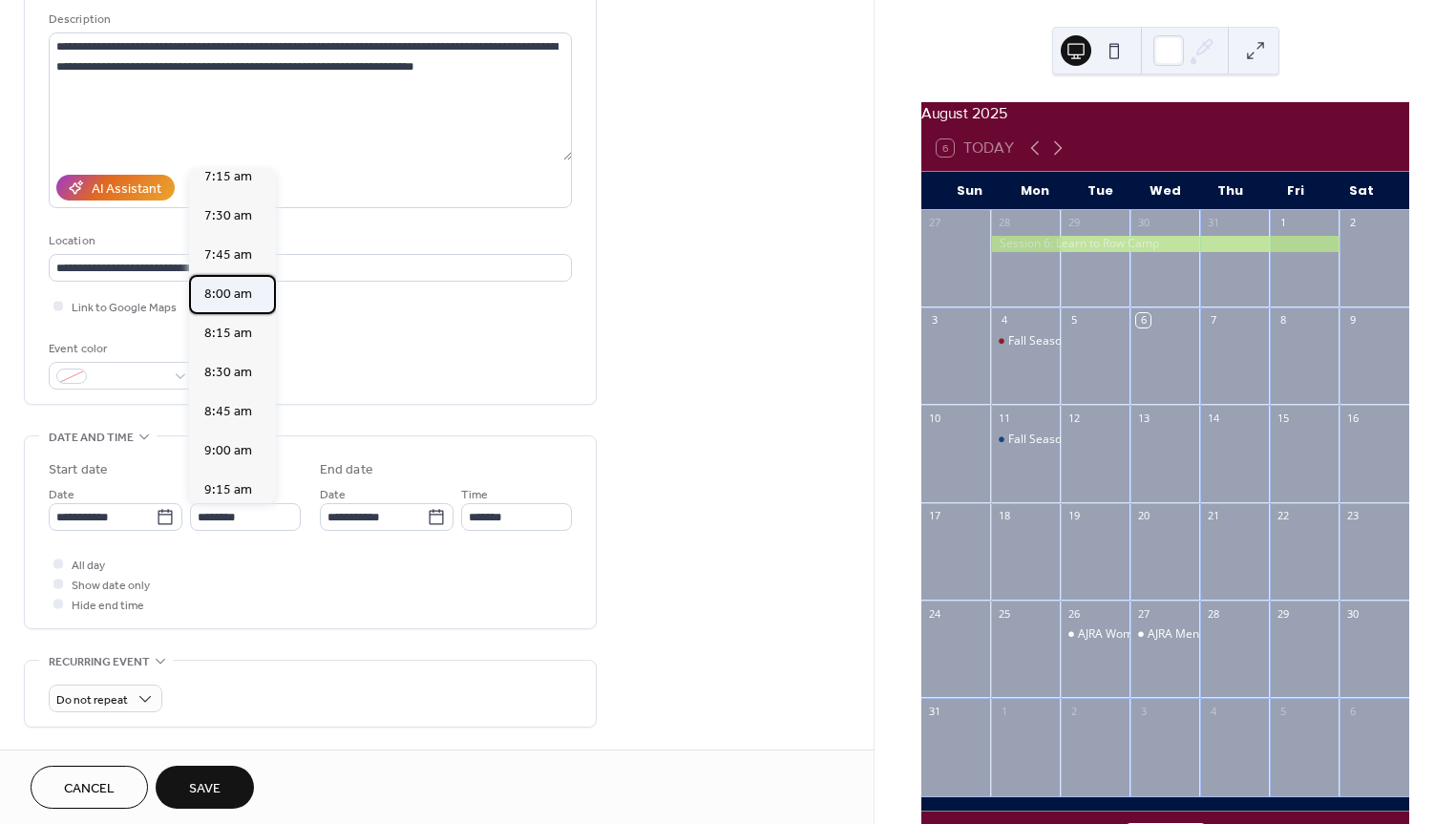 click on "8:00 am" at bounding box center [228, 294] 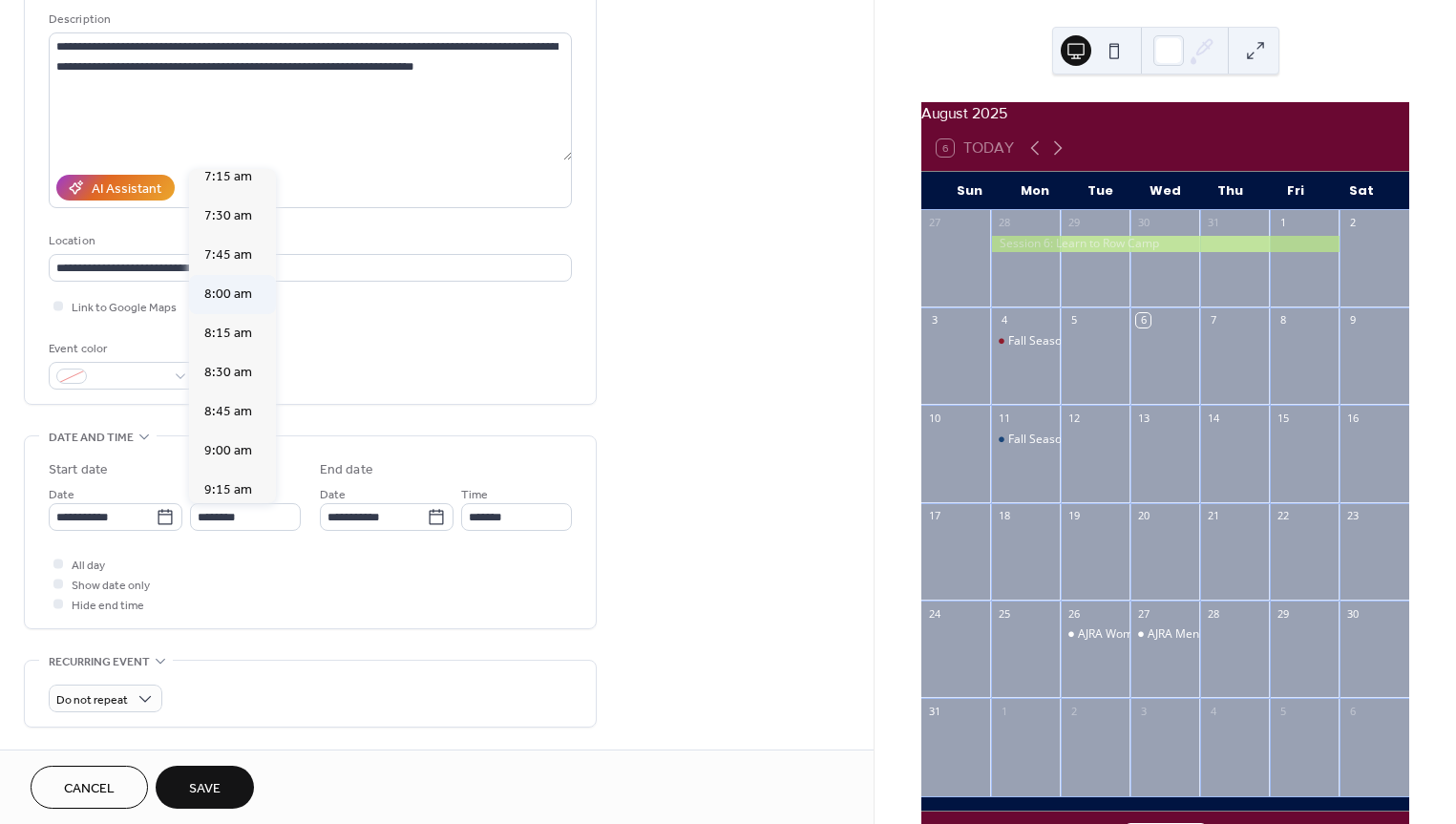 type on "*******" 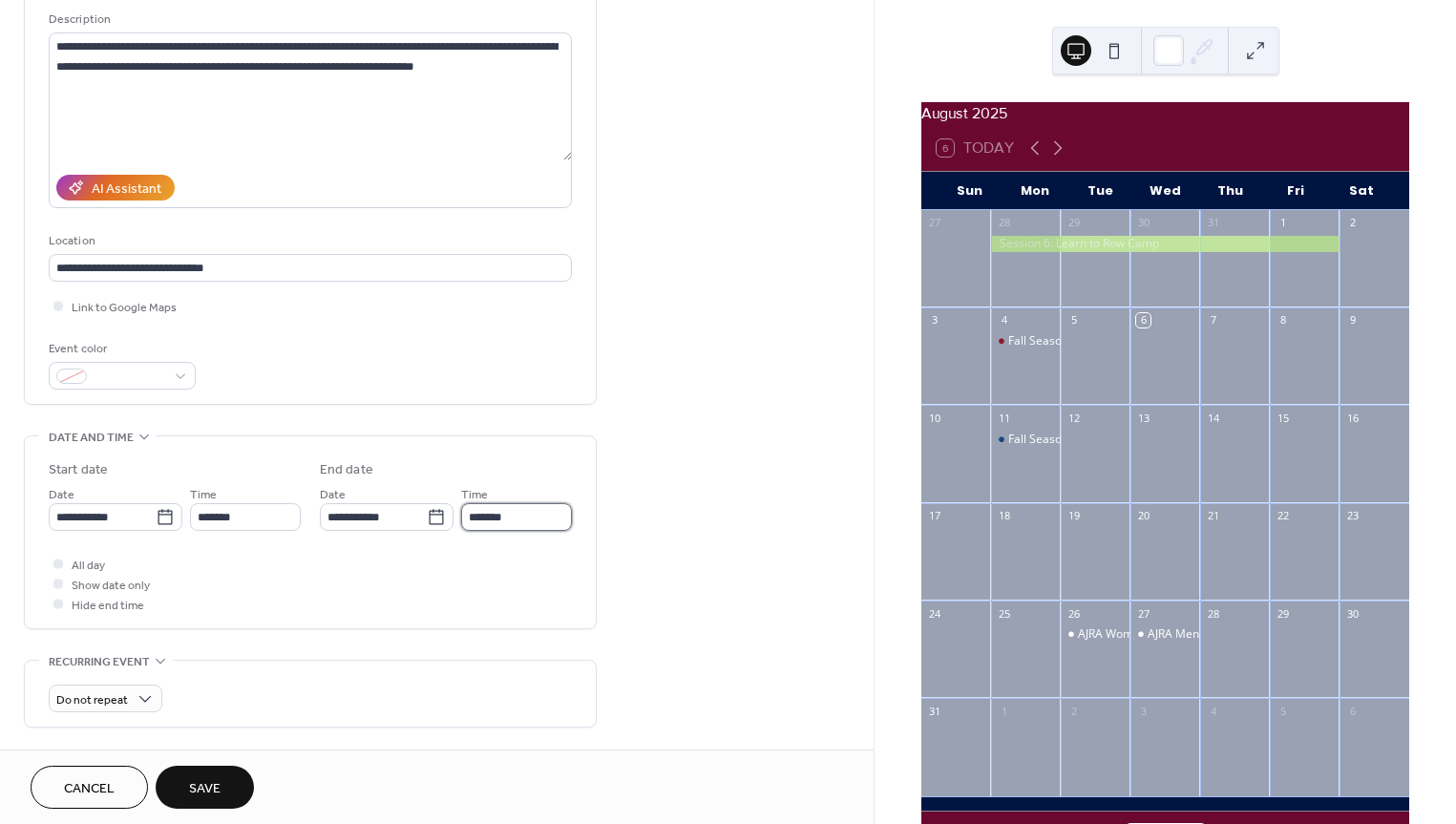 click on "*******" at bounding box center (517, 517) 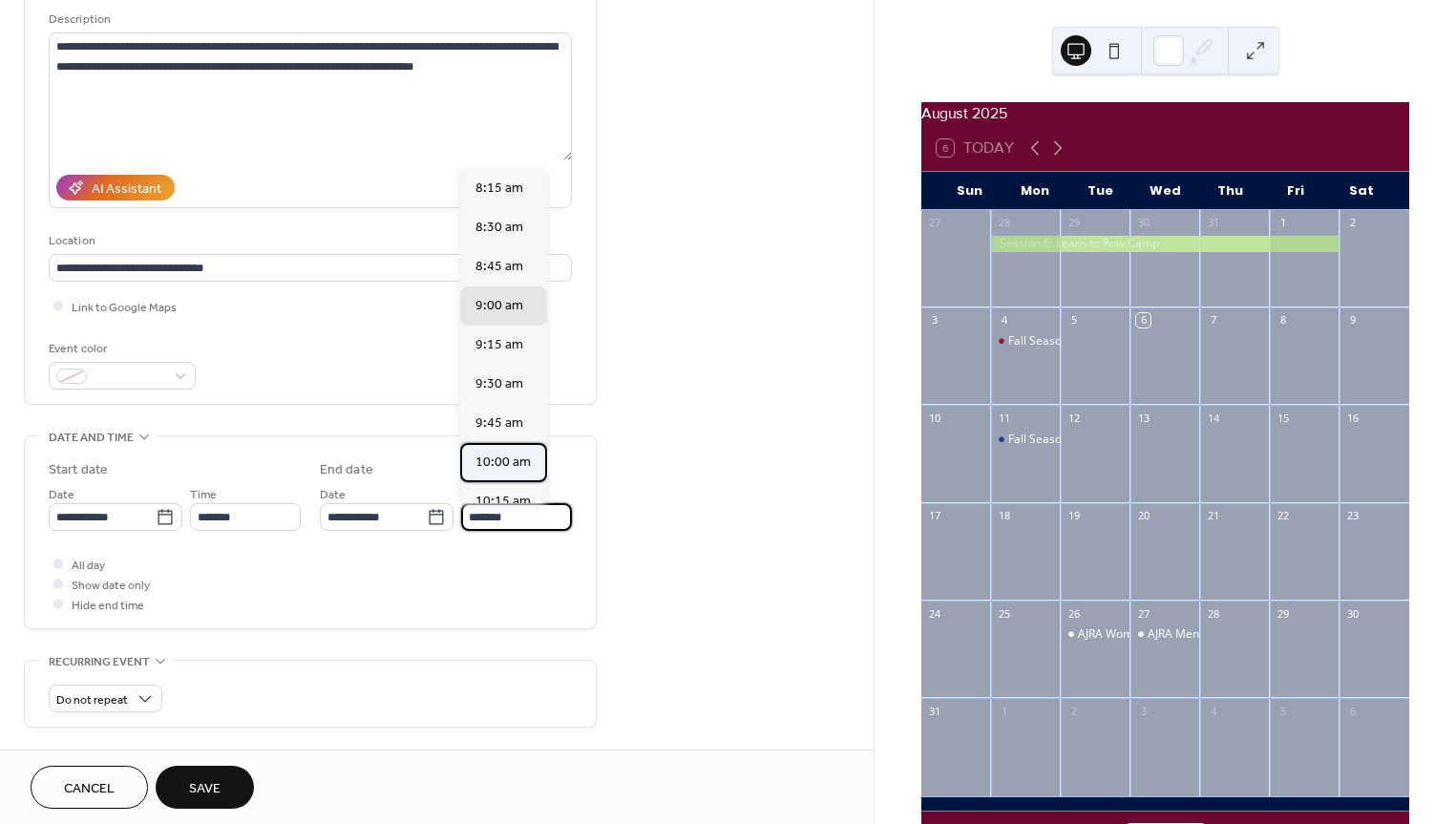 click on "10:00 am" at bounding box center (503, 462) 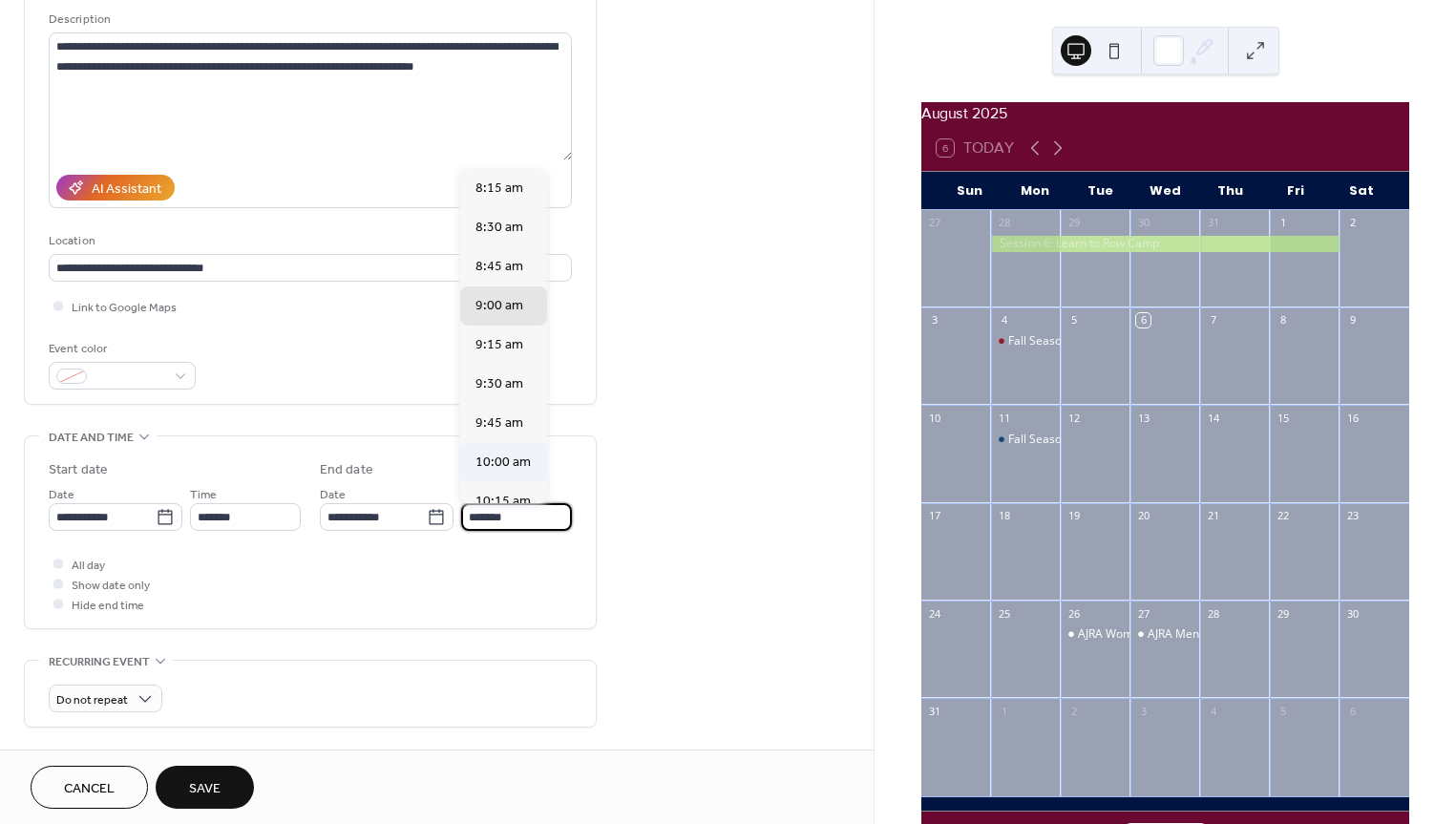type on "********" 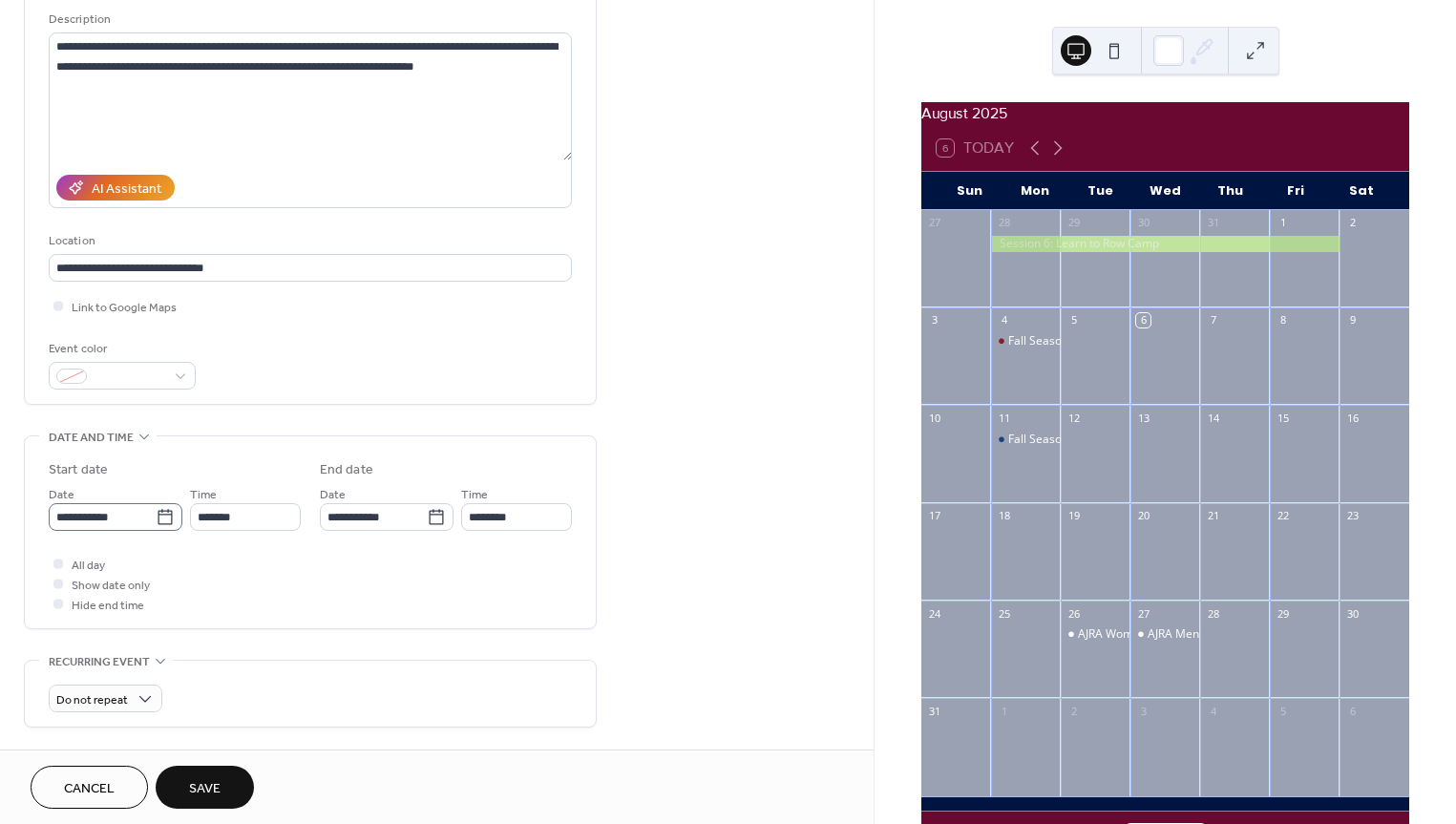 click 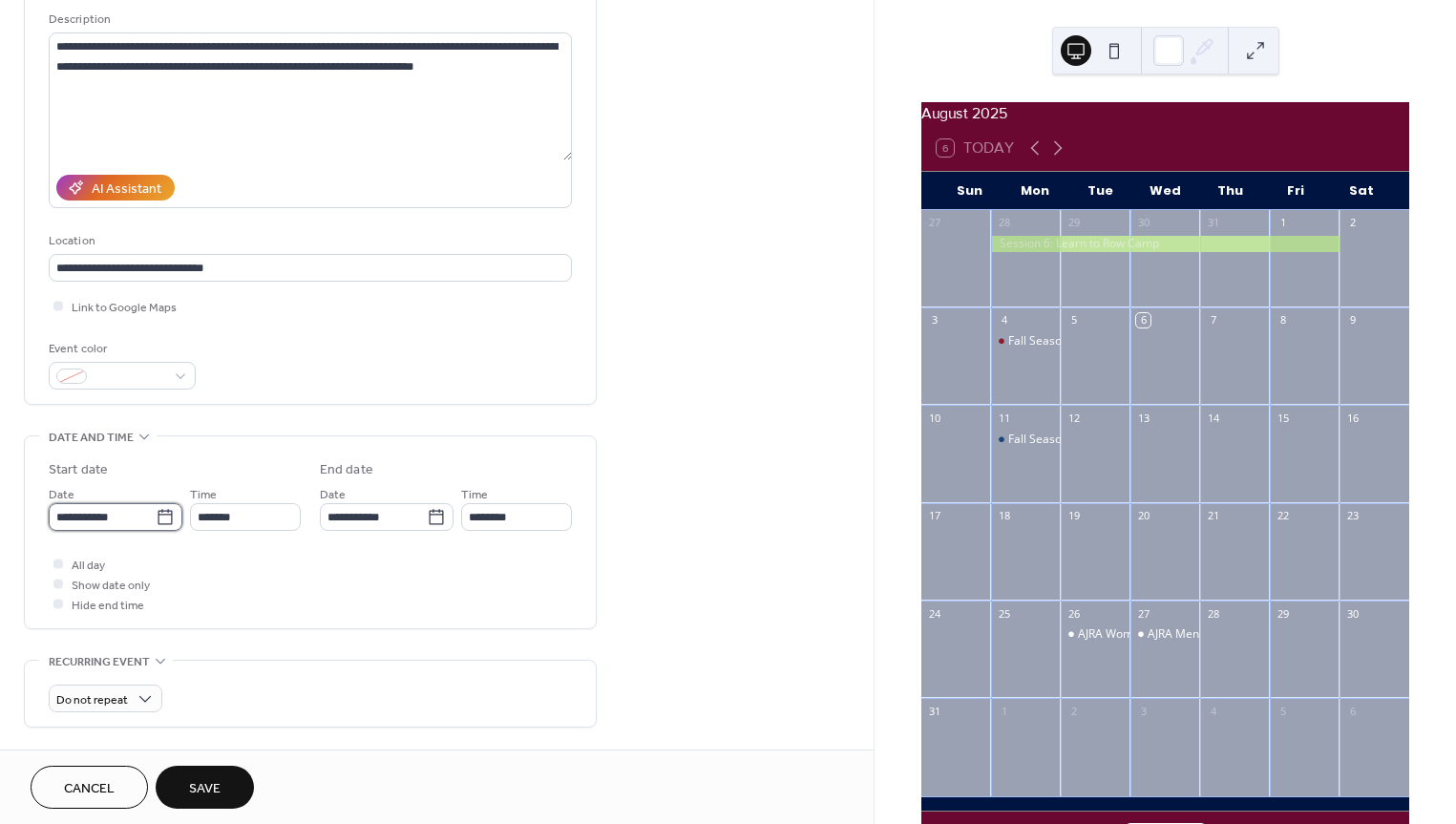 click on "**********" at bounding box center (102, 517) 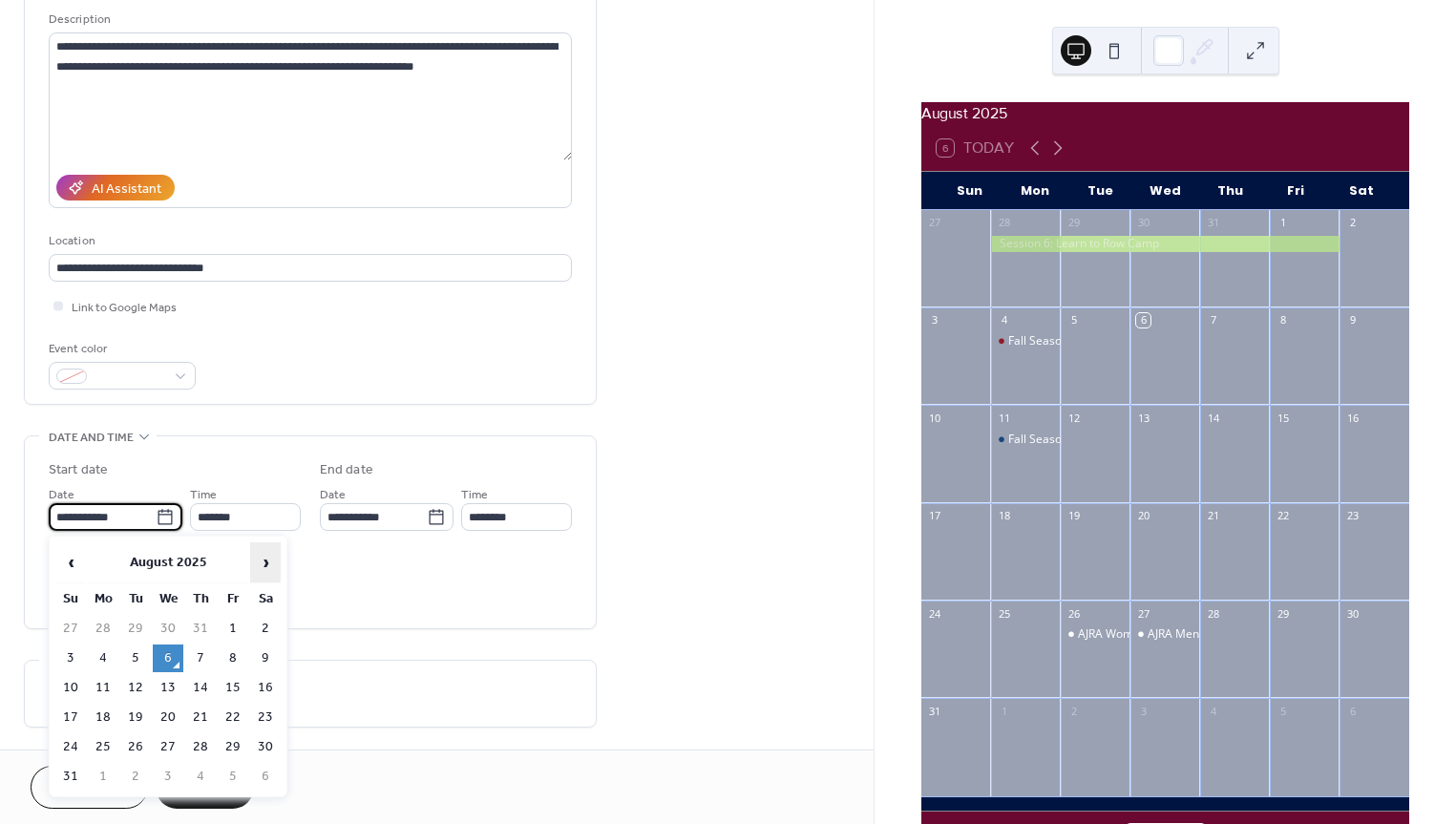 click on "›" at bounding box center [265, 562] 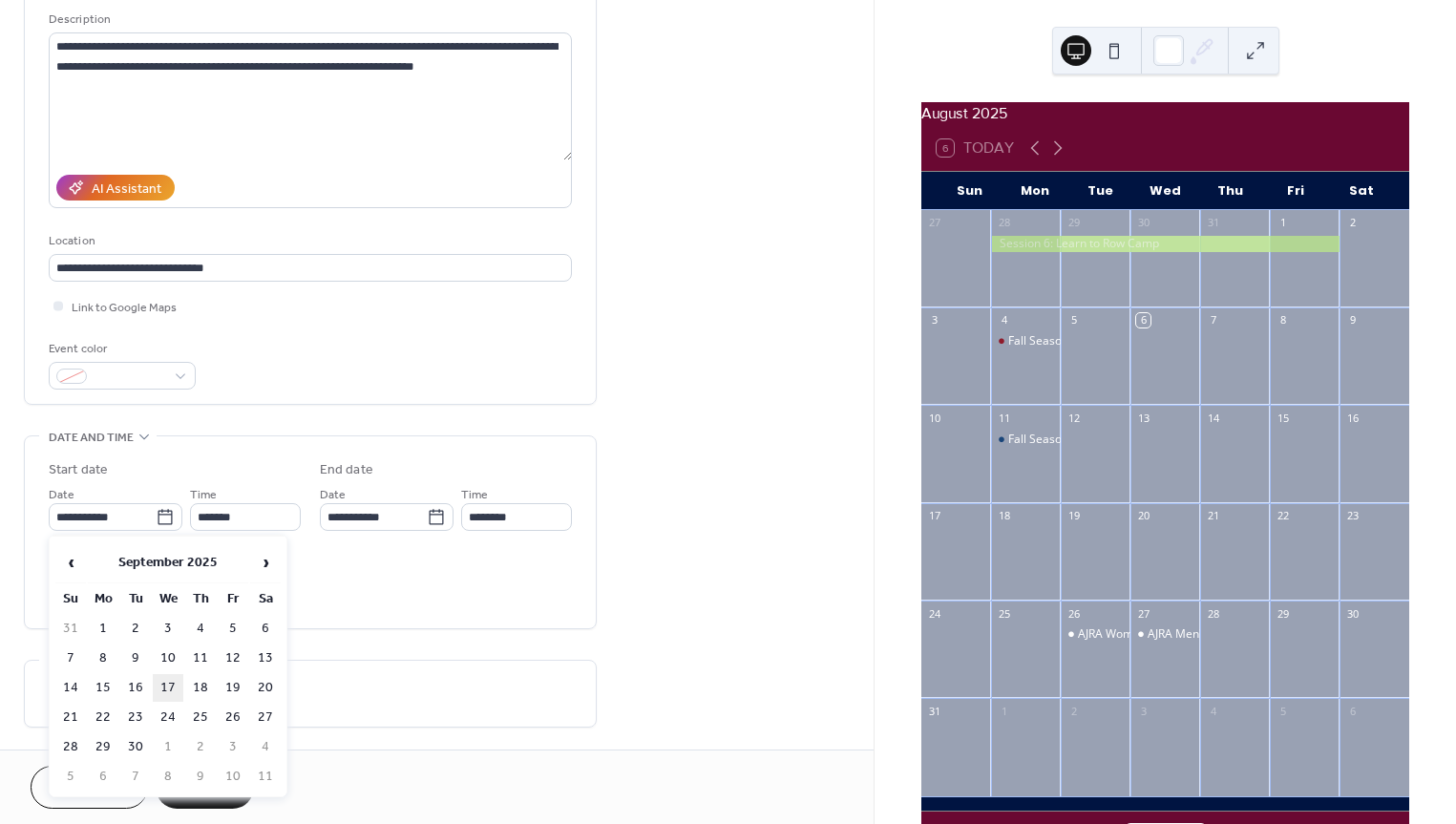 click on "17" at bounding box center [168, 687] 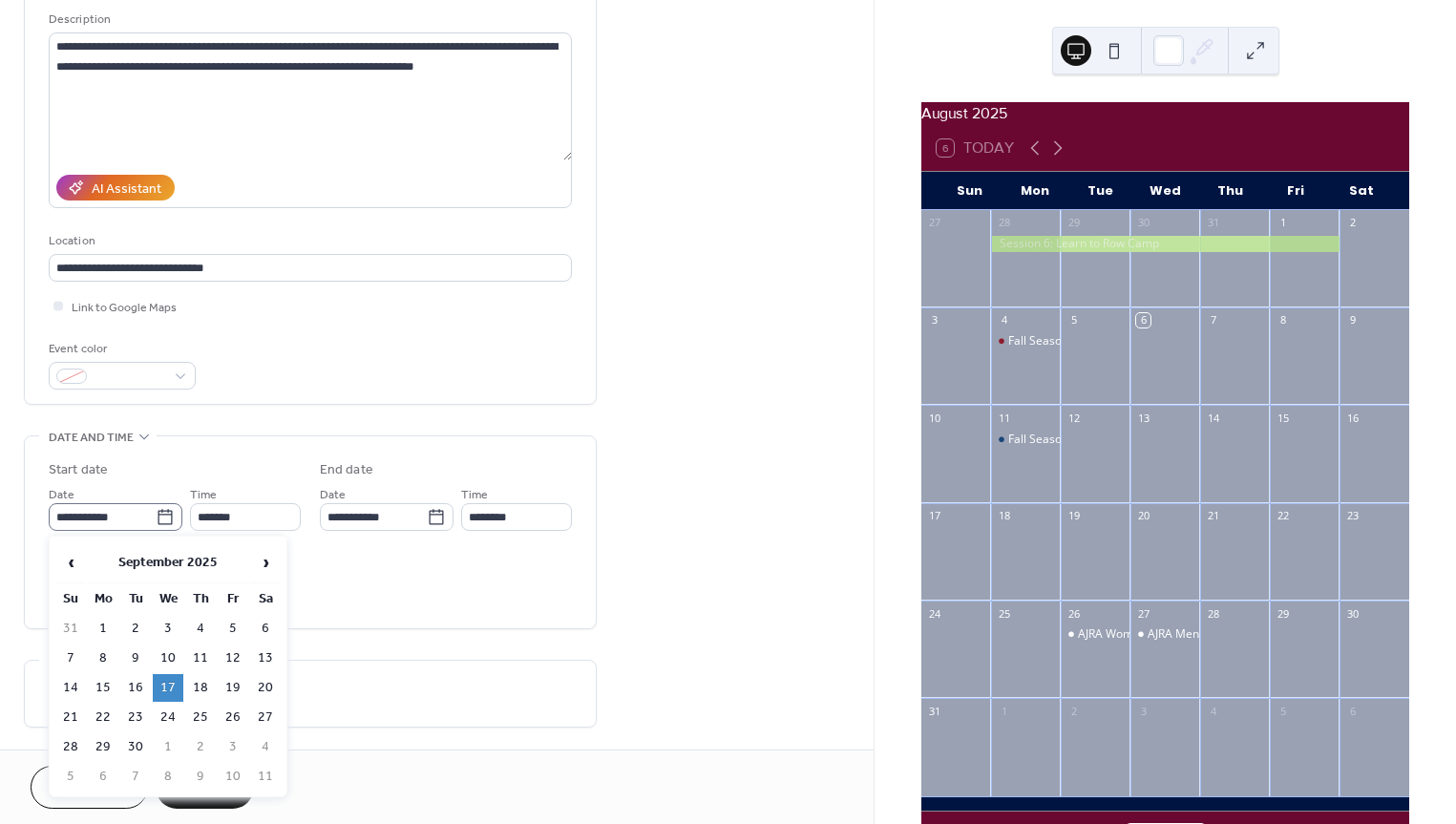 click 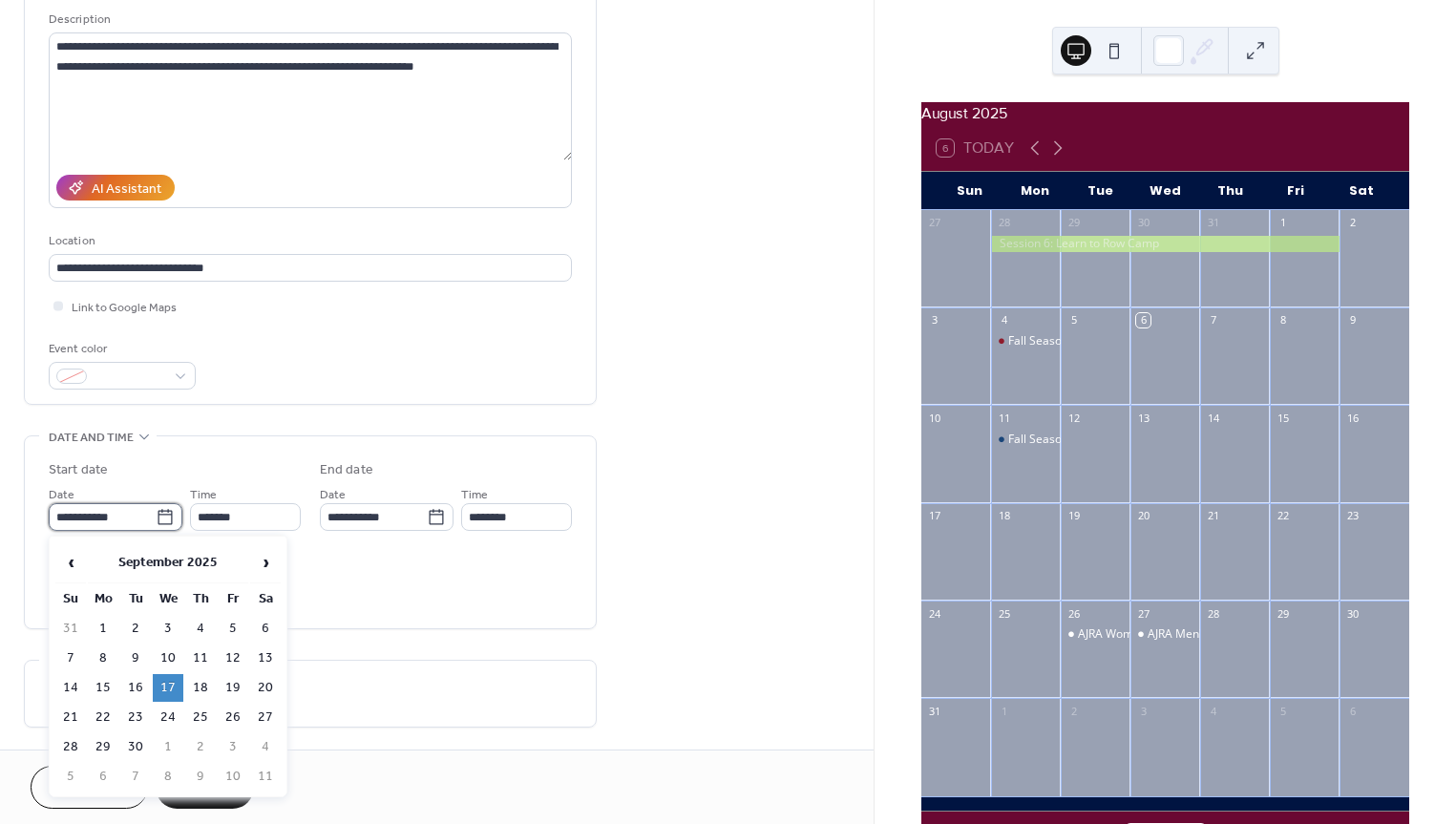 click on "**********" at bounding box center [102, 517] 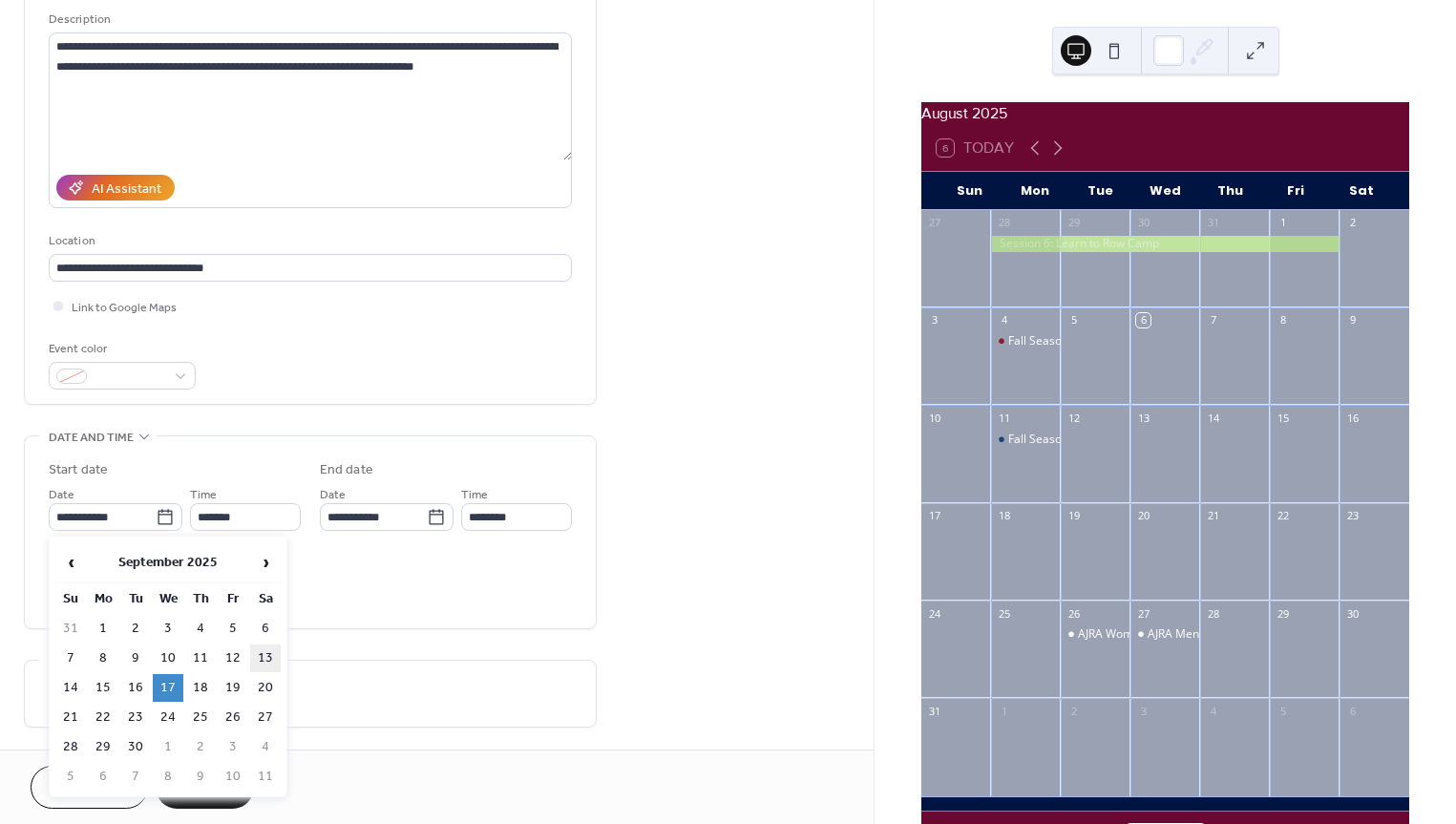 click on "13" at bounding box center (265, 658) 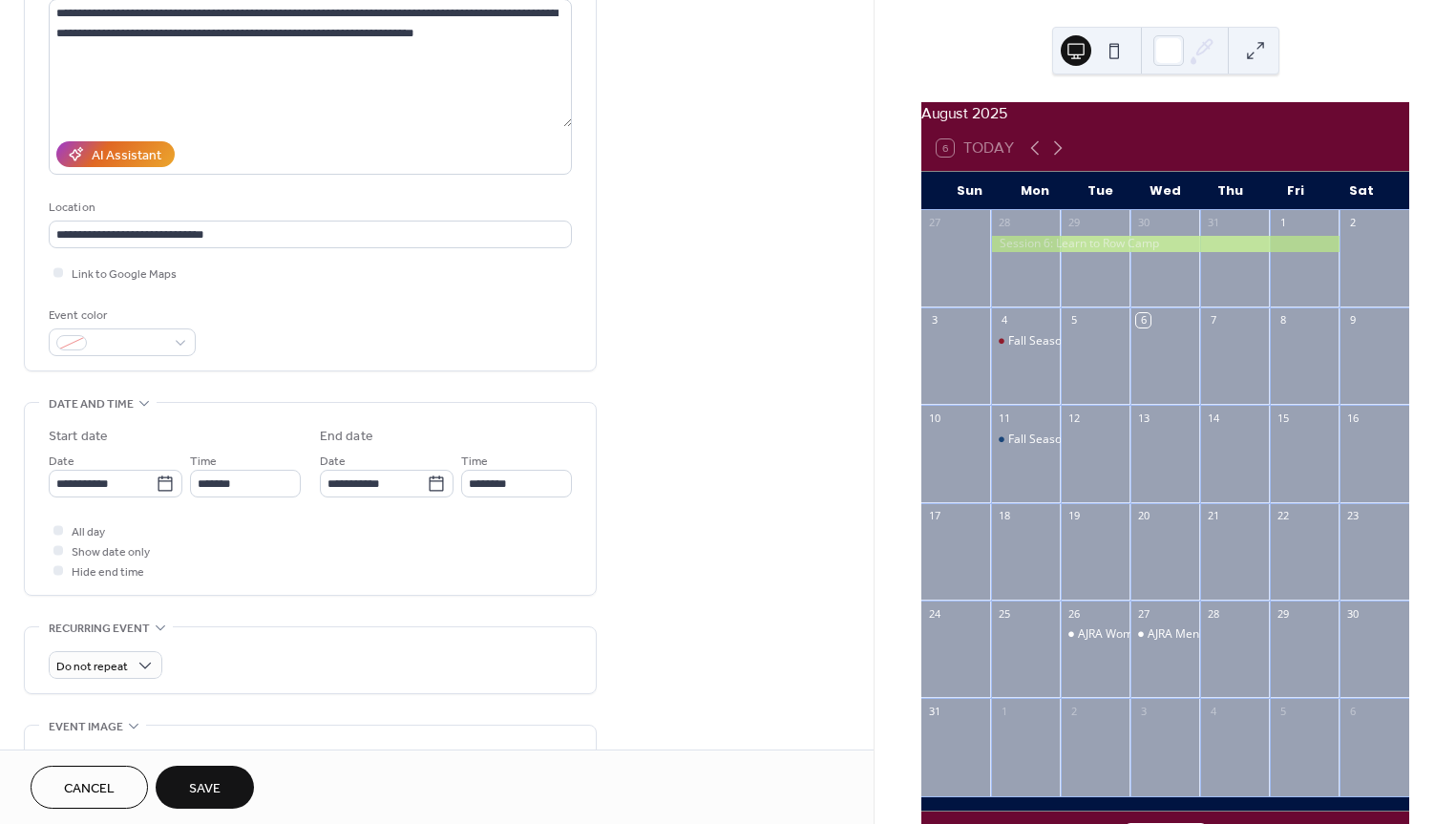 scroll, scrollTop: 307, scrollLeft: 0, axis: vertical 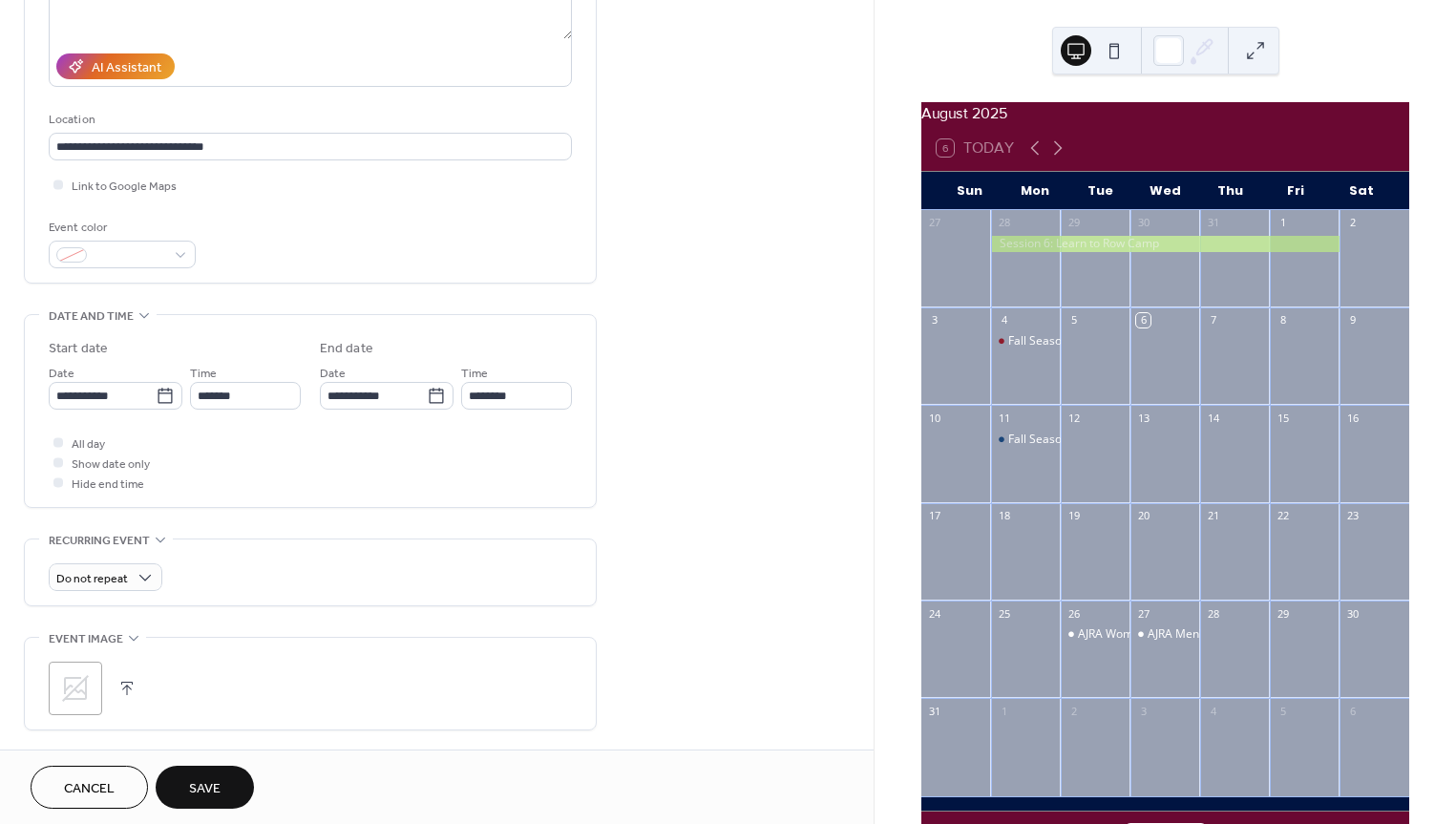 click on "Save" at bounding box center (204, 789) 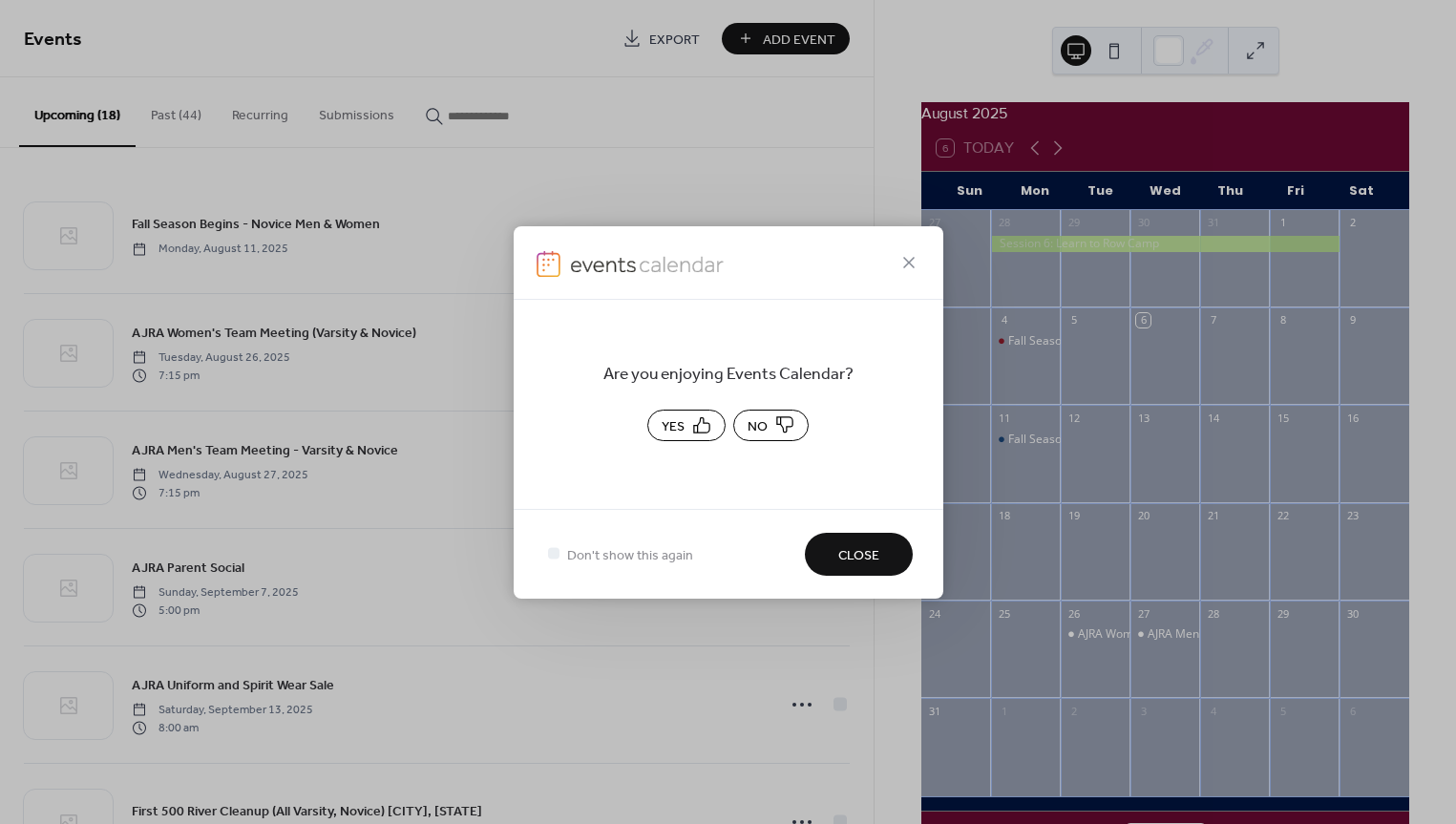 click on "Yes" at bounding box center (686, 425) 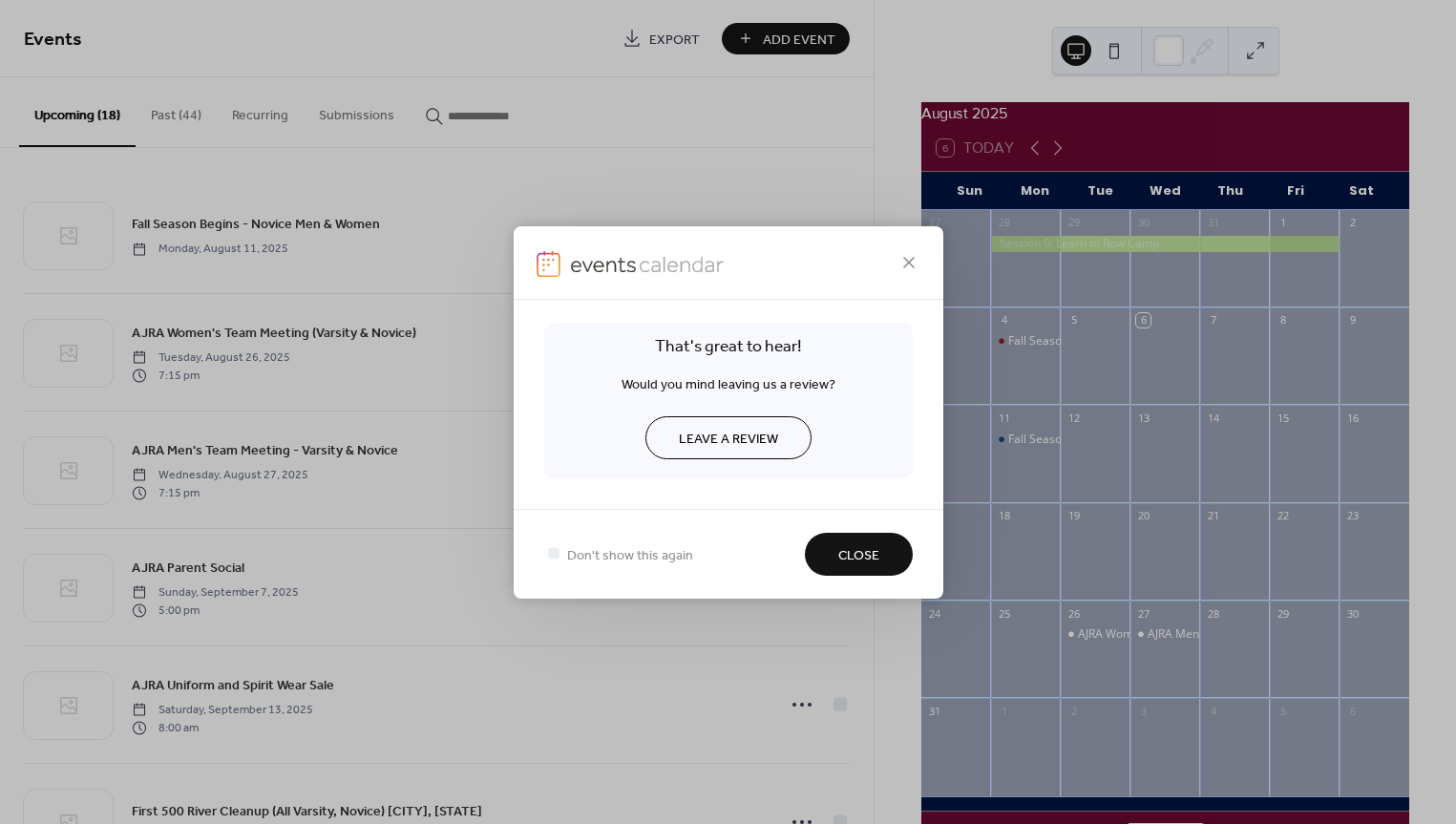 click on "Close" at bounding box center [858, 555] 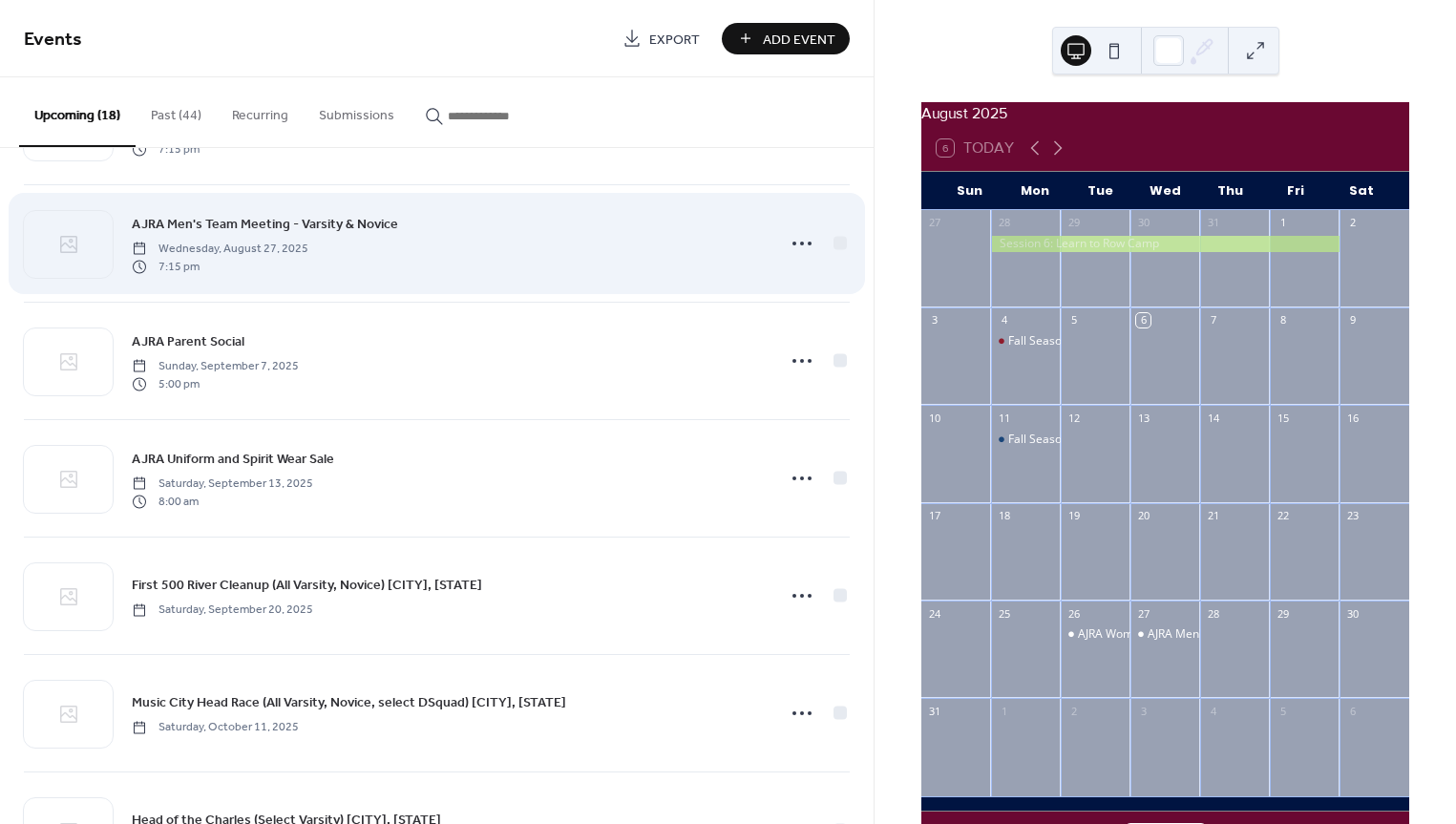 scroll, scrollTop: 231, scrollLeft: 0, axis: vertical 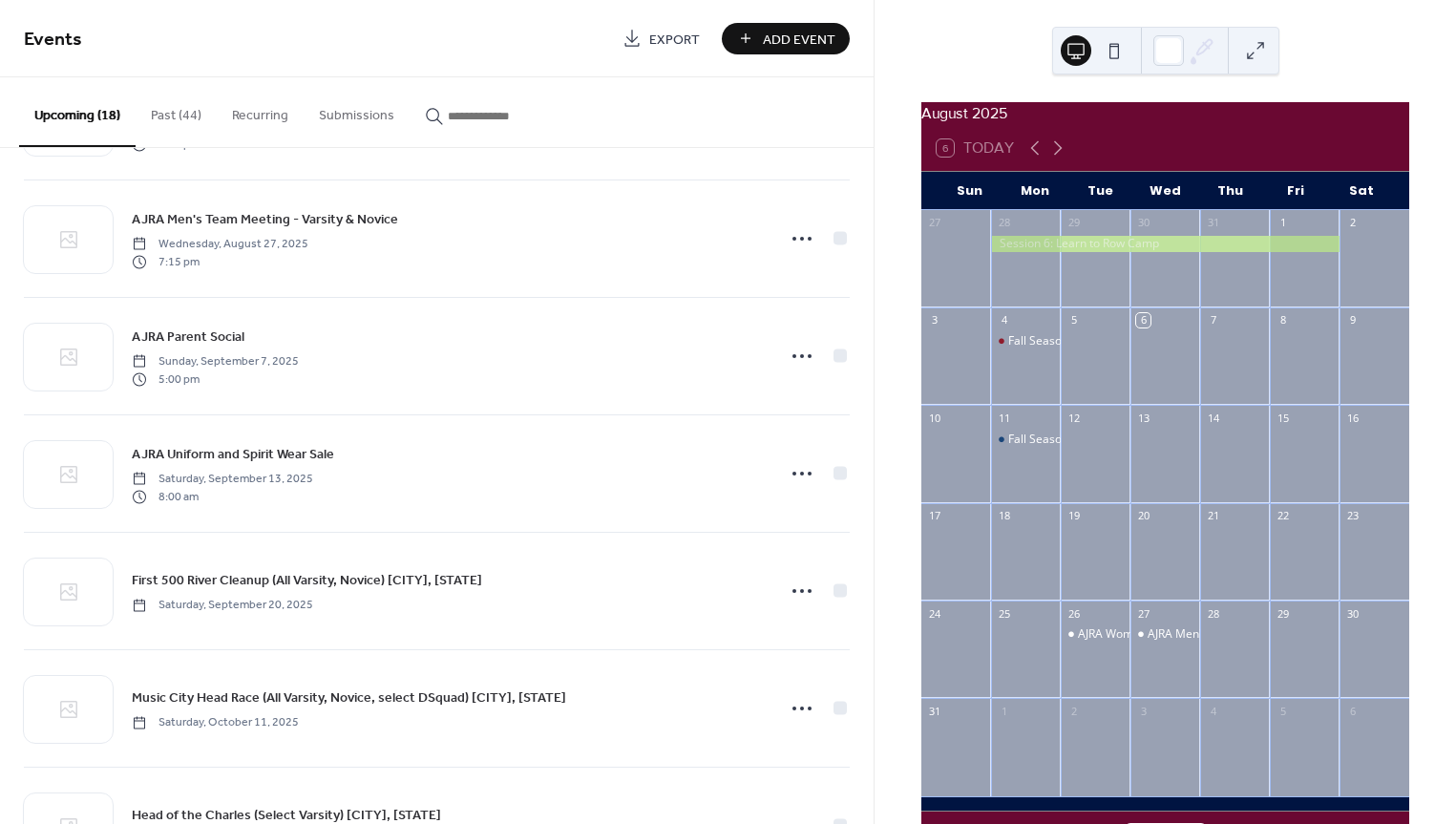 click on "Add Event" at bounding box center [799, 39] 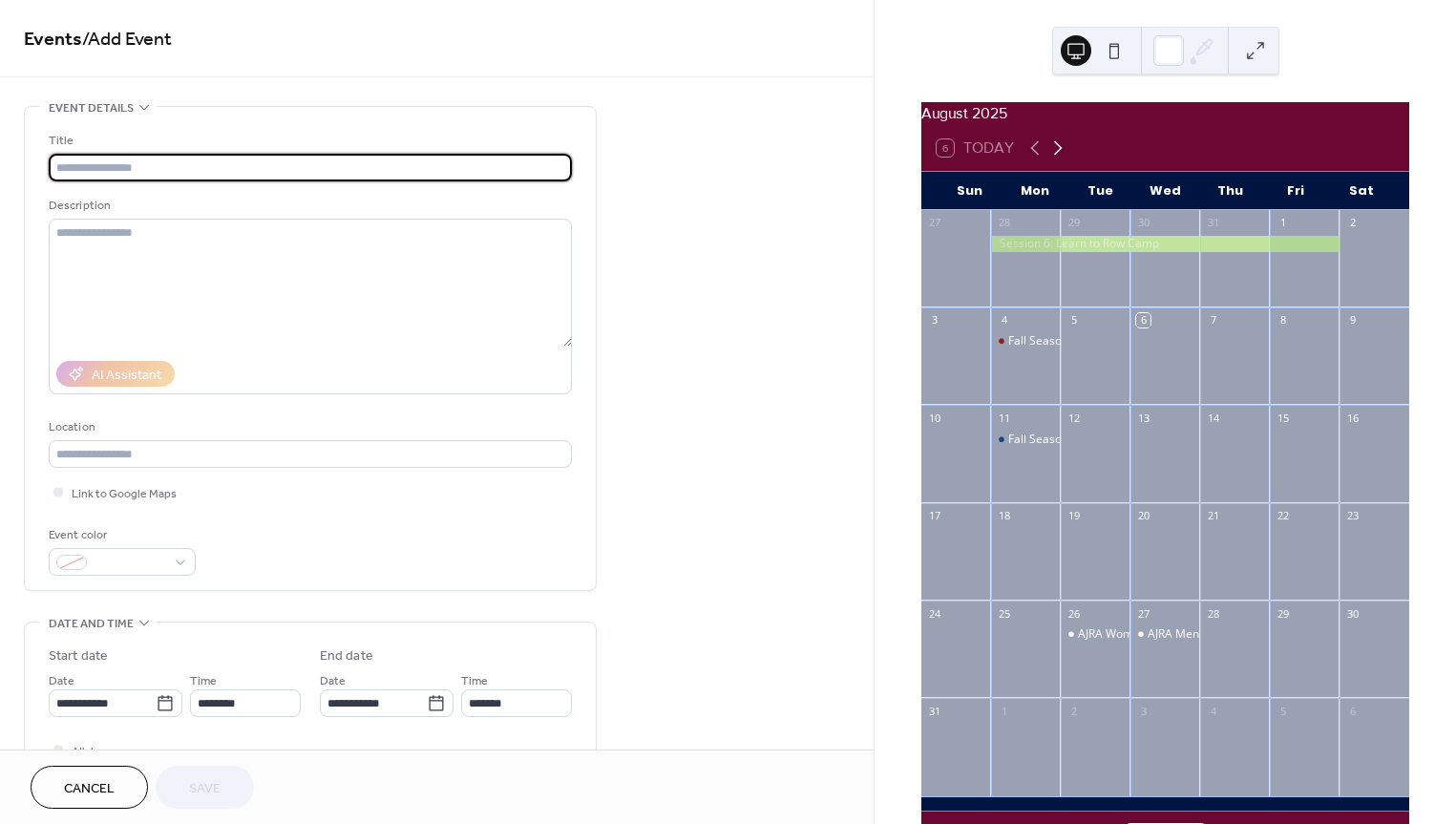 click 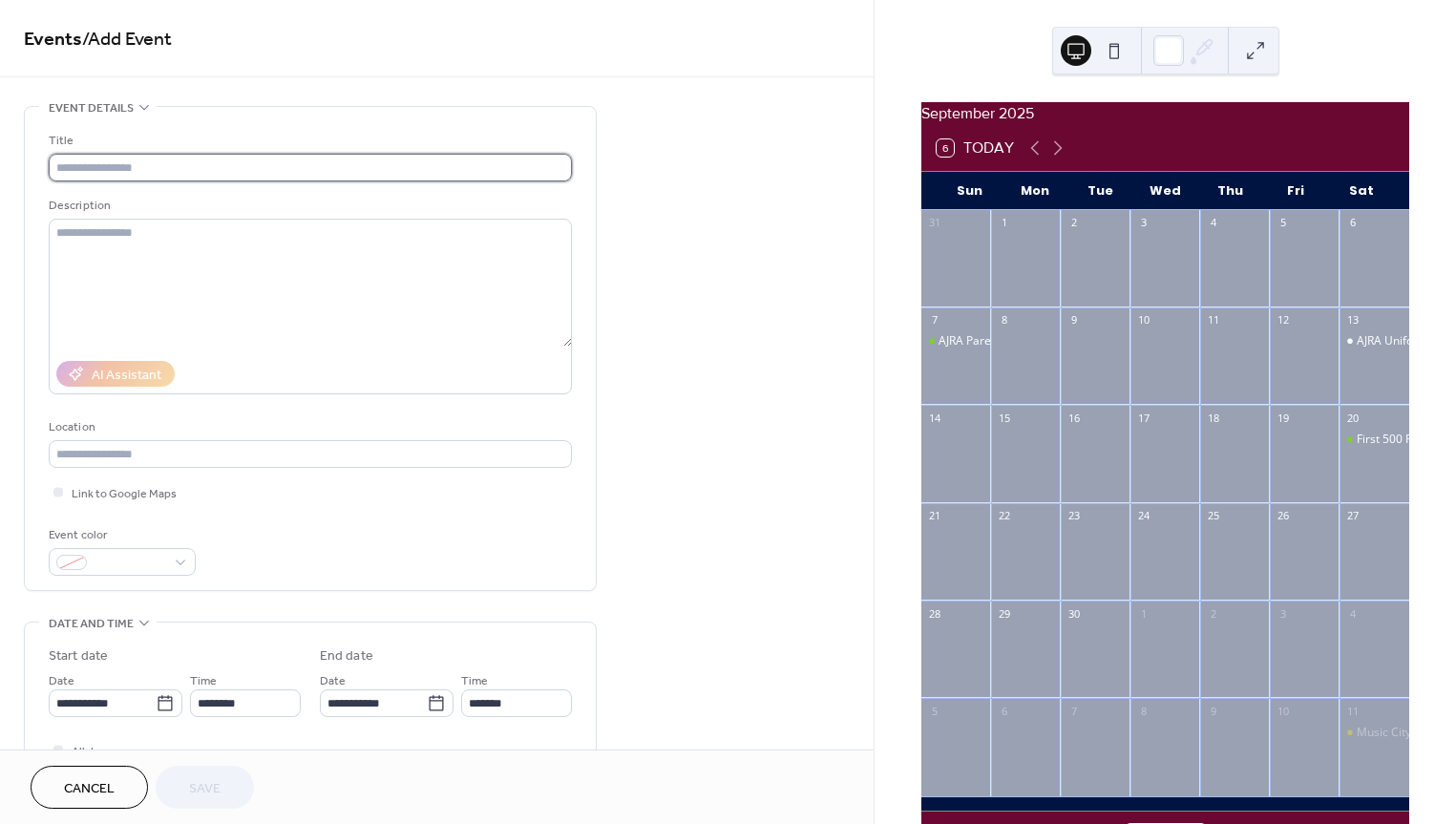 click at bounding box center (310, 167) 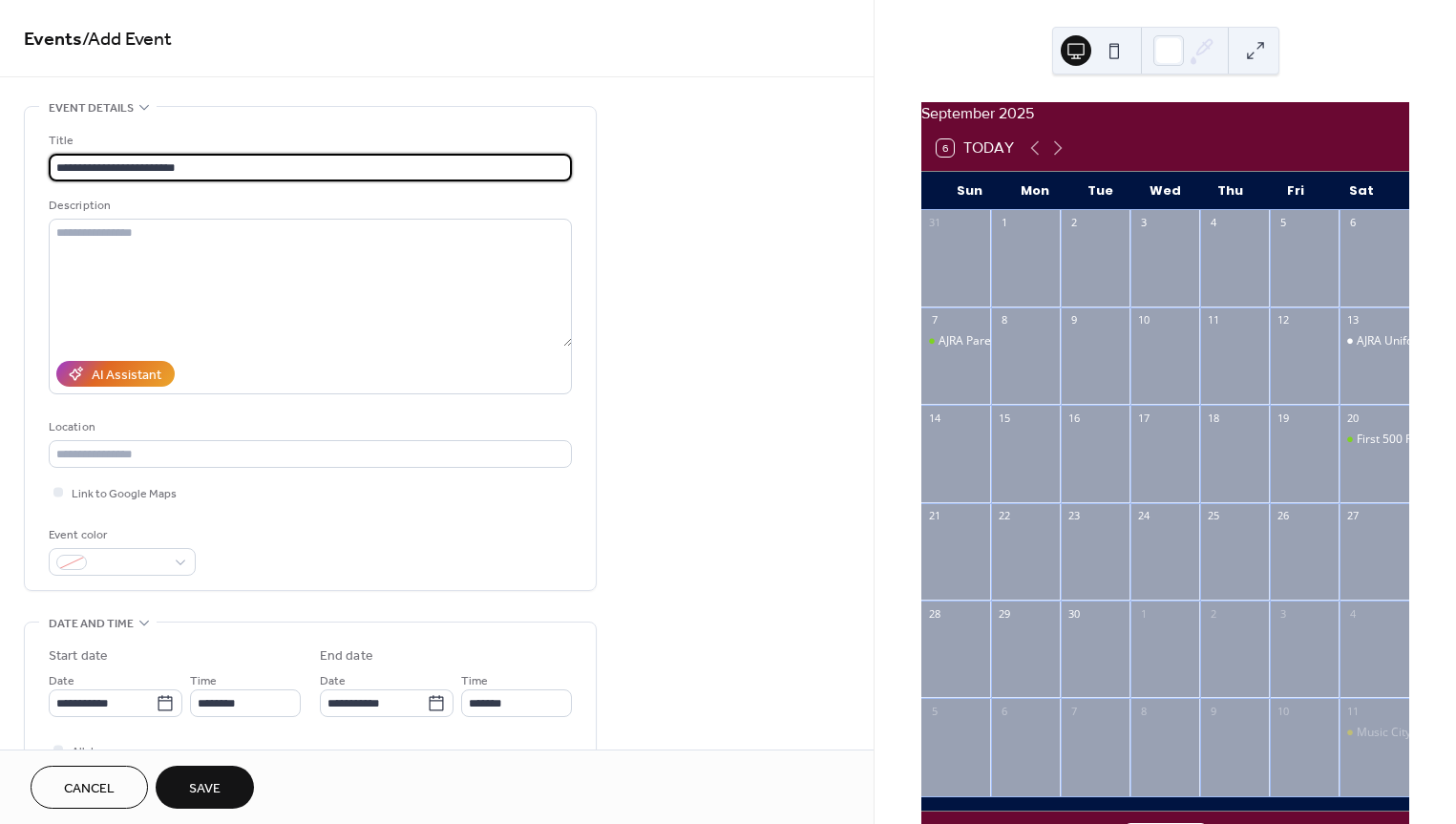 click on "**********" at bounding box center (310, 167) 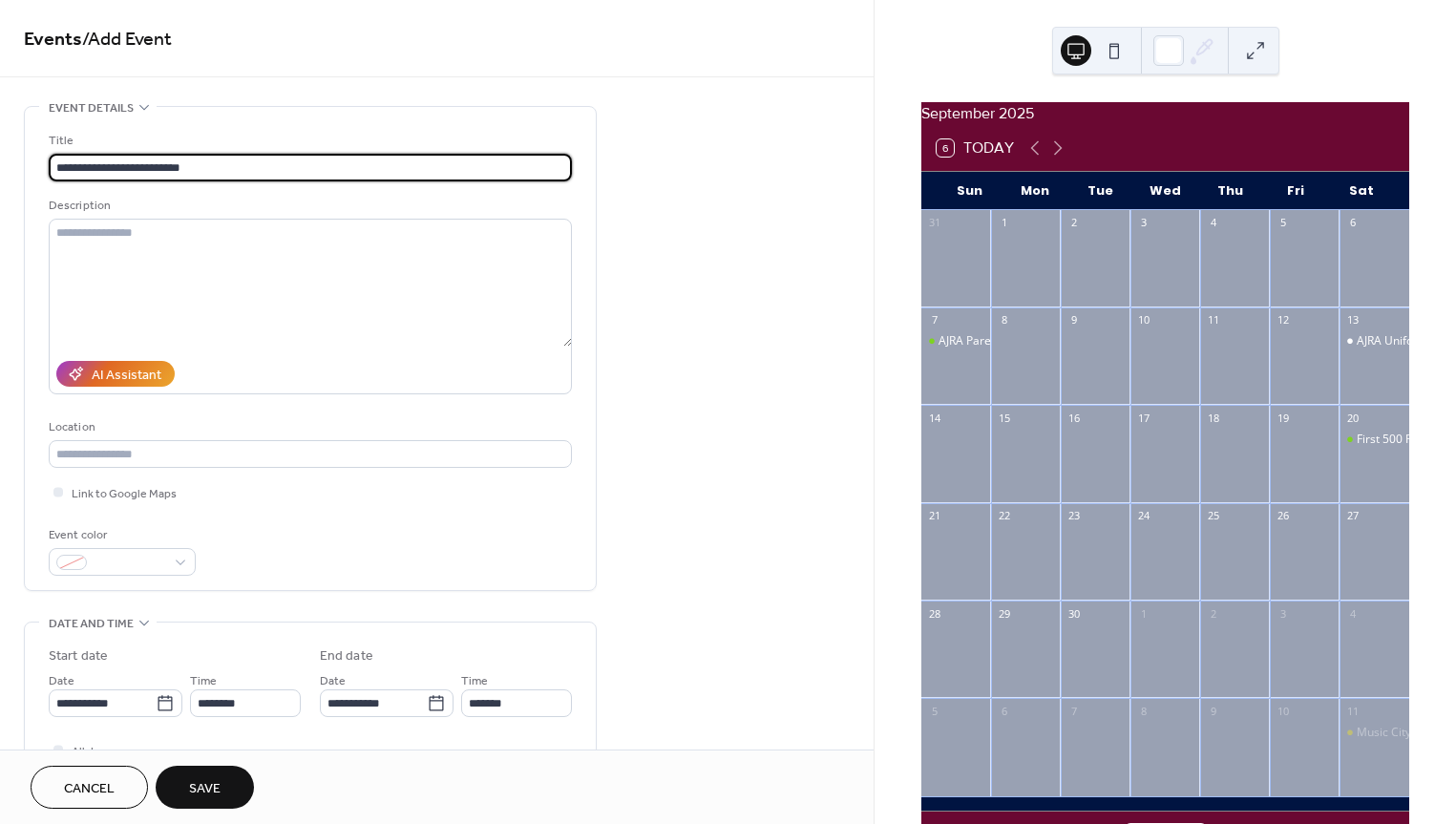 click on "**********" at bounding box center [310, 167] 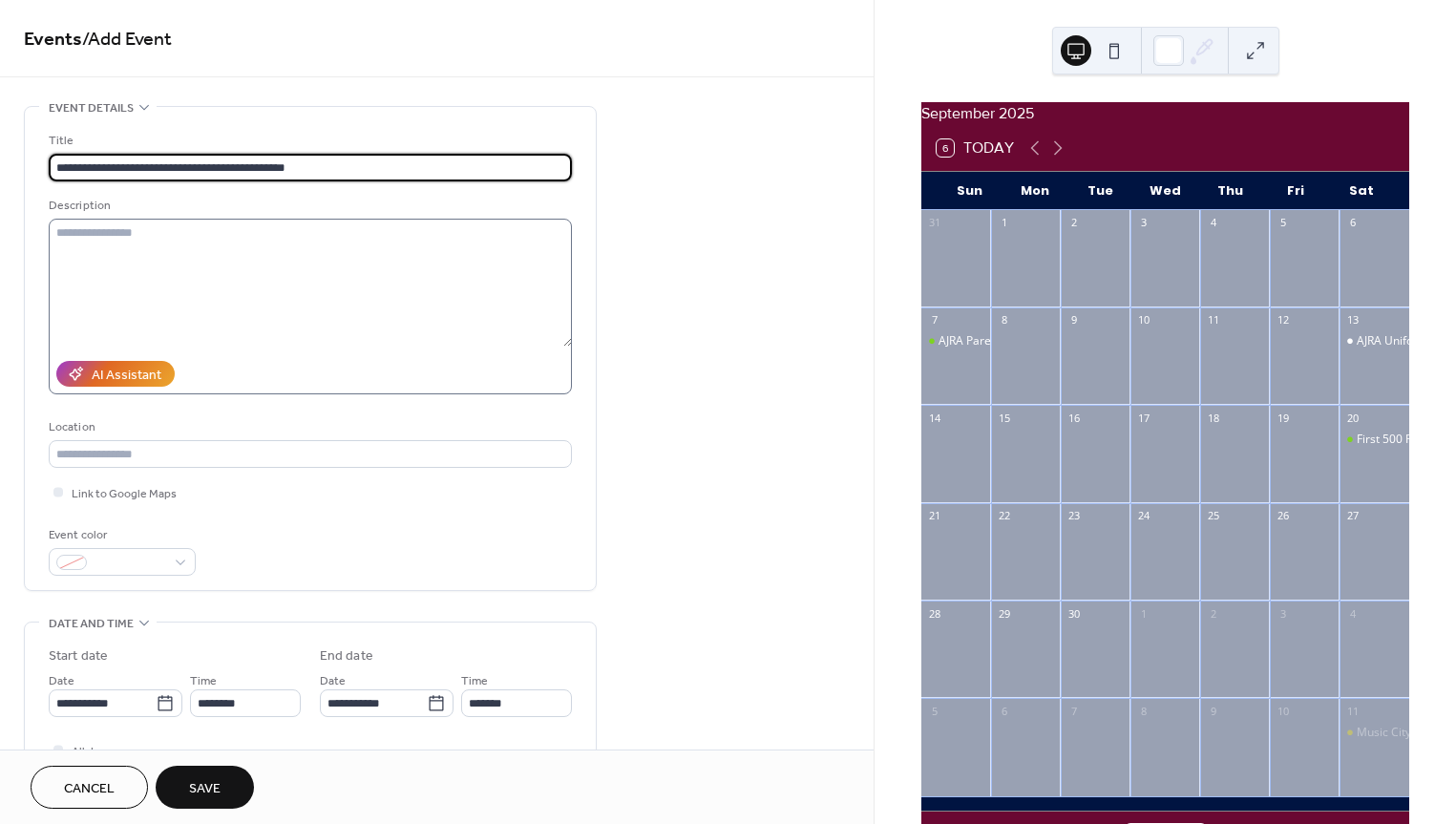 type on "**********" 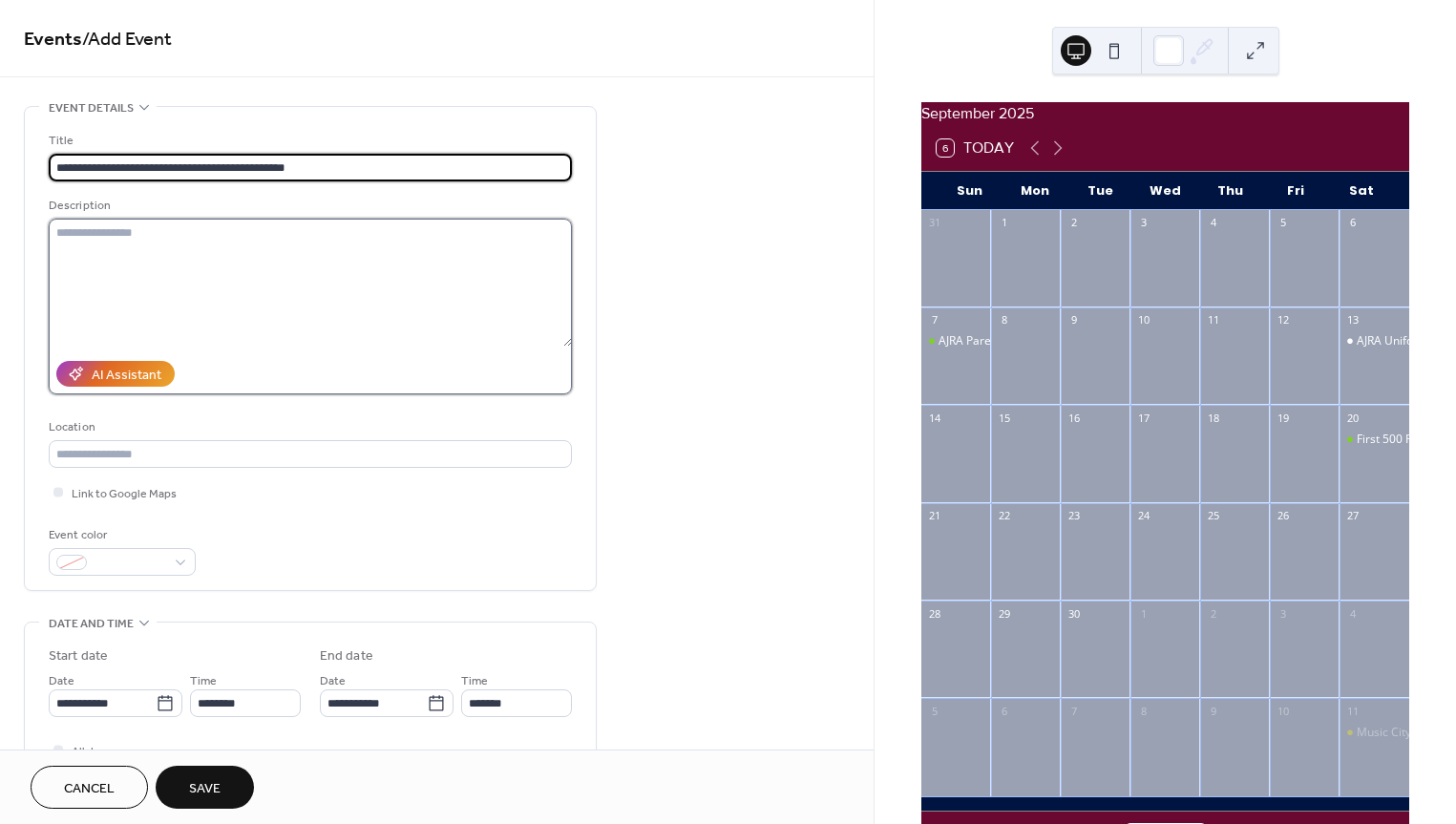 click at bounding box center [310, 283] 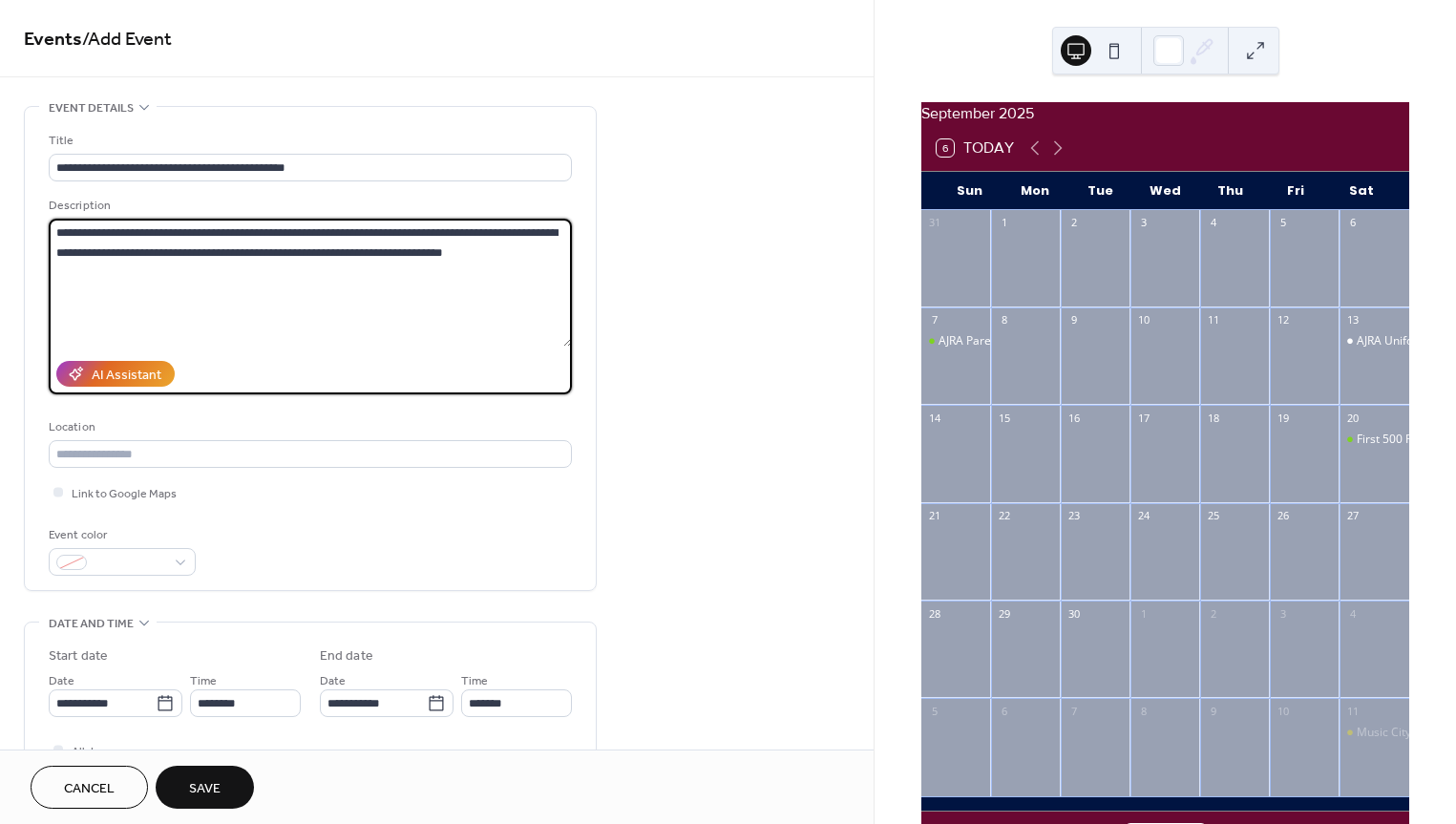 click on "**********" at bounding box center [310, 283] 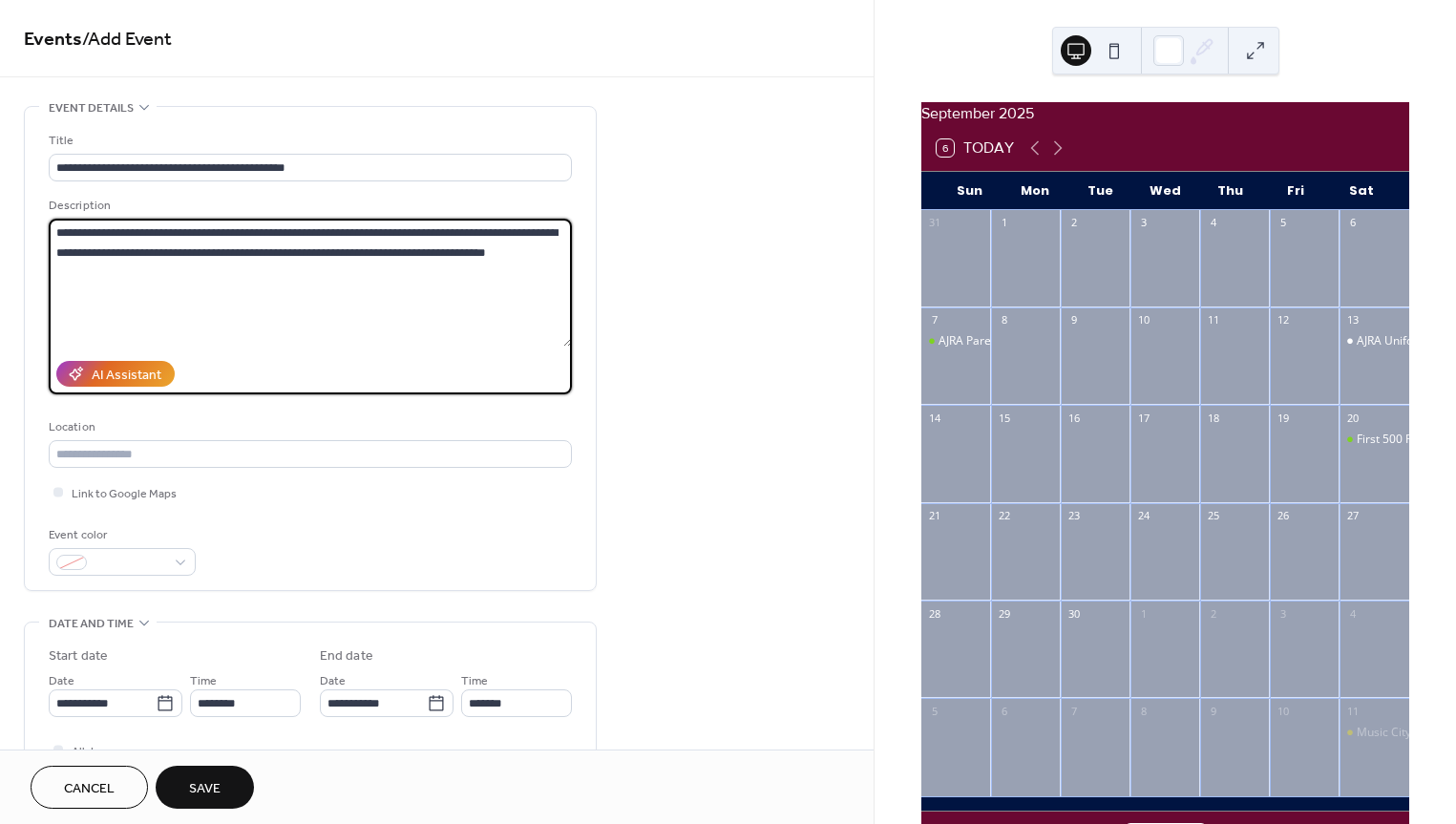 click on "**********" at bounding box center [310, 283] 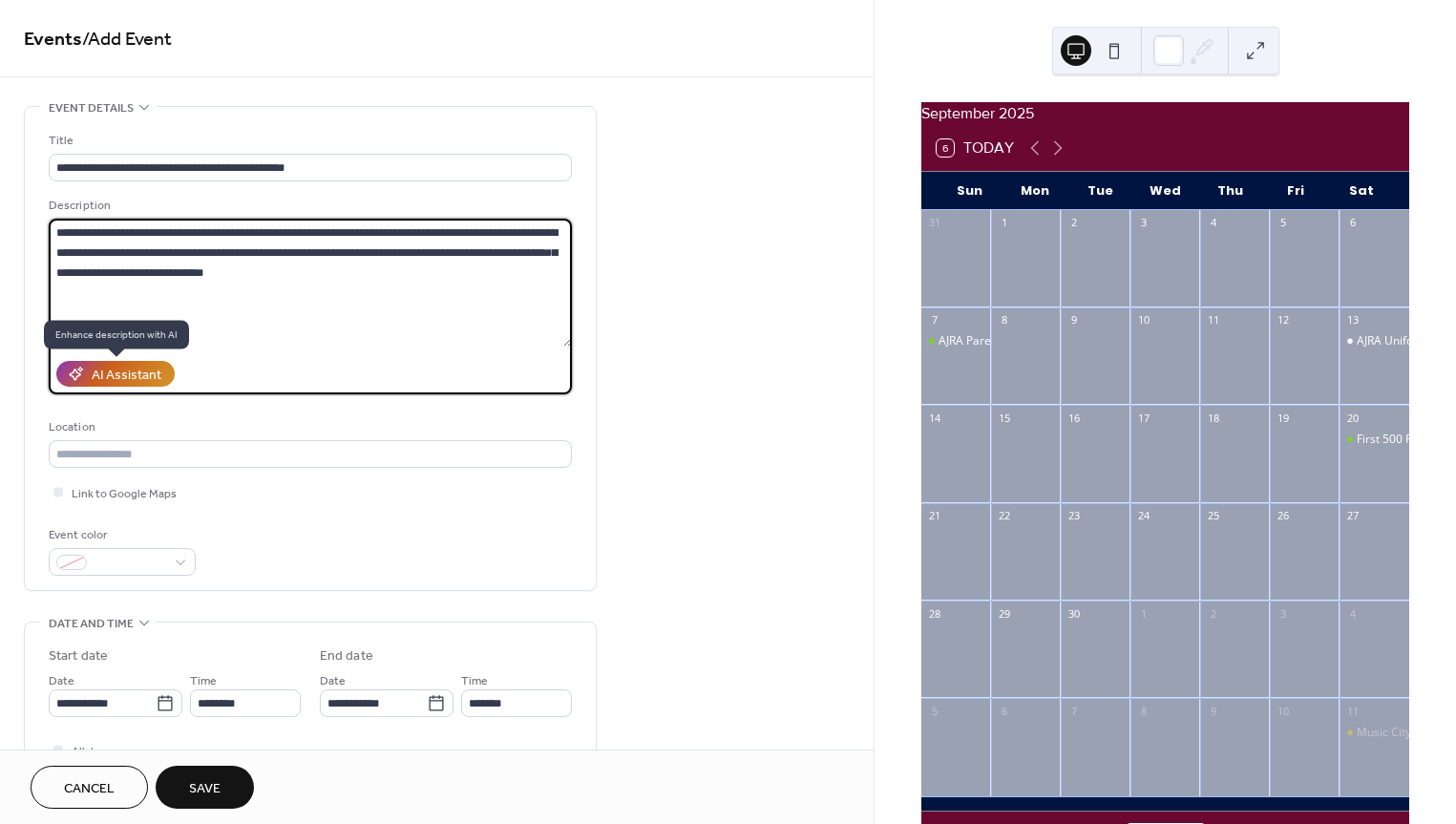 type on "**********" 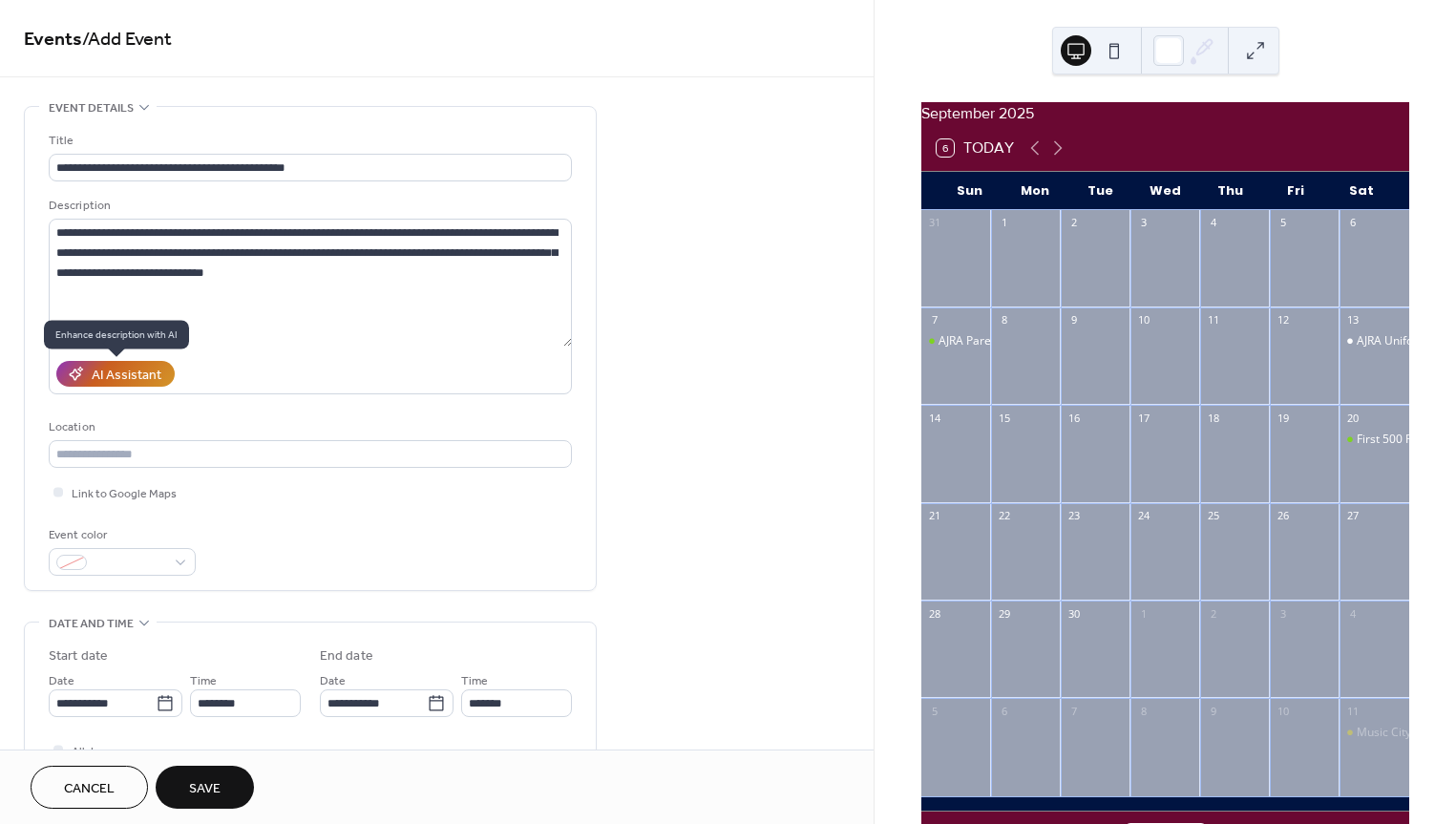 click on "AI Assistant" at bounding box center [126, 375] 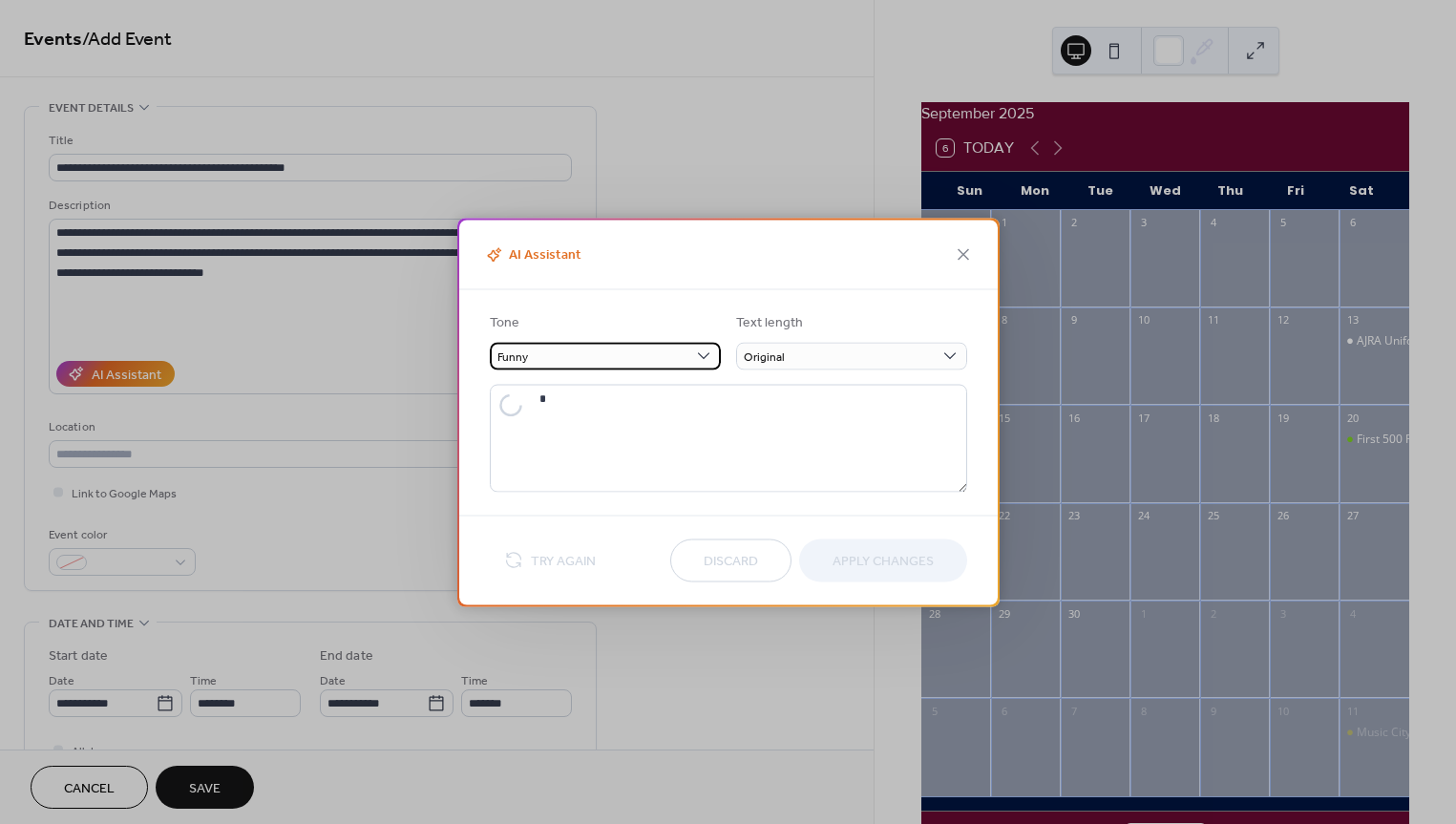 click on "Funny" at bounding box center [605, 355] 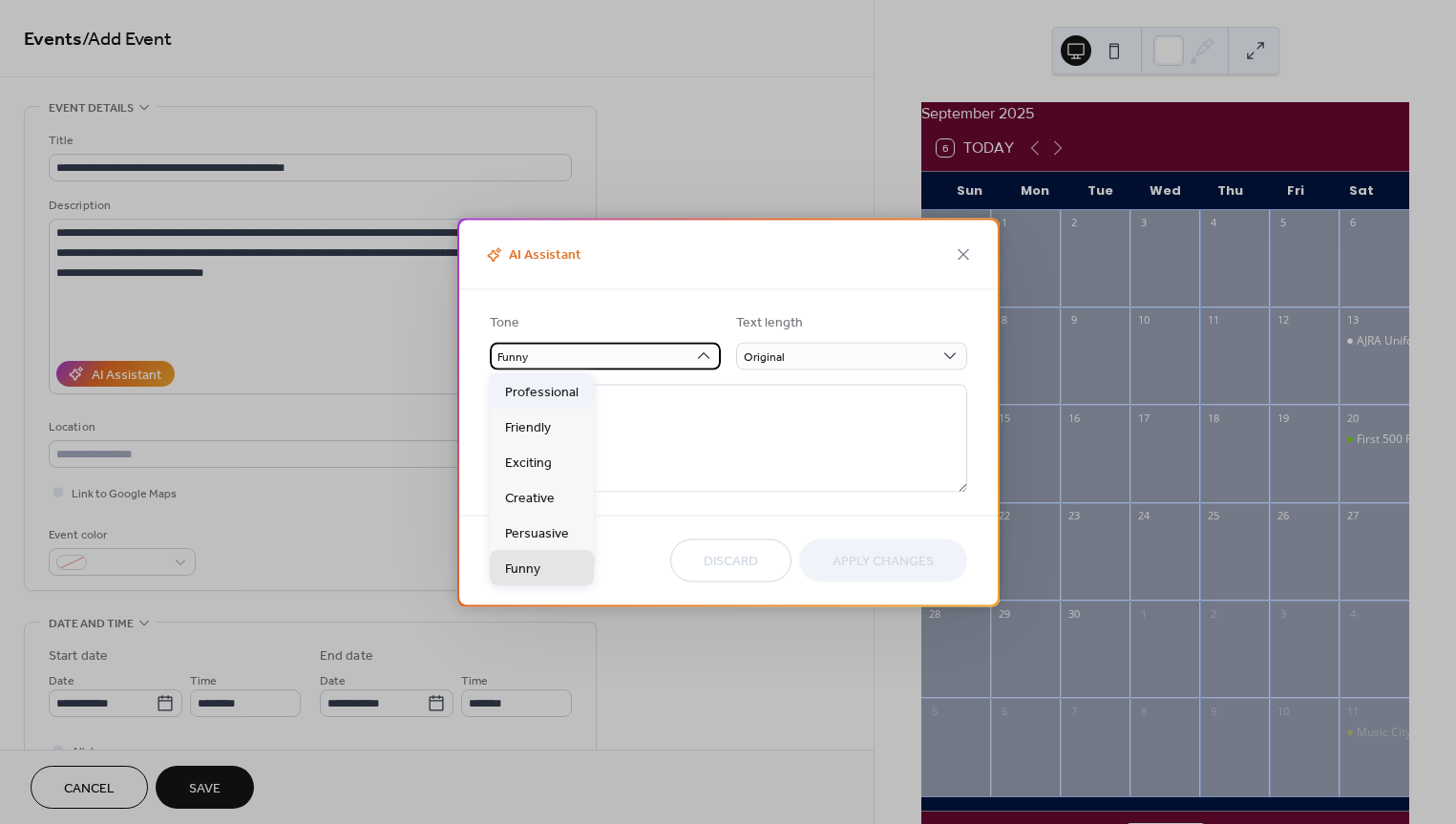 type on "**********" 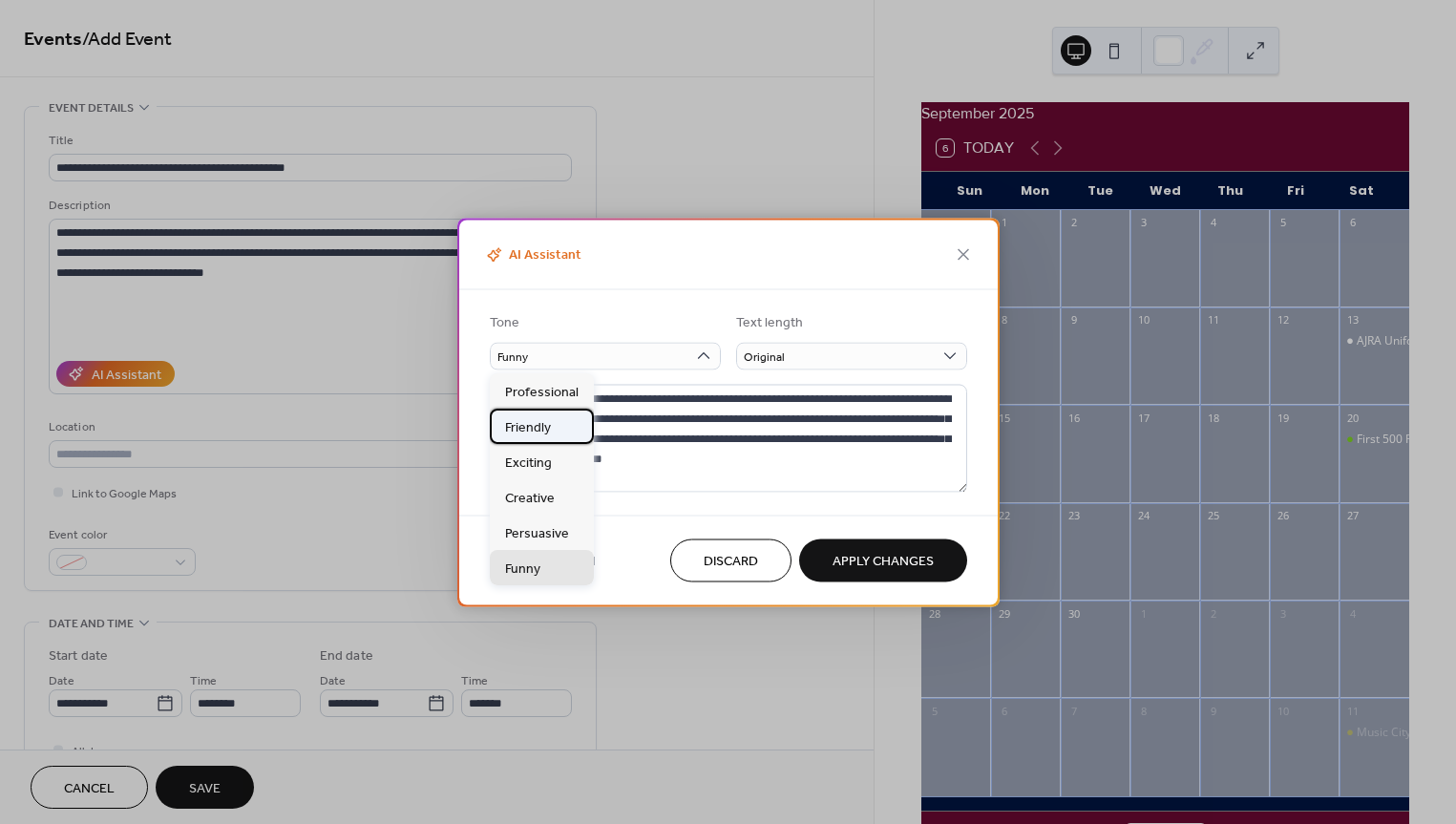 click on "Friendly" at bounding box center [528, 428] 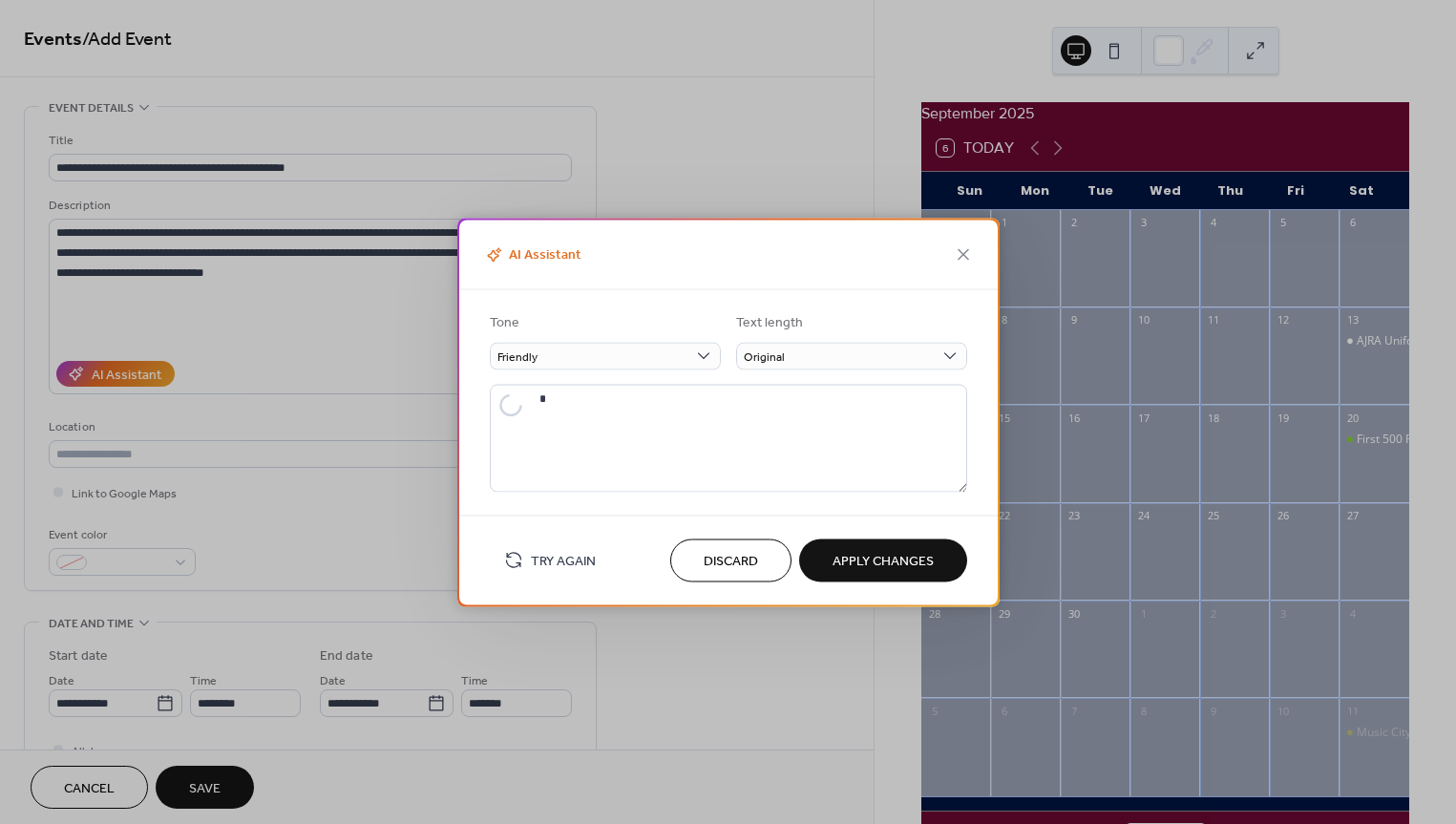 type on "**********" 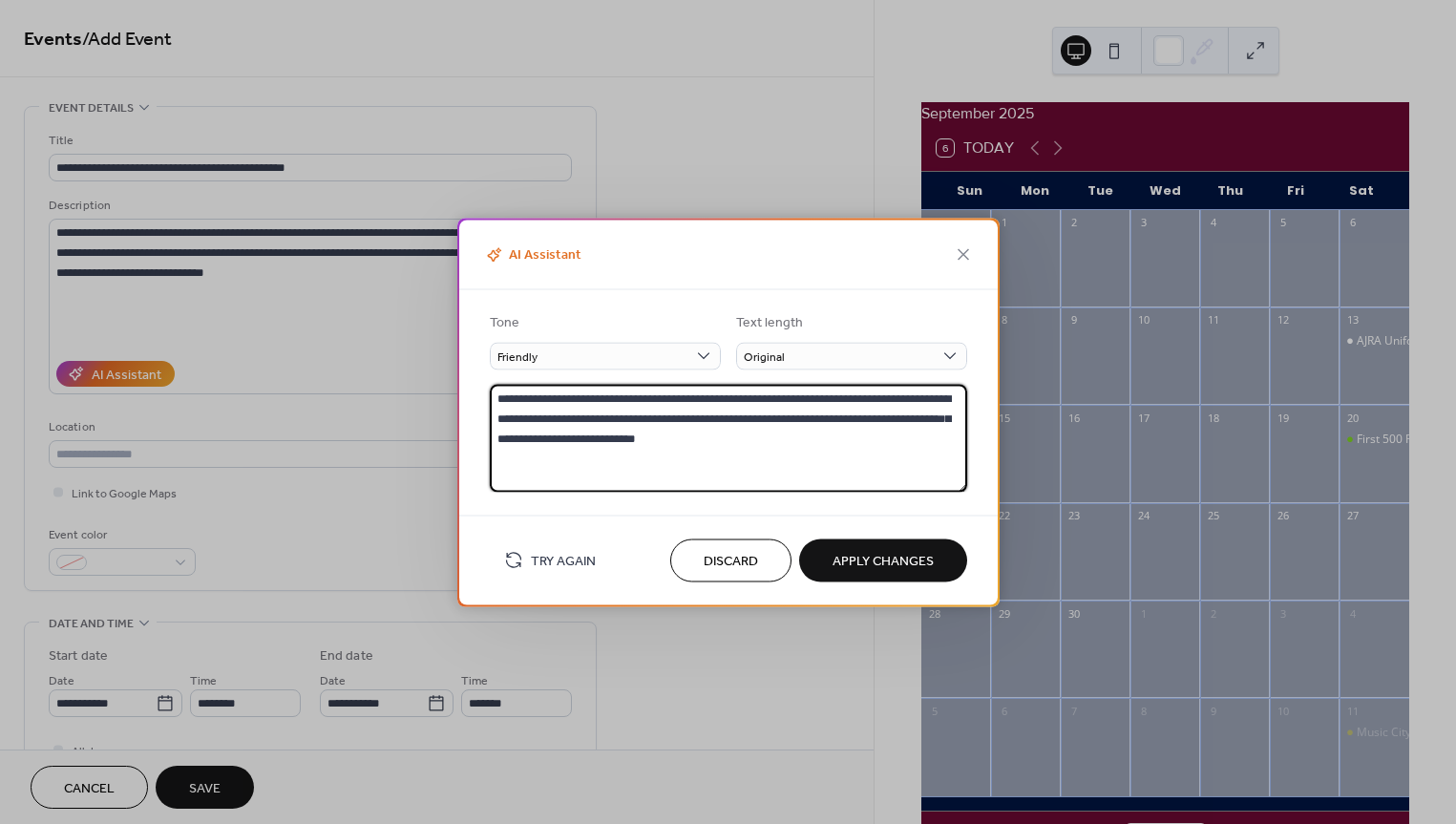 drag, startPoint x: 732, startPoint y: 438, endPoint x: 472, endPoint y: 384, distance: 265.5485 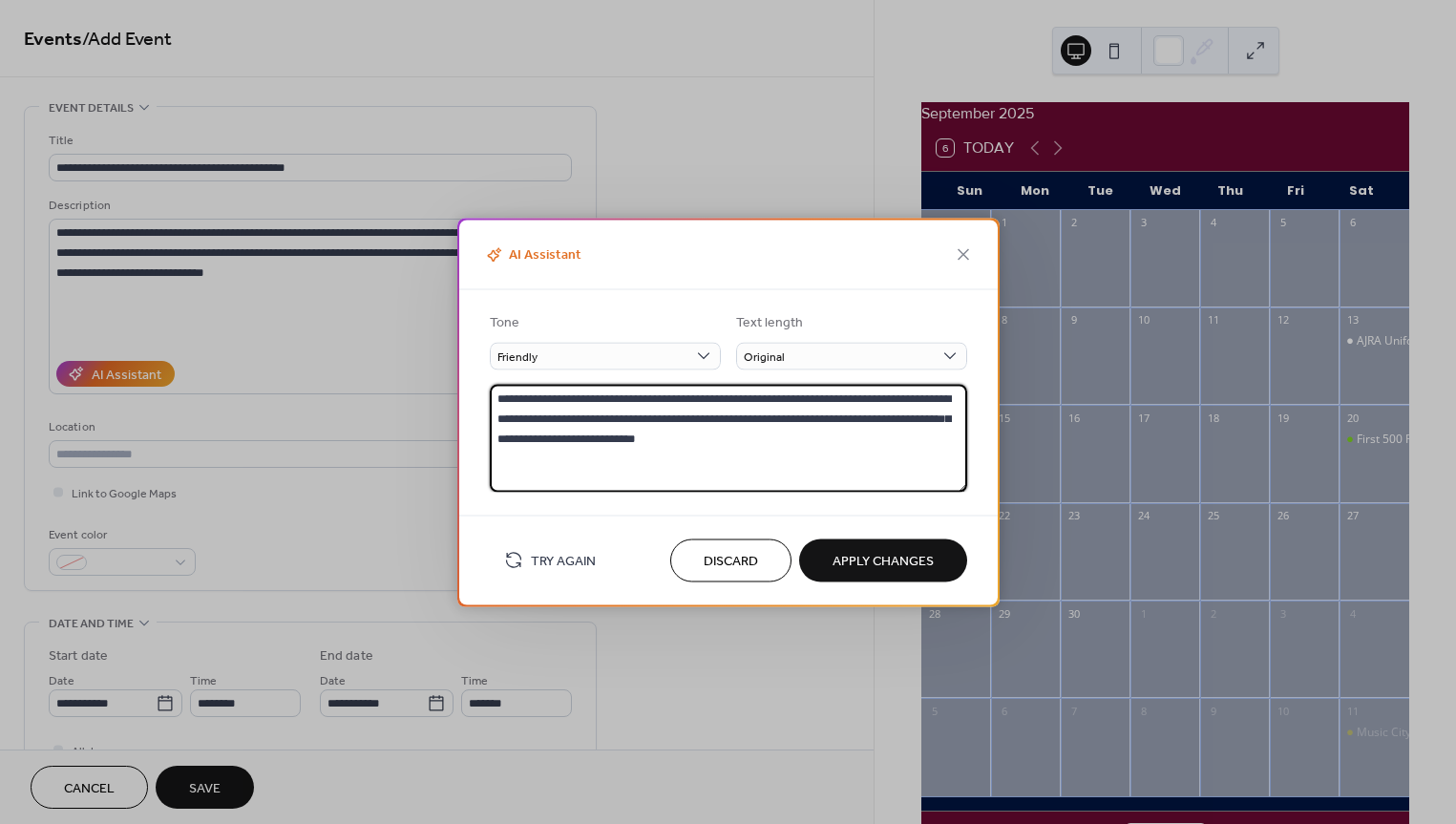 click on "**********" at bounding box center [728, 391] 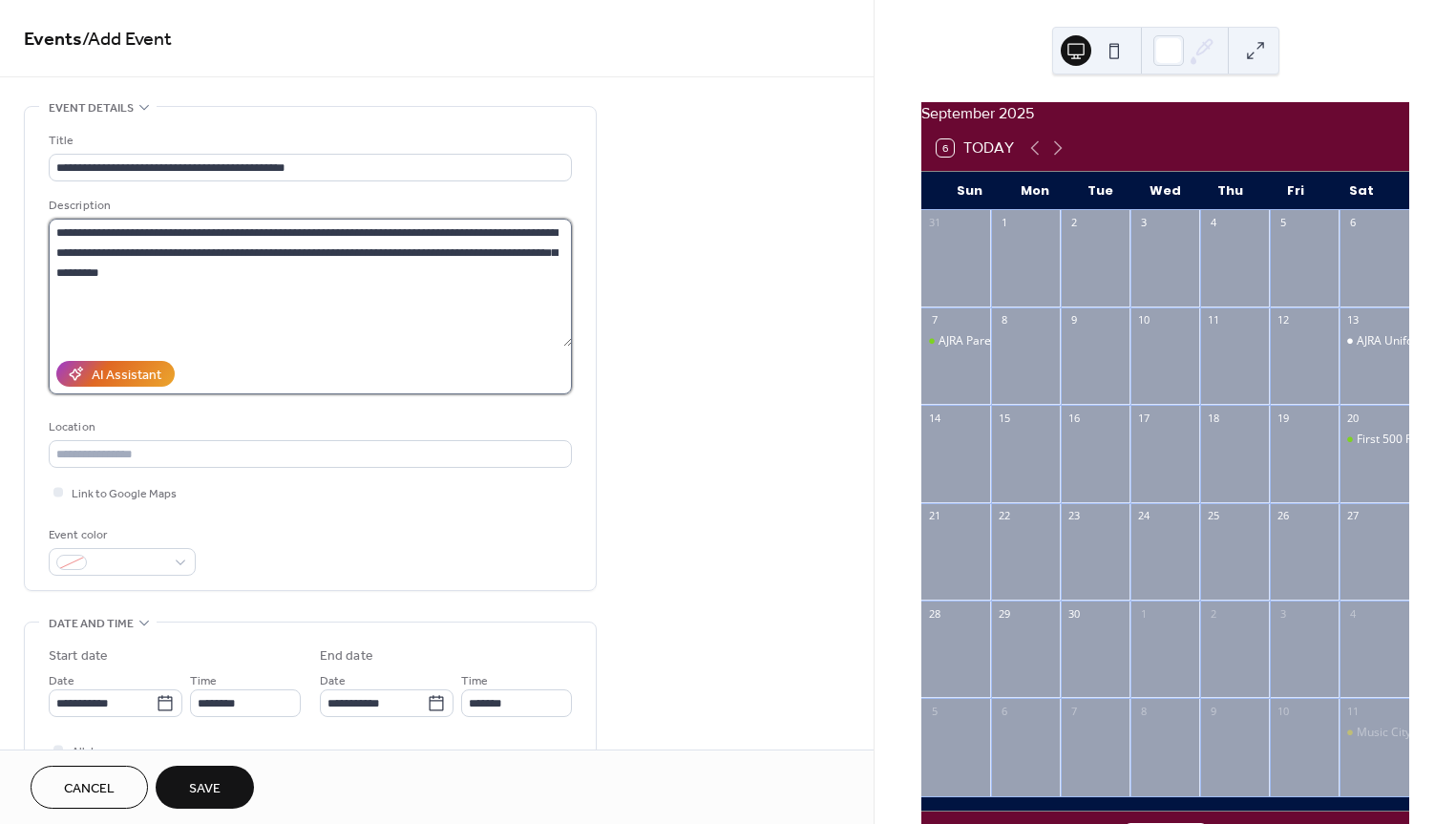 click on "**********" at bounding box center (310, 283) 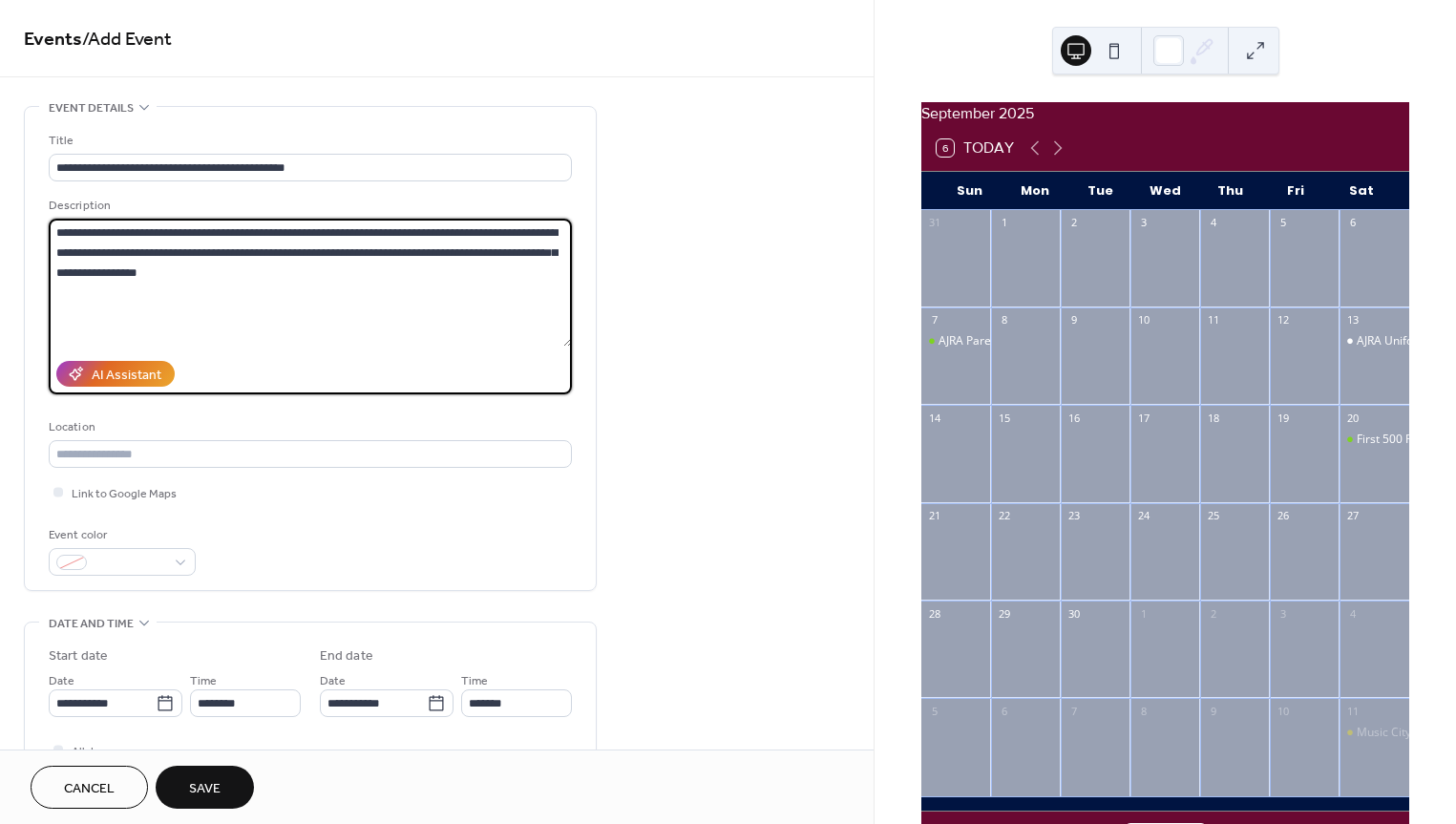 click on "**********" at bounding box center (310, 283) 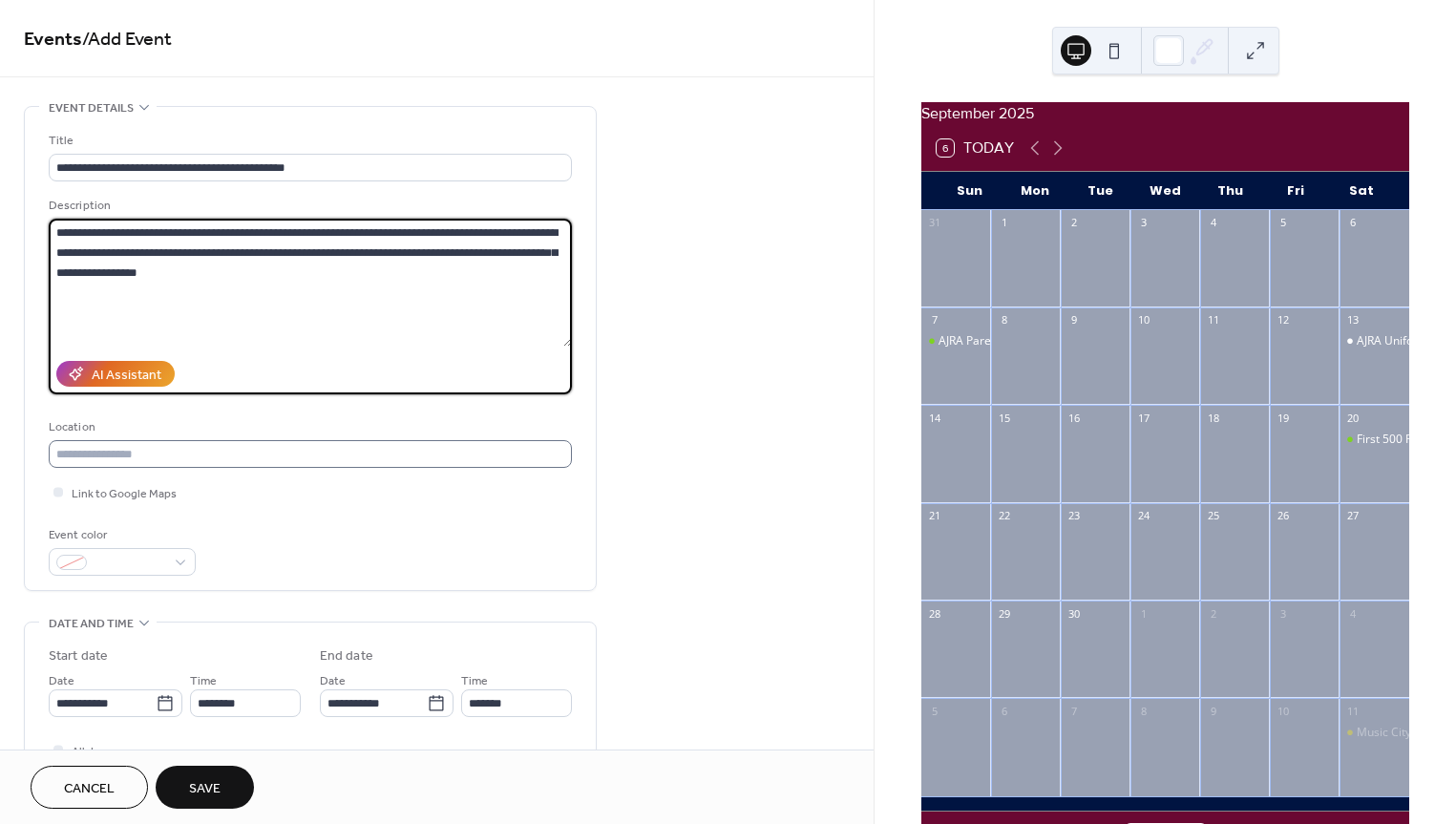 type on "**********" 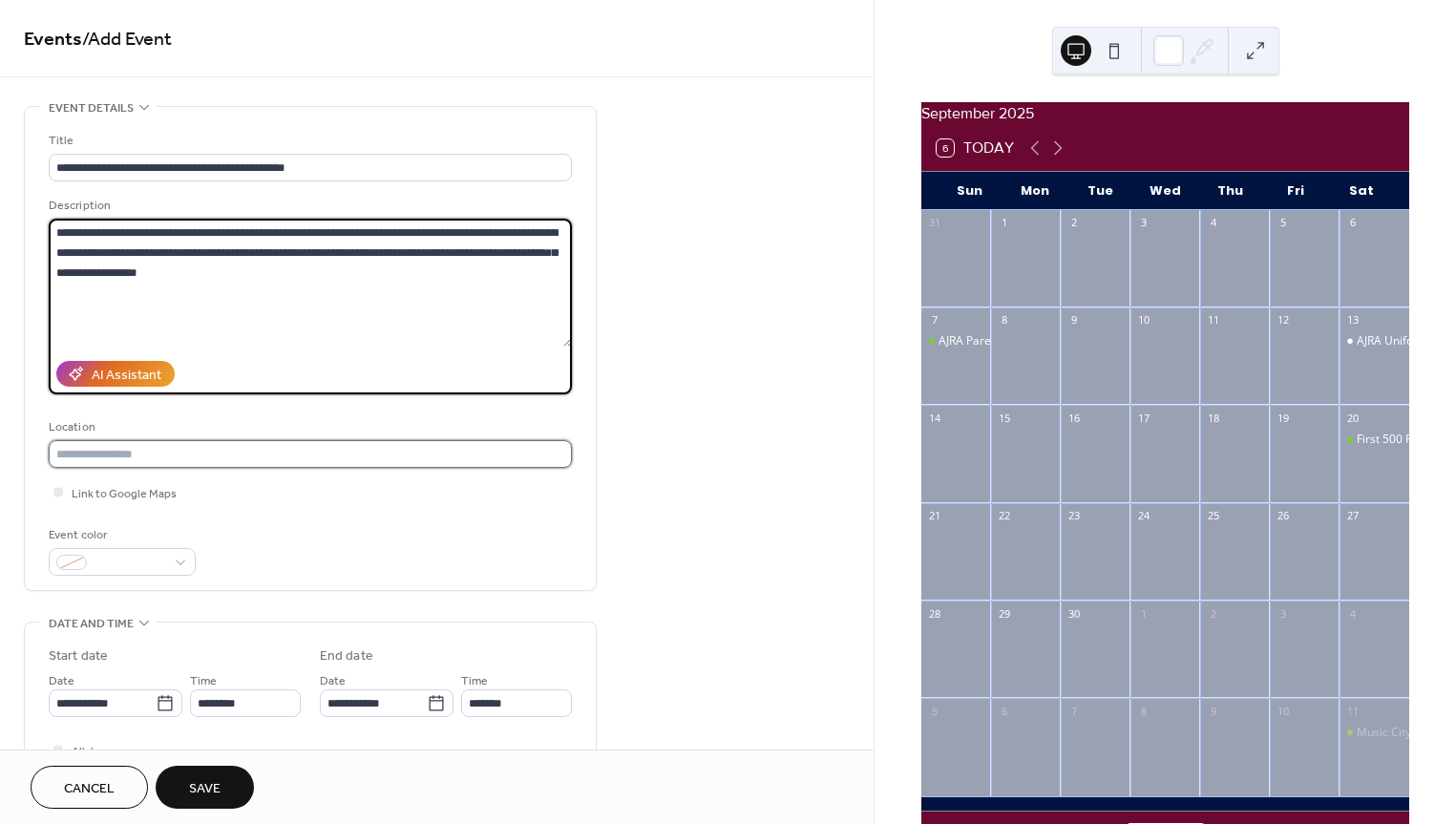 click at bounding box center [310, 454] 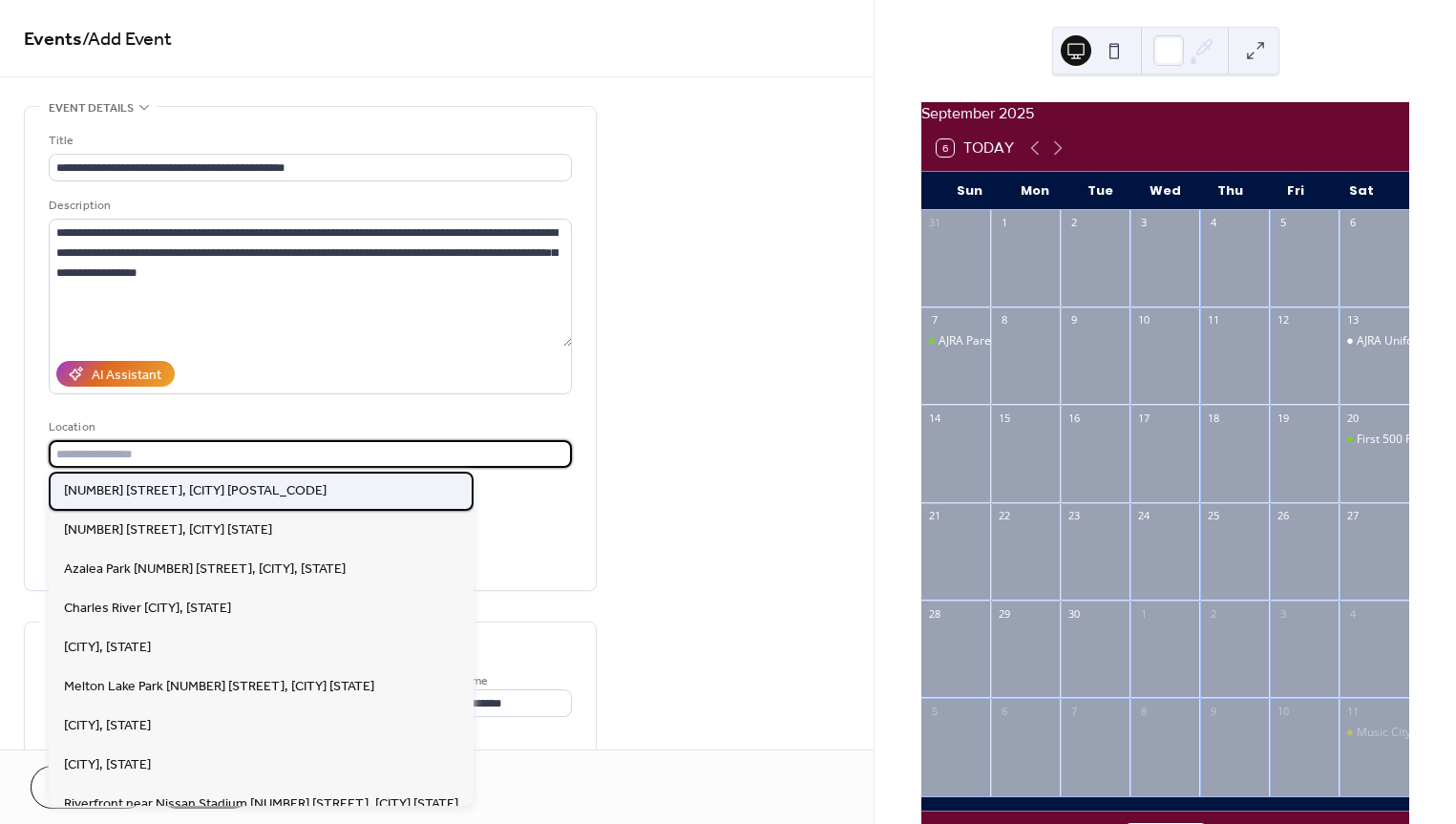 click on "245 Azalea Dr, Roswell GA 30075" at bounding box center [195, 491] 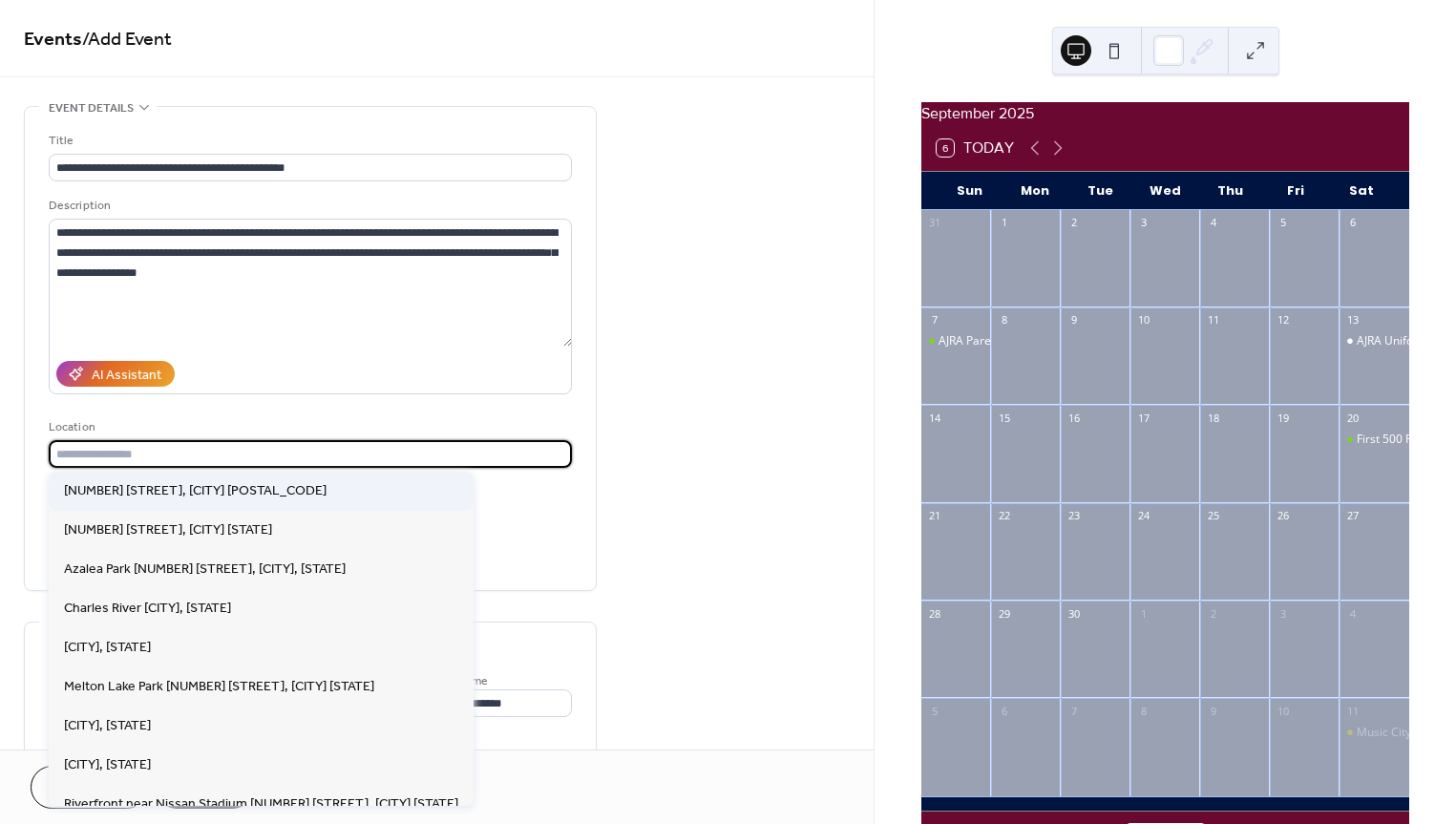 type on "**********" 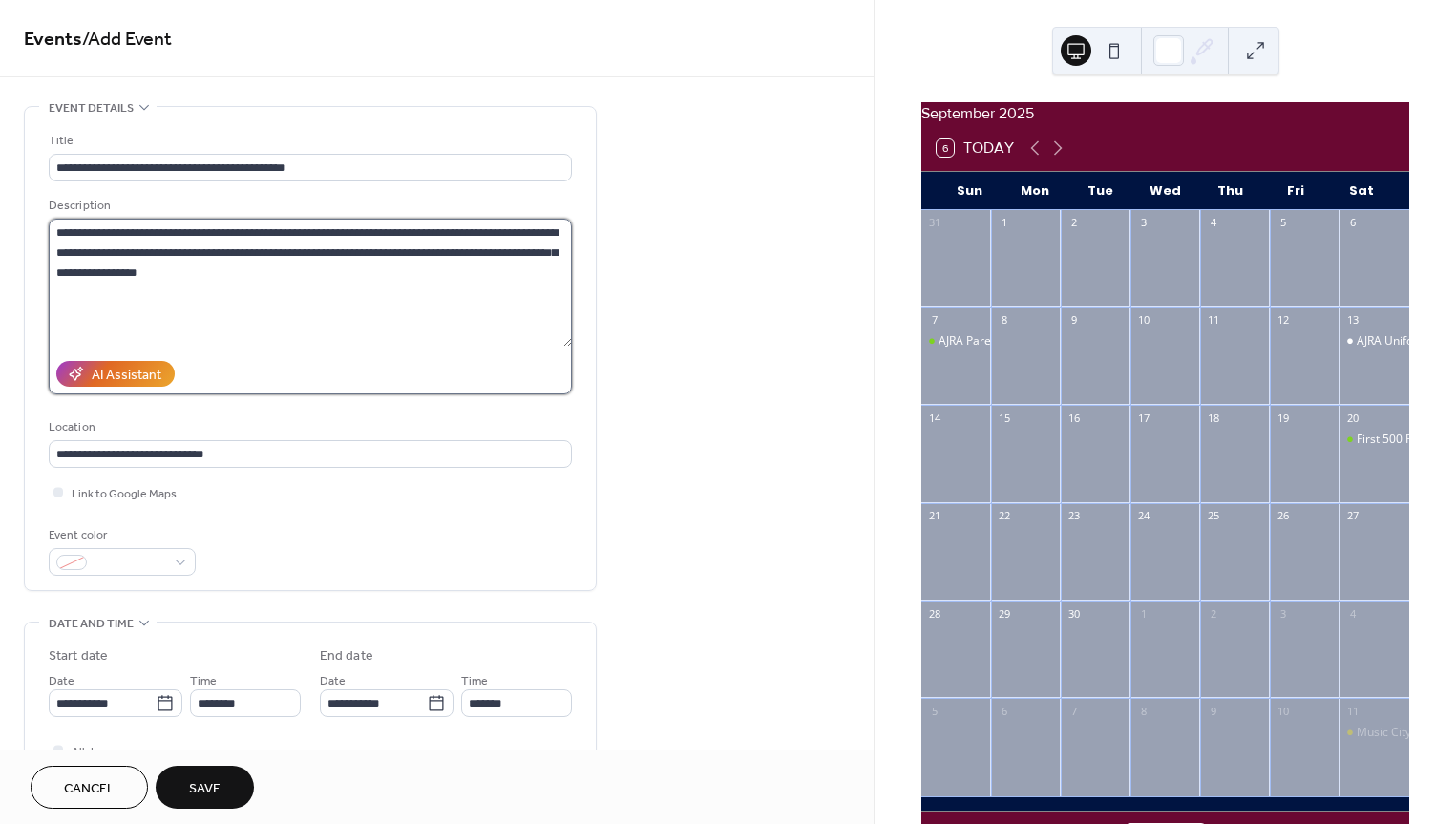 click on "**********" at bounding box center (310, 283) 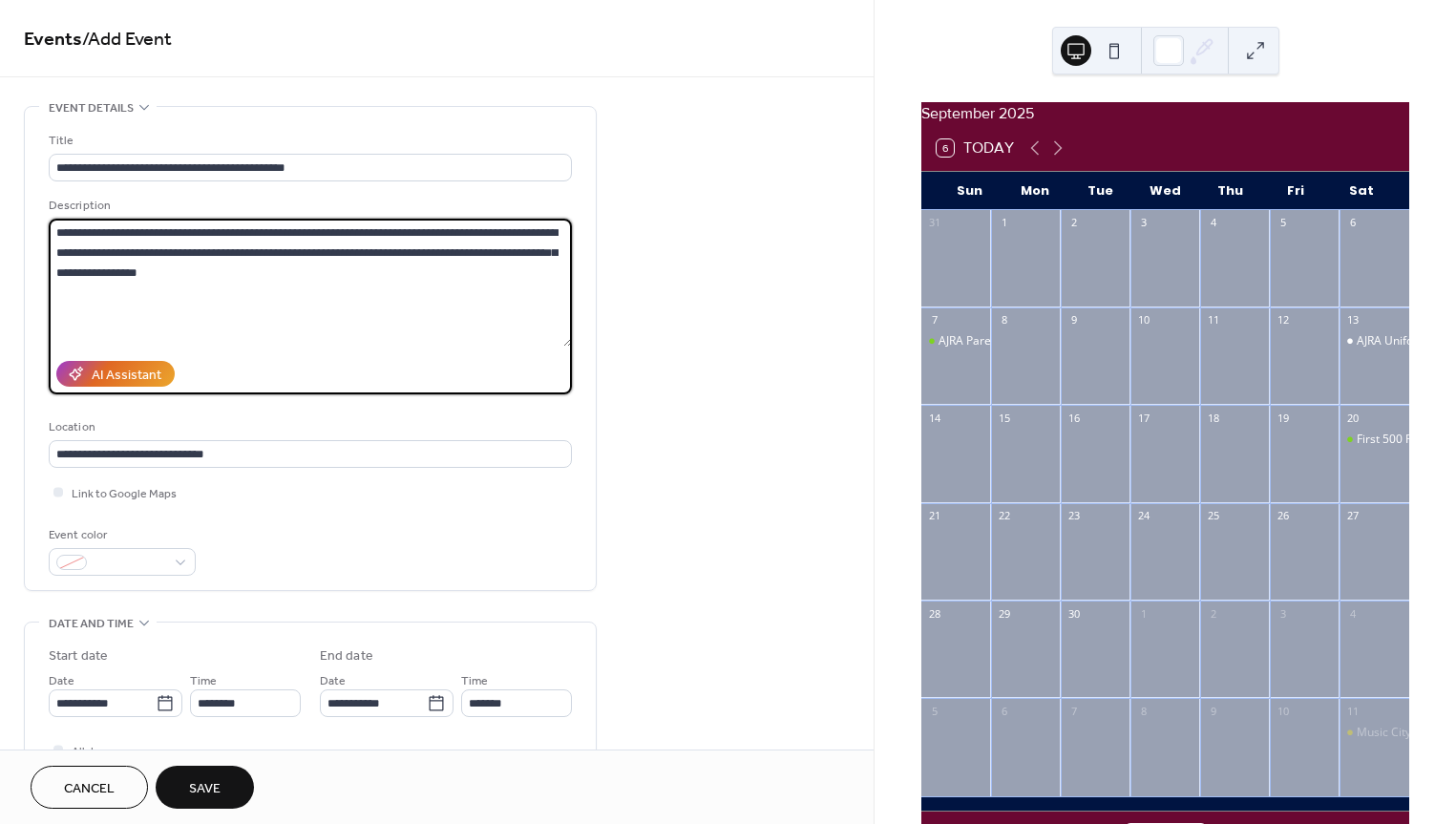 click on "**********" at bounding box center (310, 283) 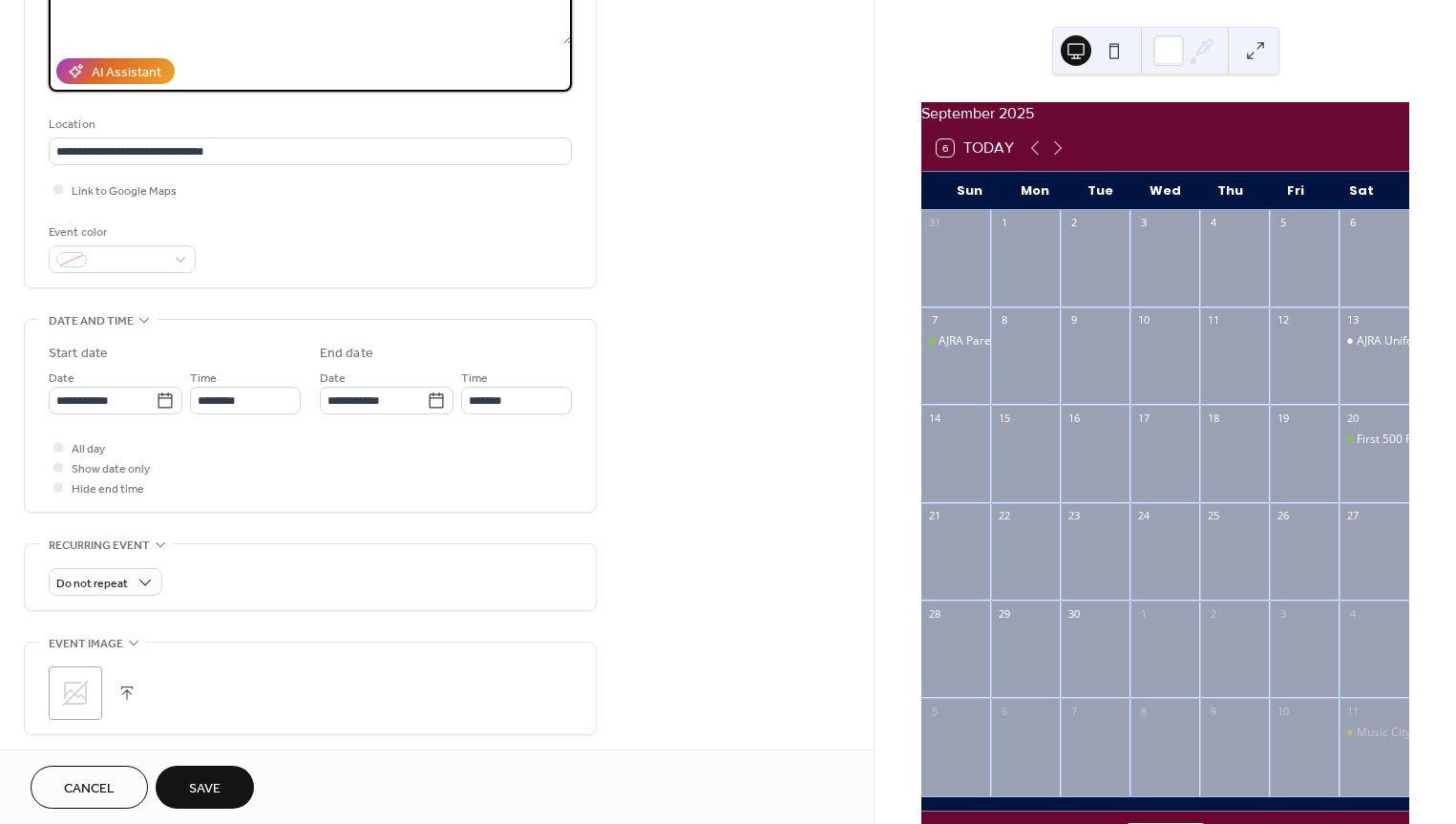 scroll, scrollTop: 321, scrollLeft: 0, axis: vertical 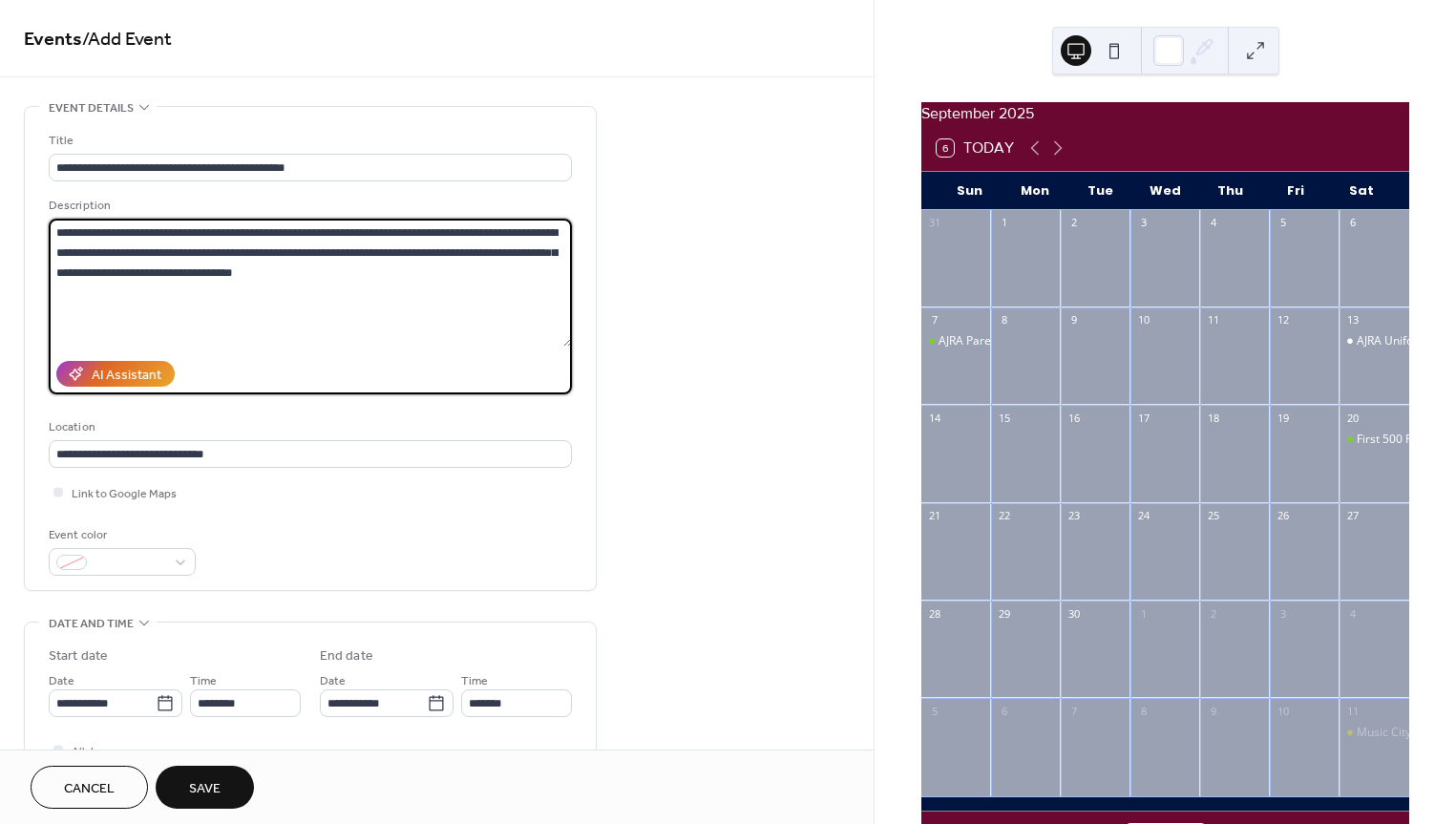 drag, startPoint x: 149, startPoint y: 231, endPoint x: 30, endPoint y: 227, distance: 119.06721 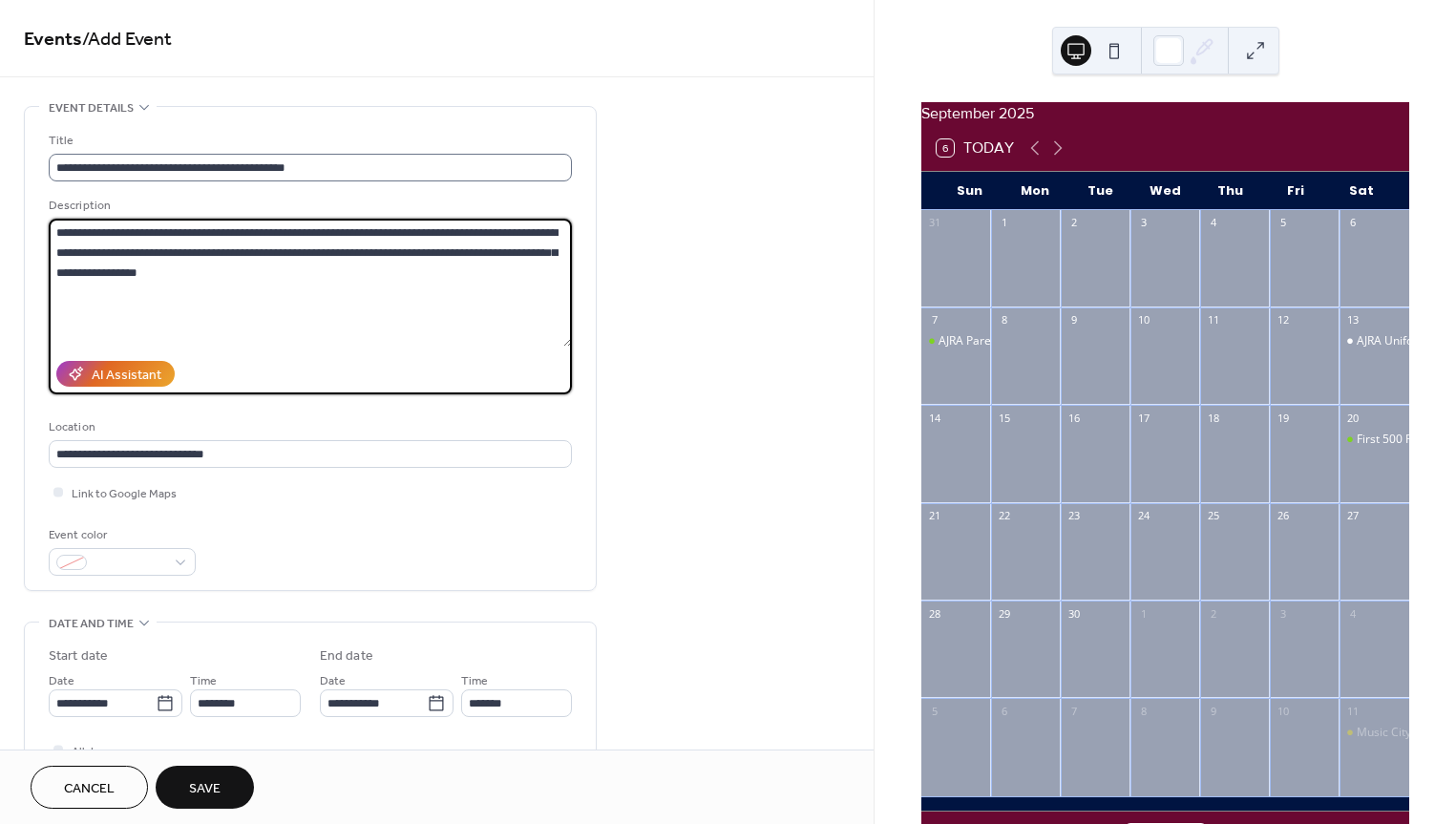 type on "**********" 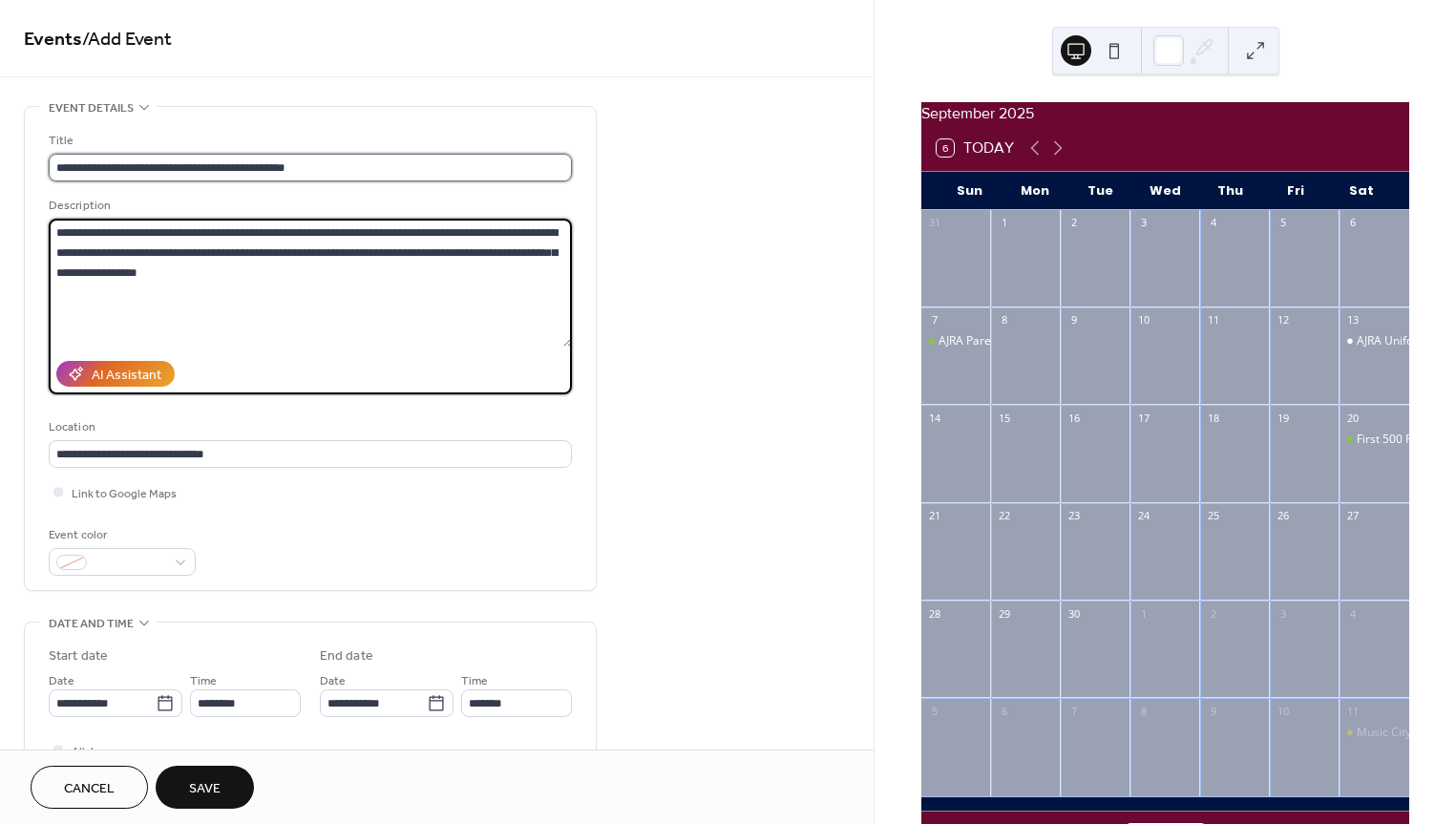 click on "**********" at bounding box center [310, 167] 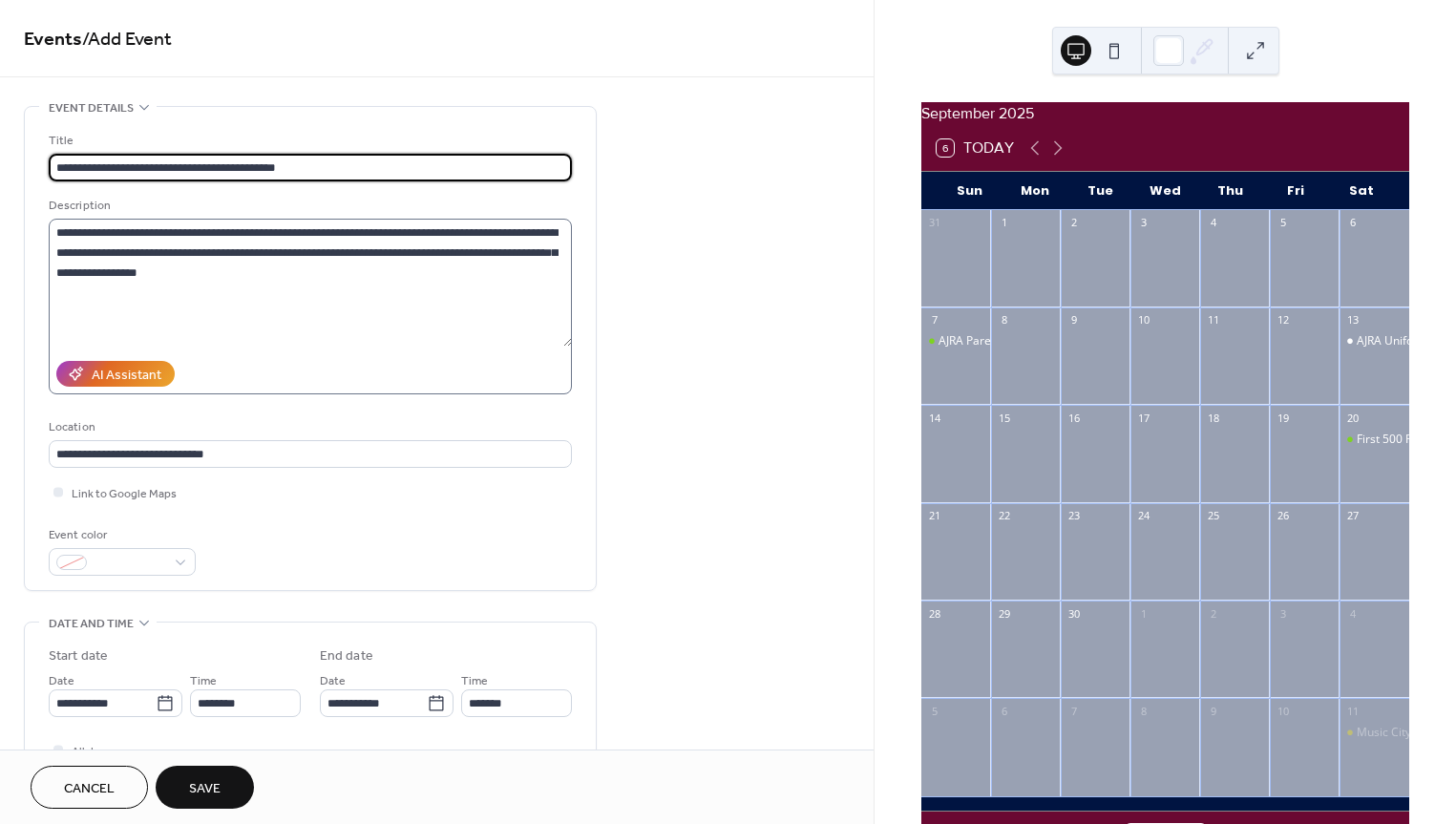 type on "**********" 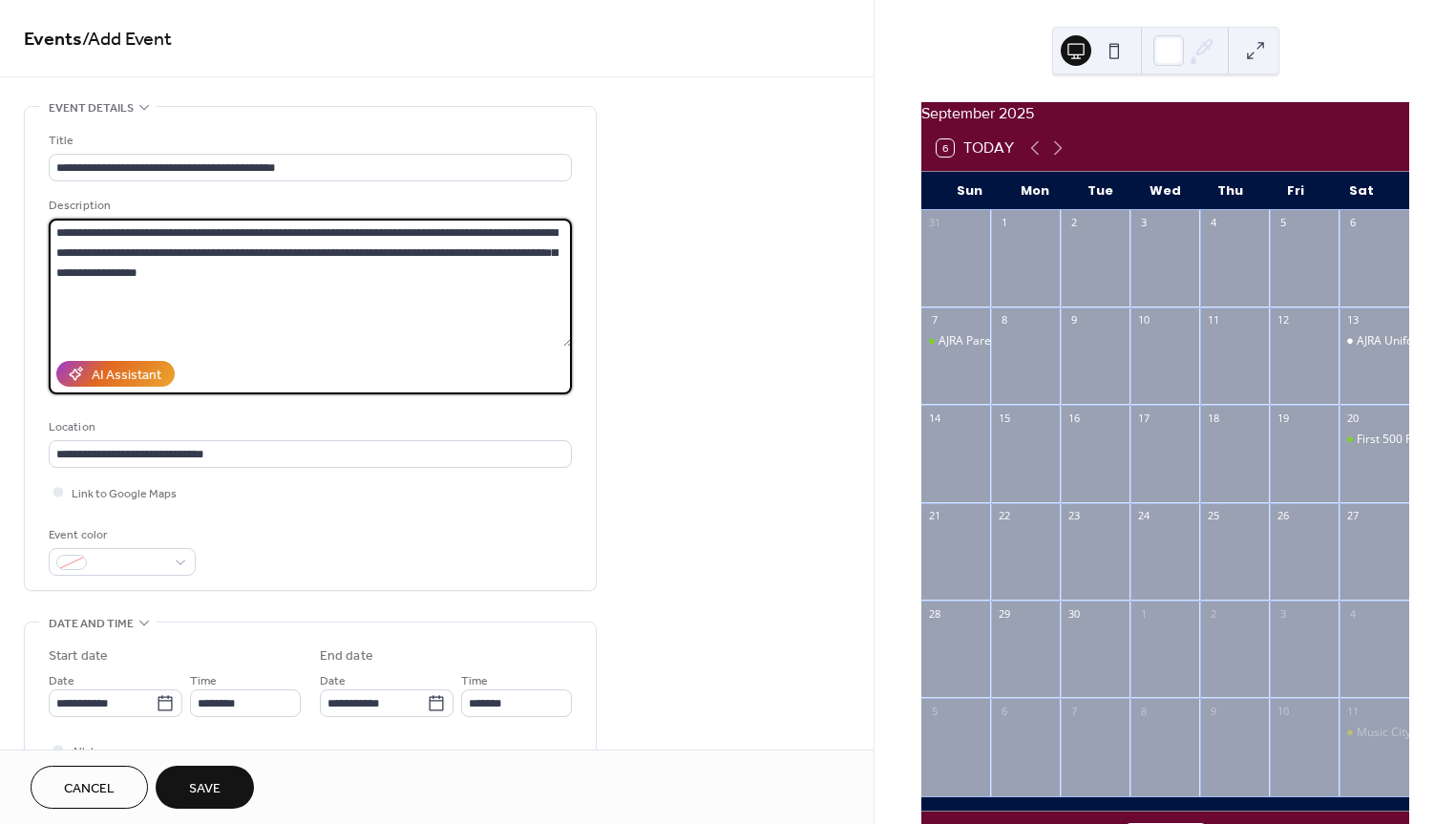 click on "**********" at bounding box center (310, 283) 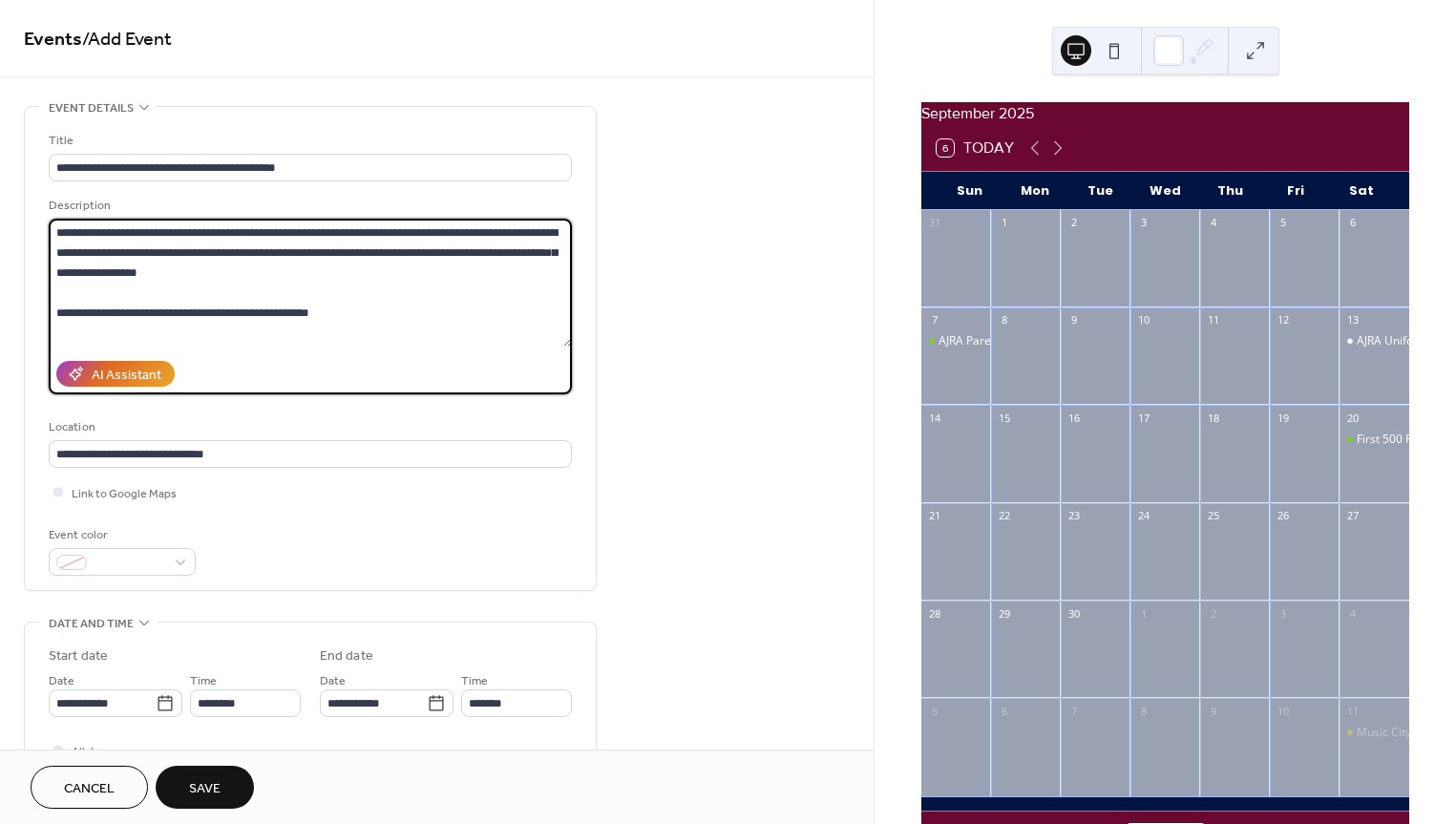 click on "**********" at bounding box center [310, 283] 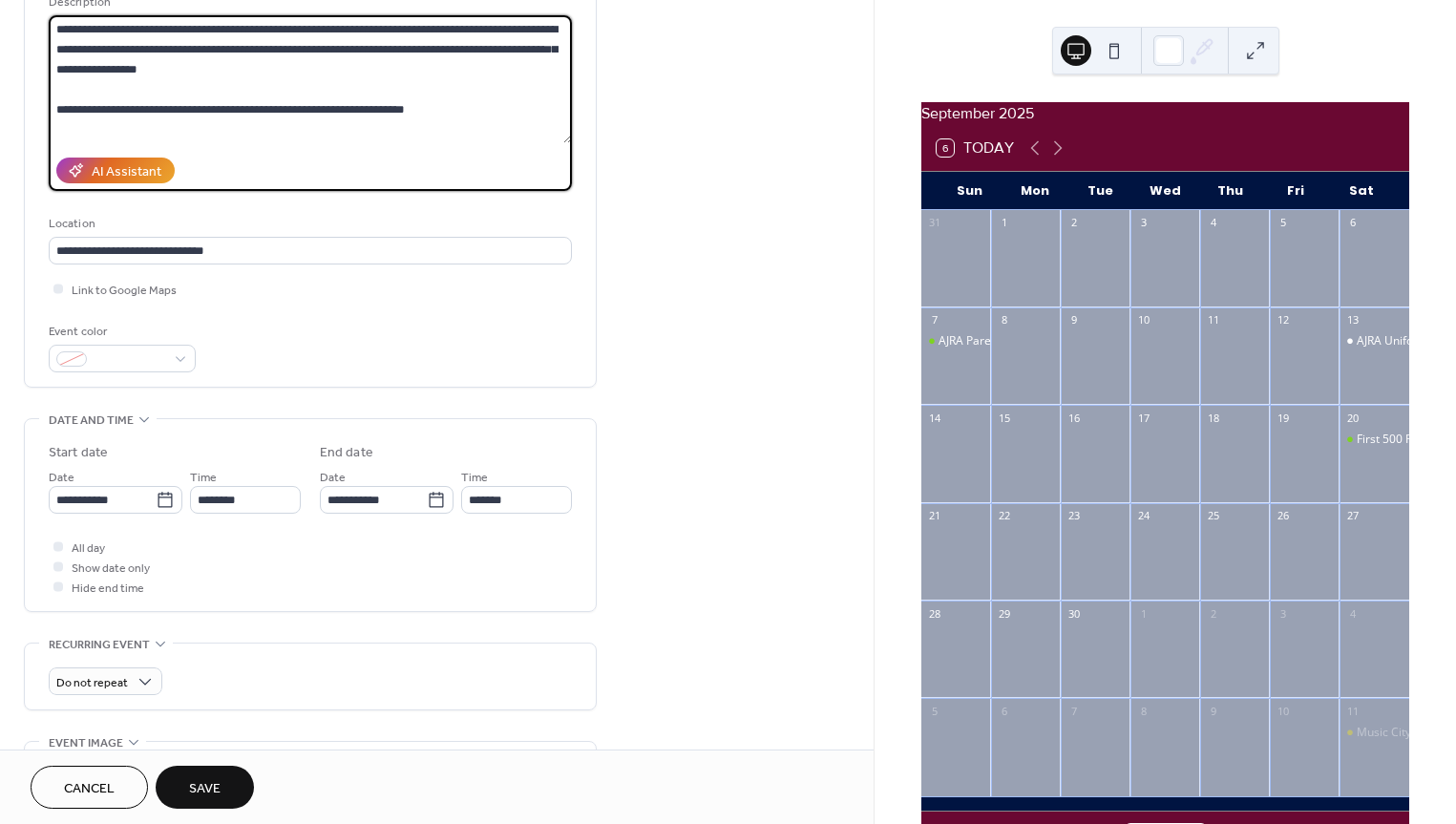 scroll, scrollTop: 208, scrollLeft: 0, axis: vertical 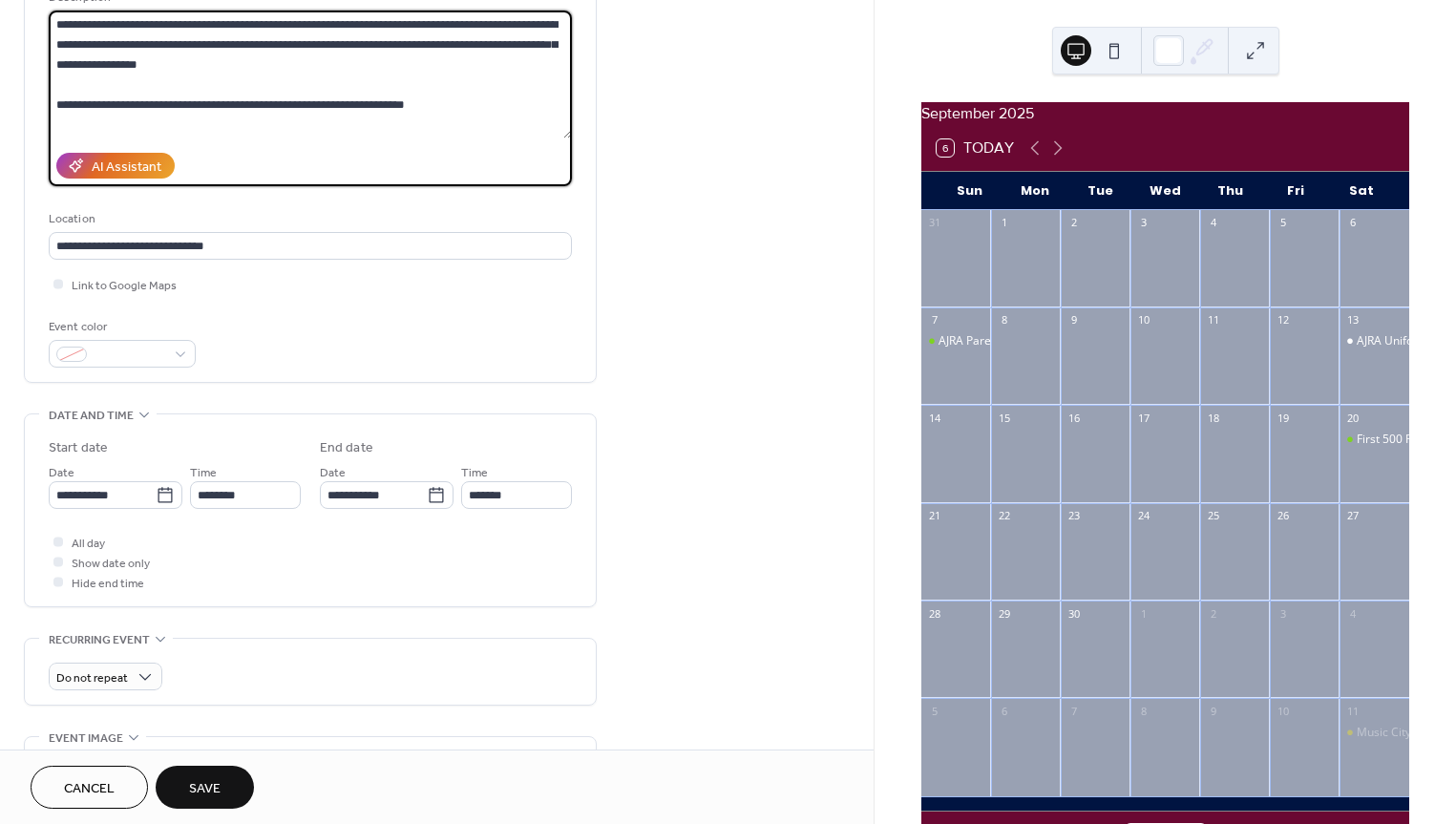 type on "**********" 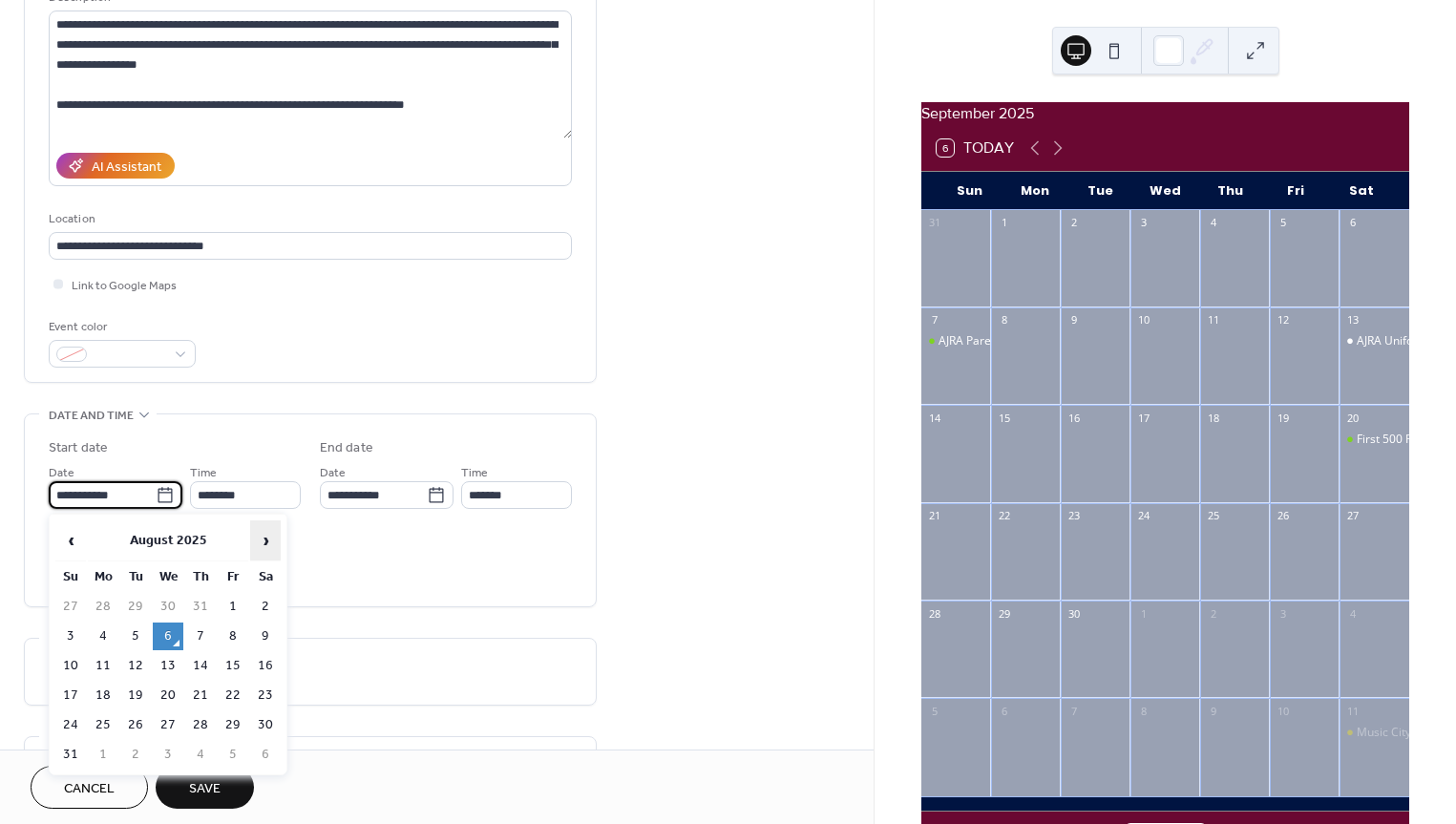 click on "›" at bounding box center (265, 540) 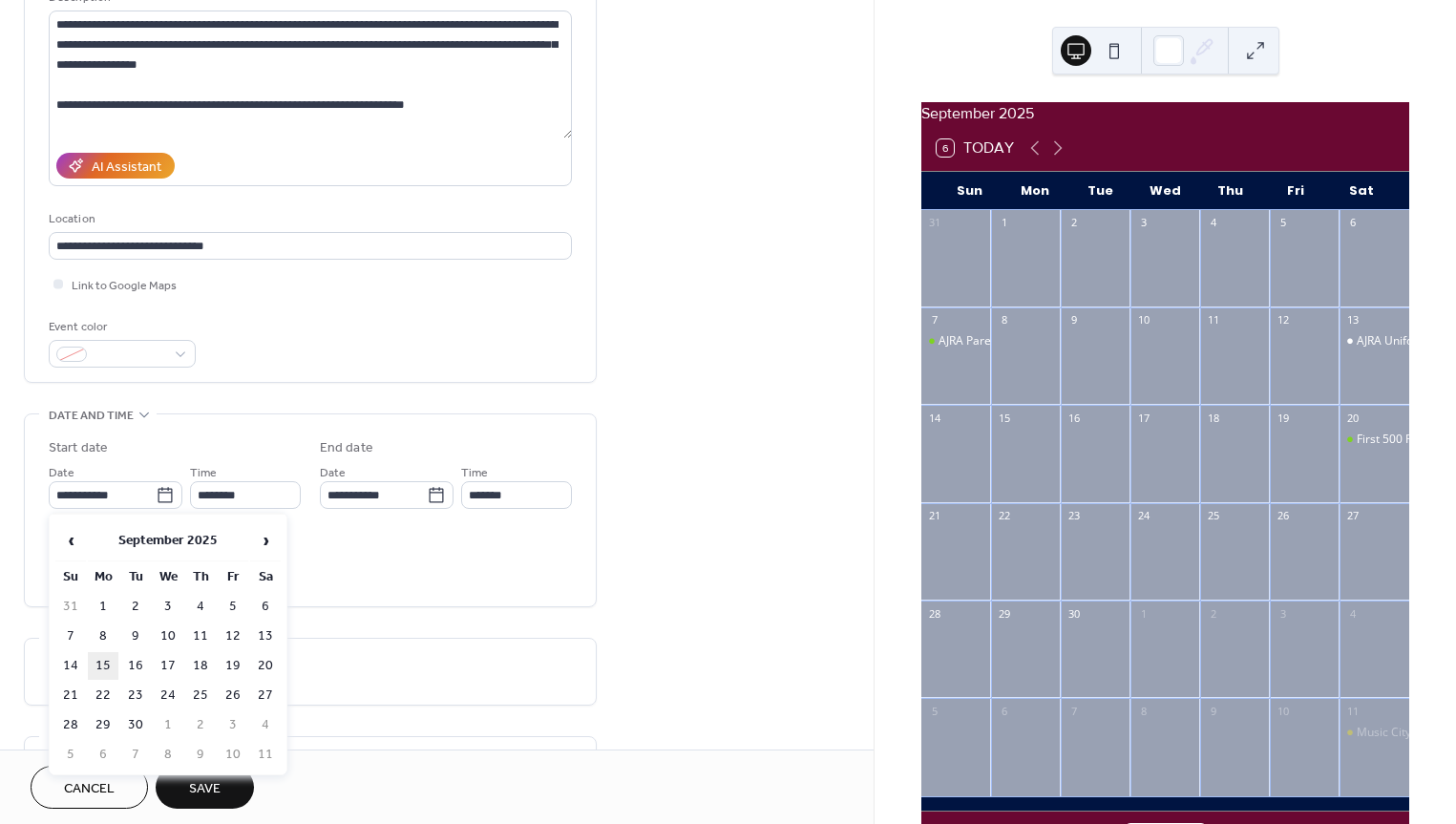 click on "15" at bounding box center (103, 666) 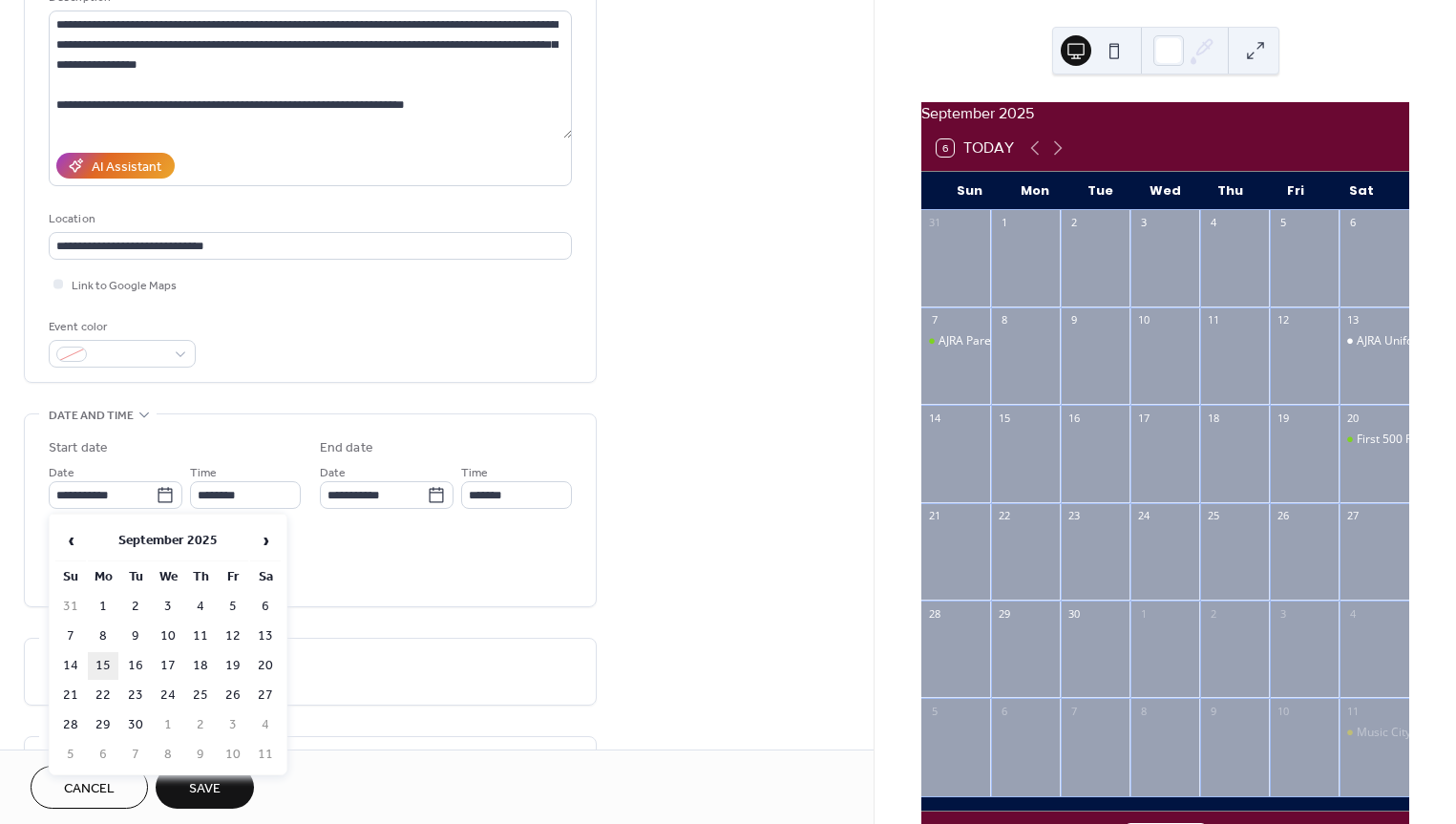 type on "**********" 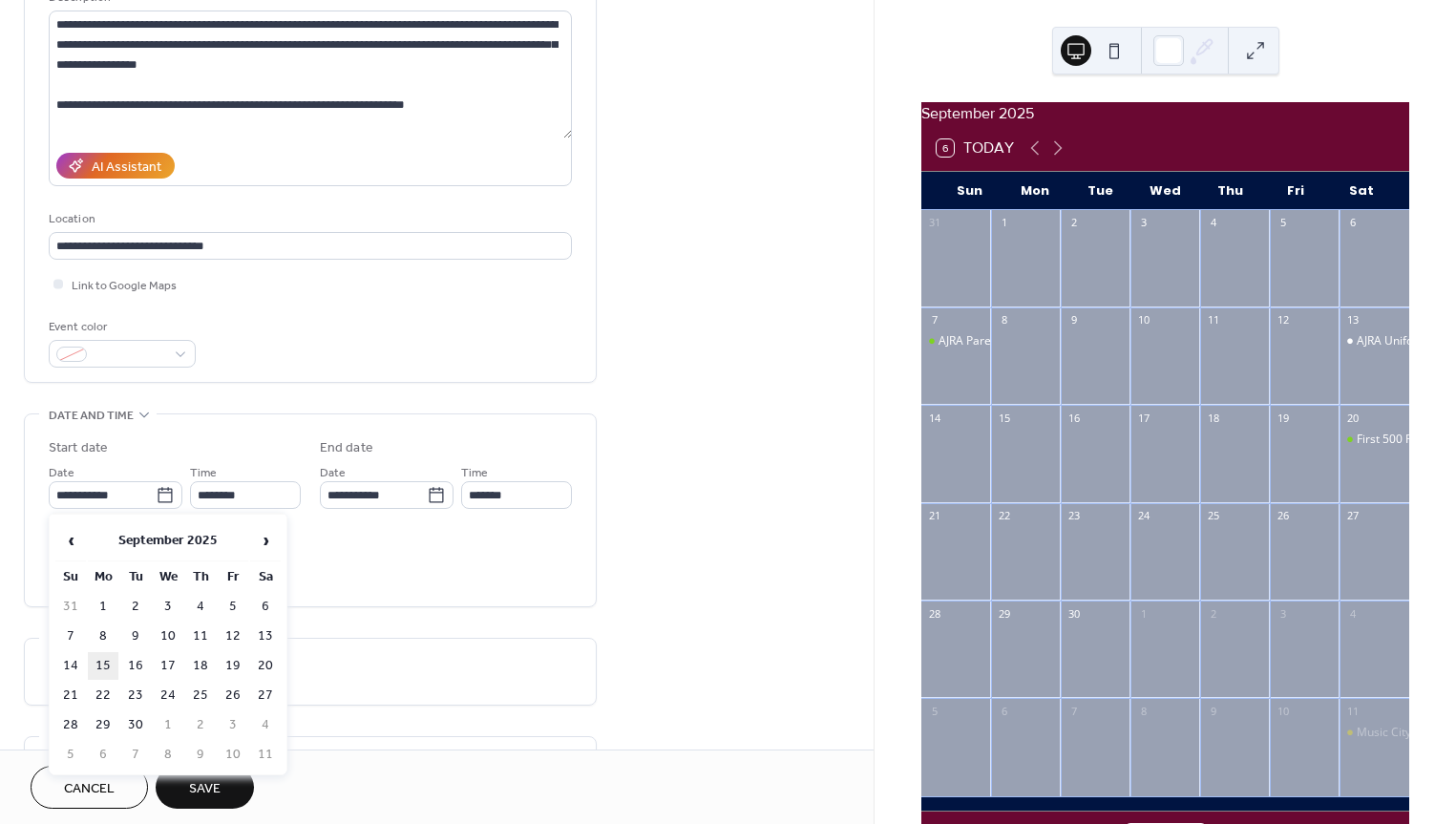 type on "**********" 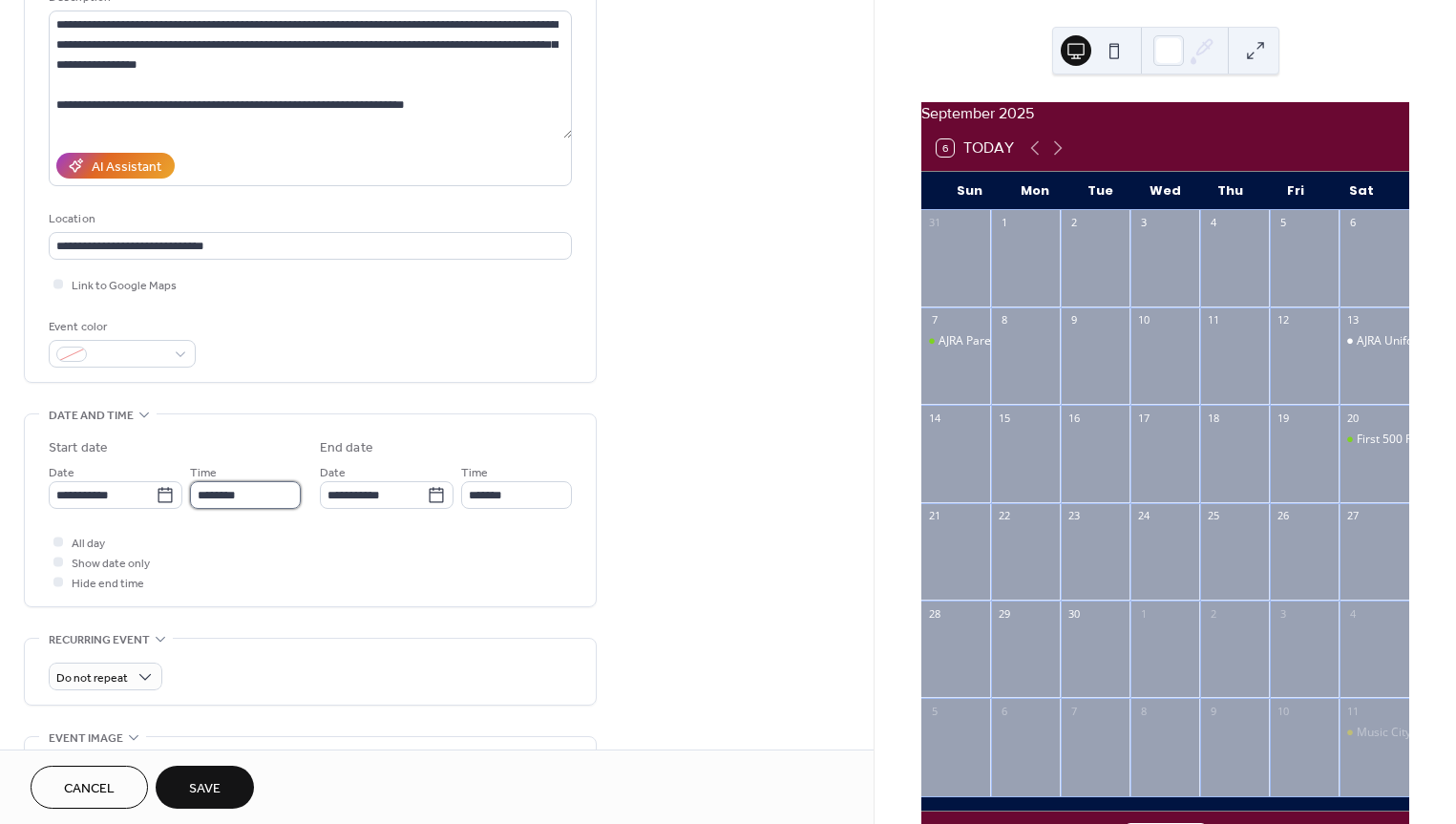 click on "********" at bounding box center (245, 495) 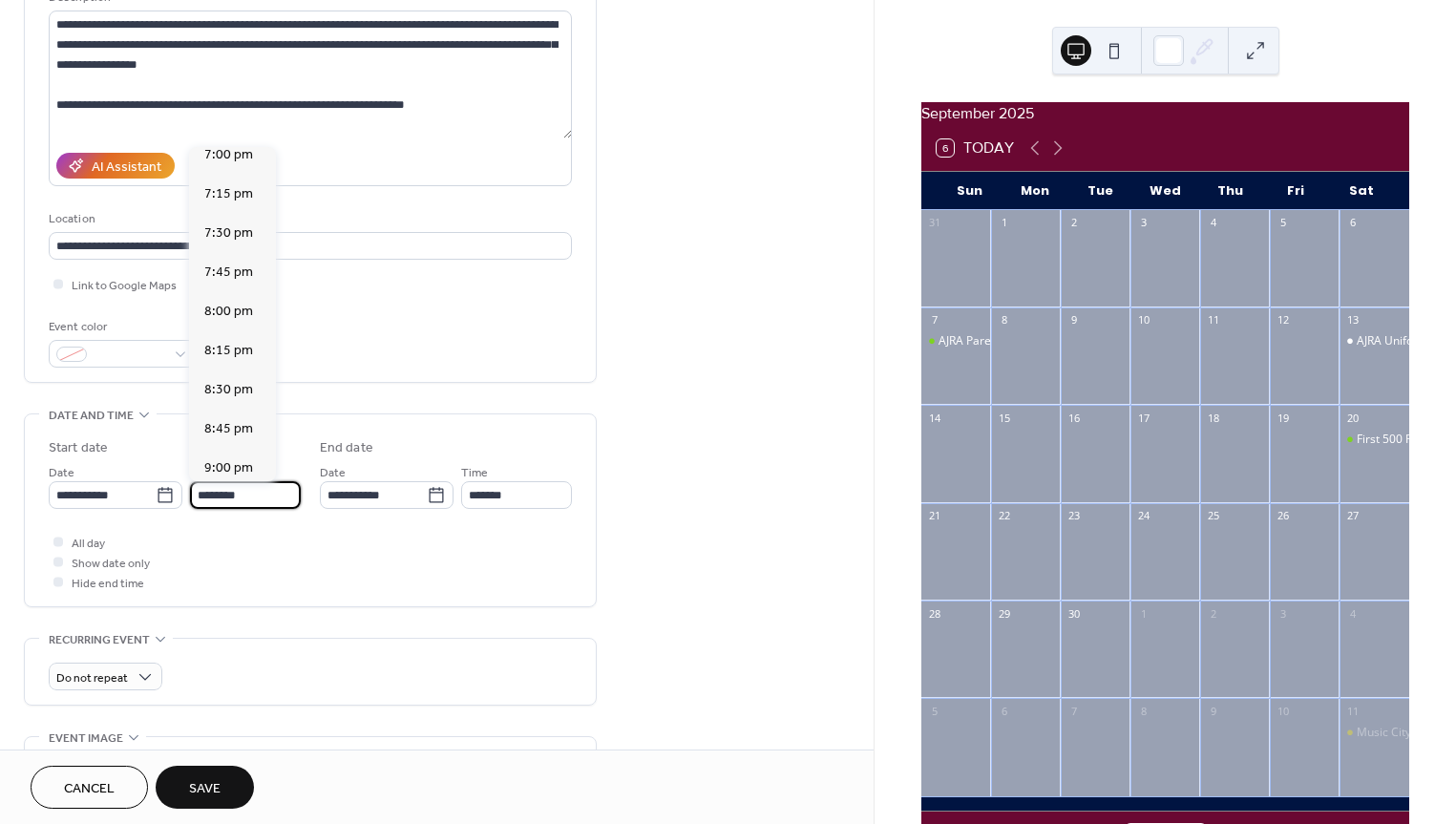scroll, scrollTop: 2986, scrollLeft: 0, axis: vertical 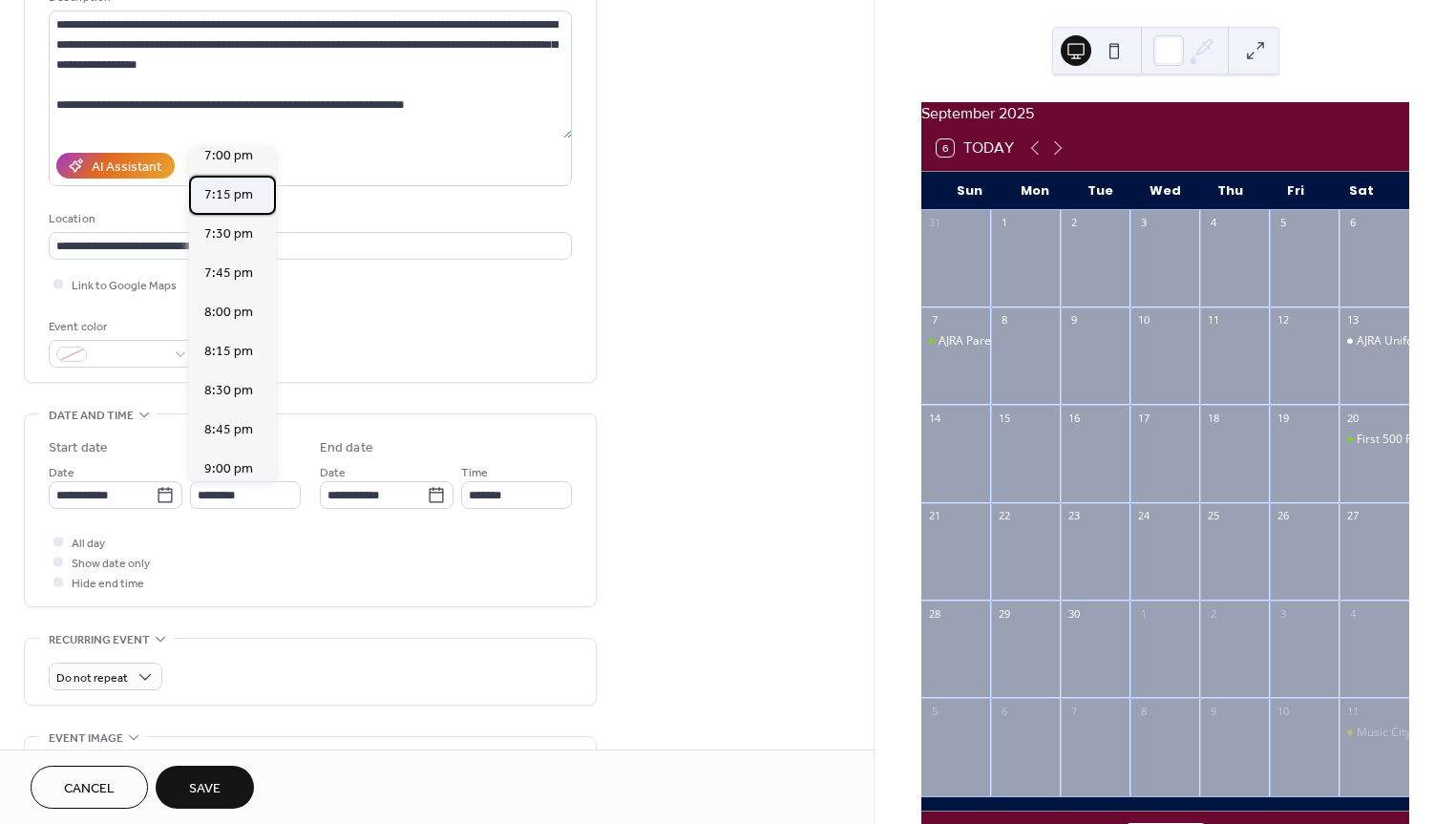 click on "7:15 pm" at bounding box center (228, 195) 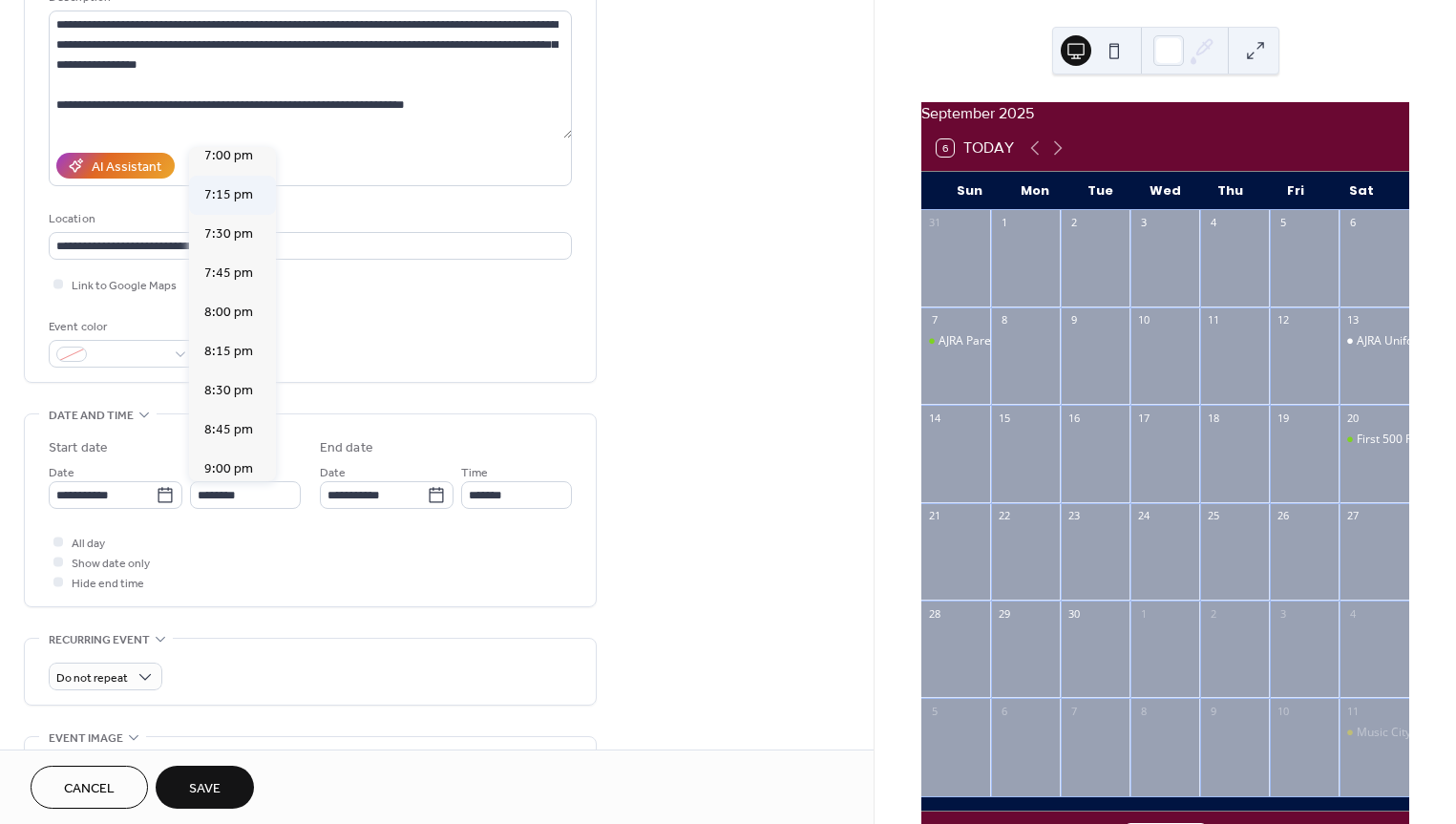 type on "*******" 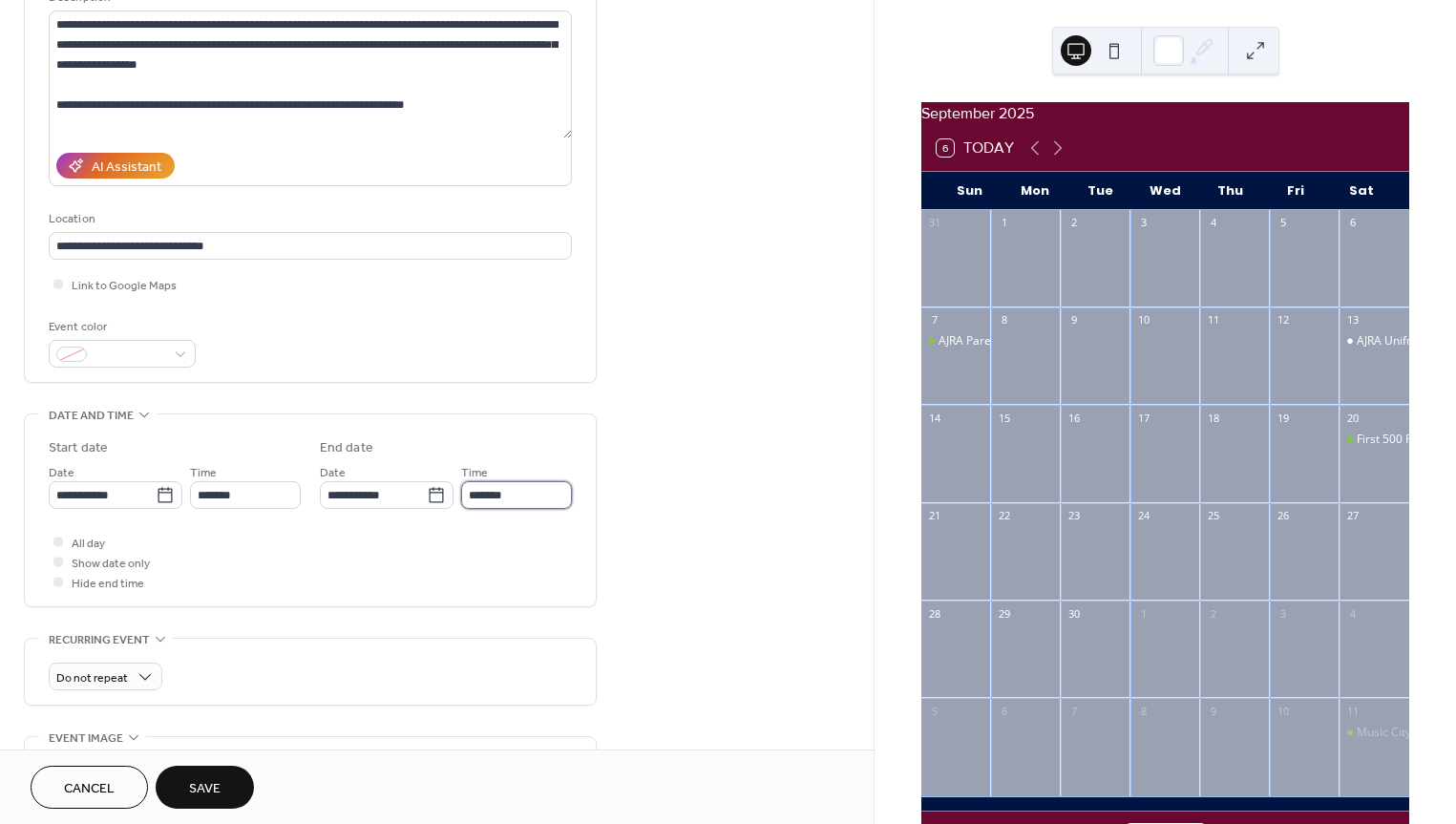 click on "*******" at bounding box center [517, 495] 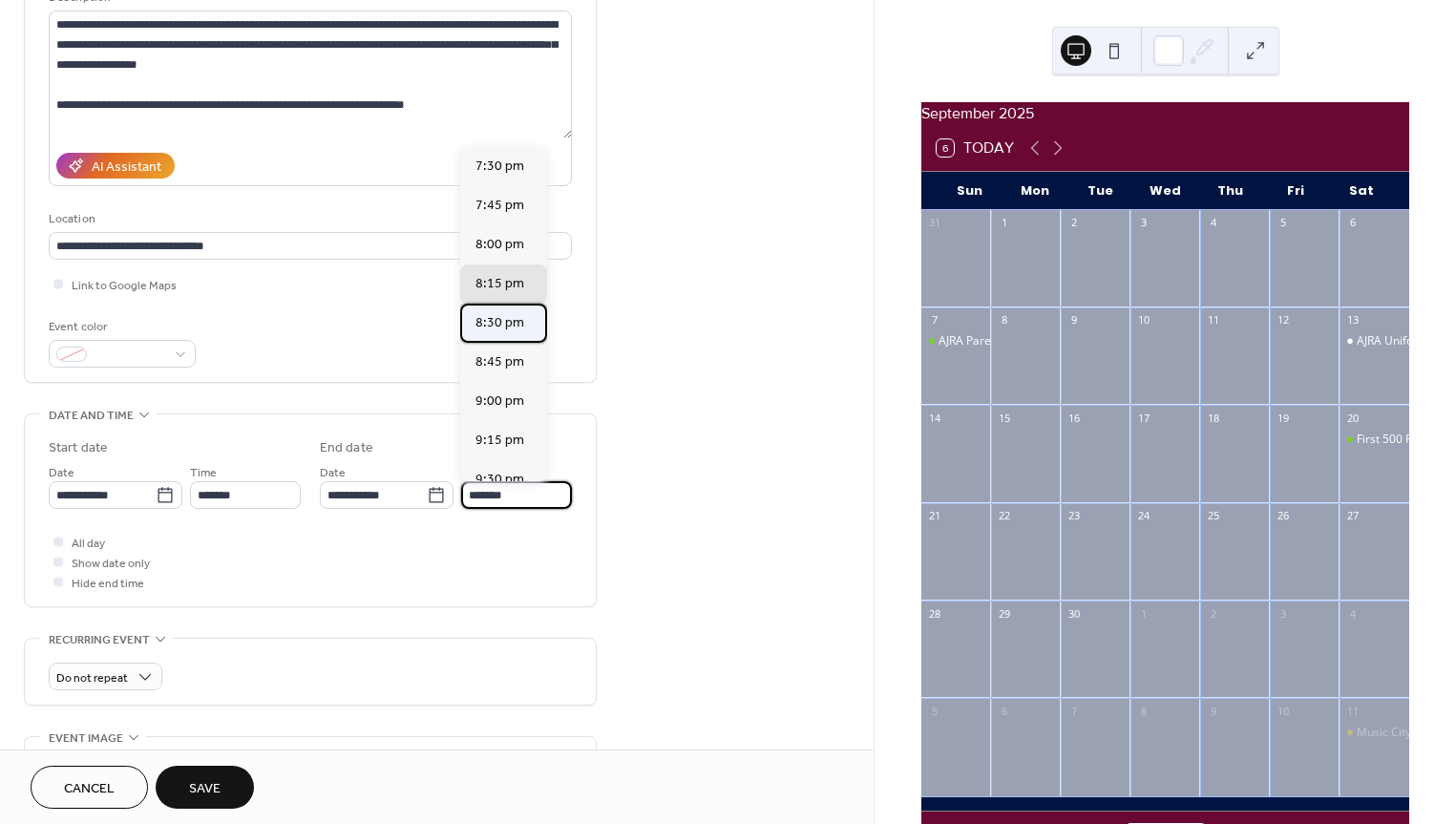 click on "8:30 pm" at bounding box center (499, 323) 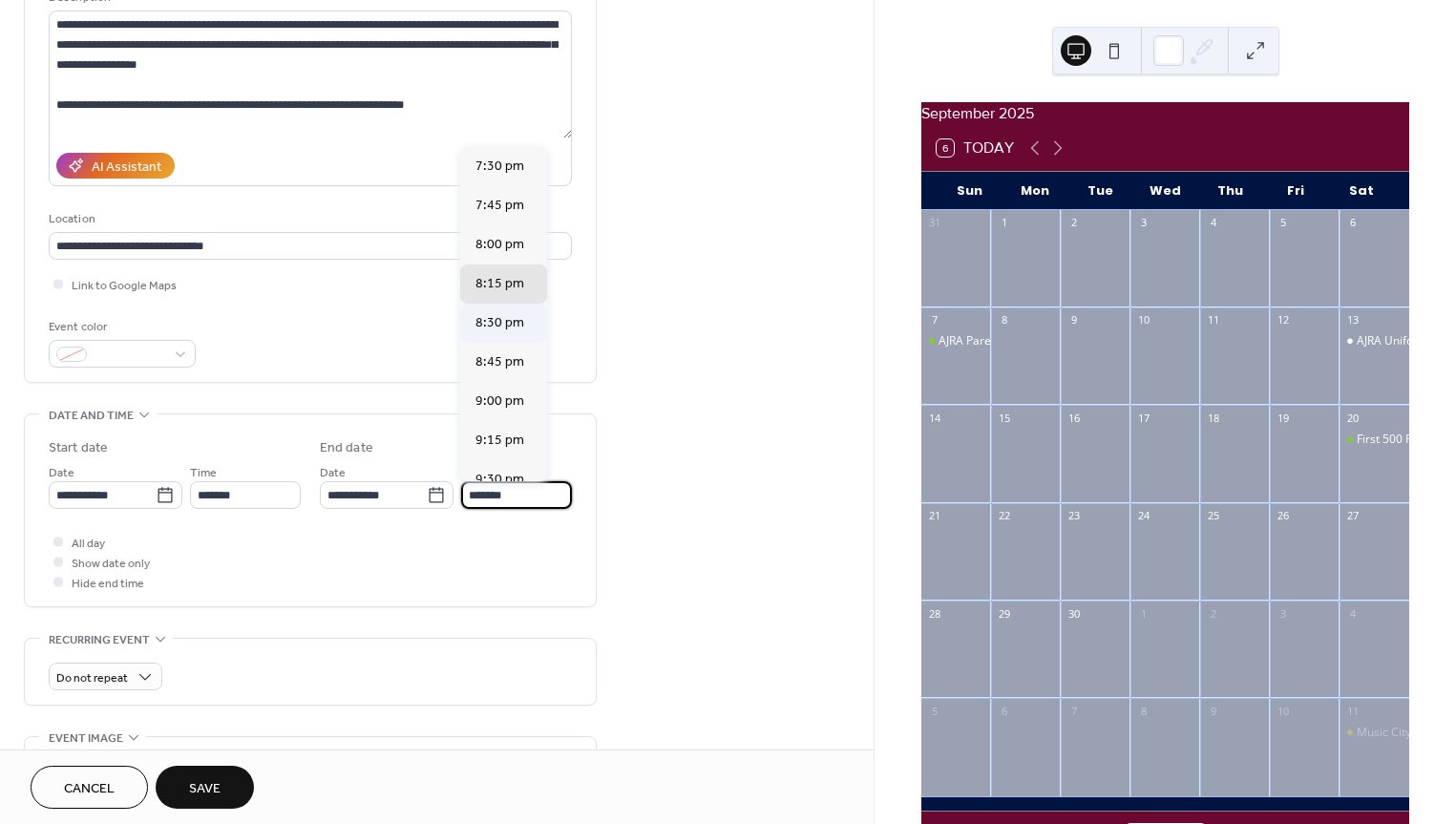 type on "*******" 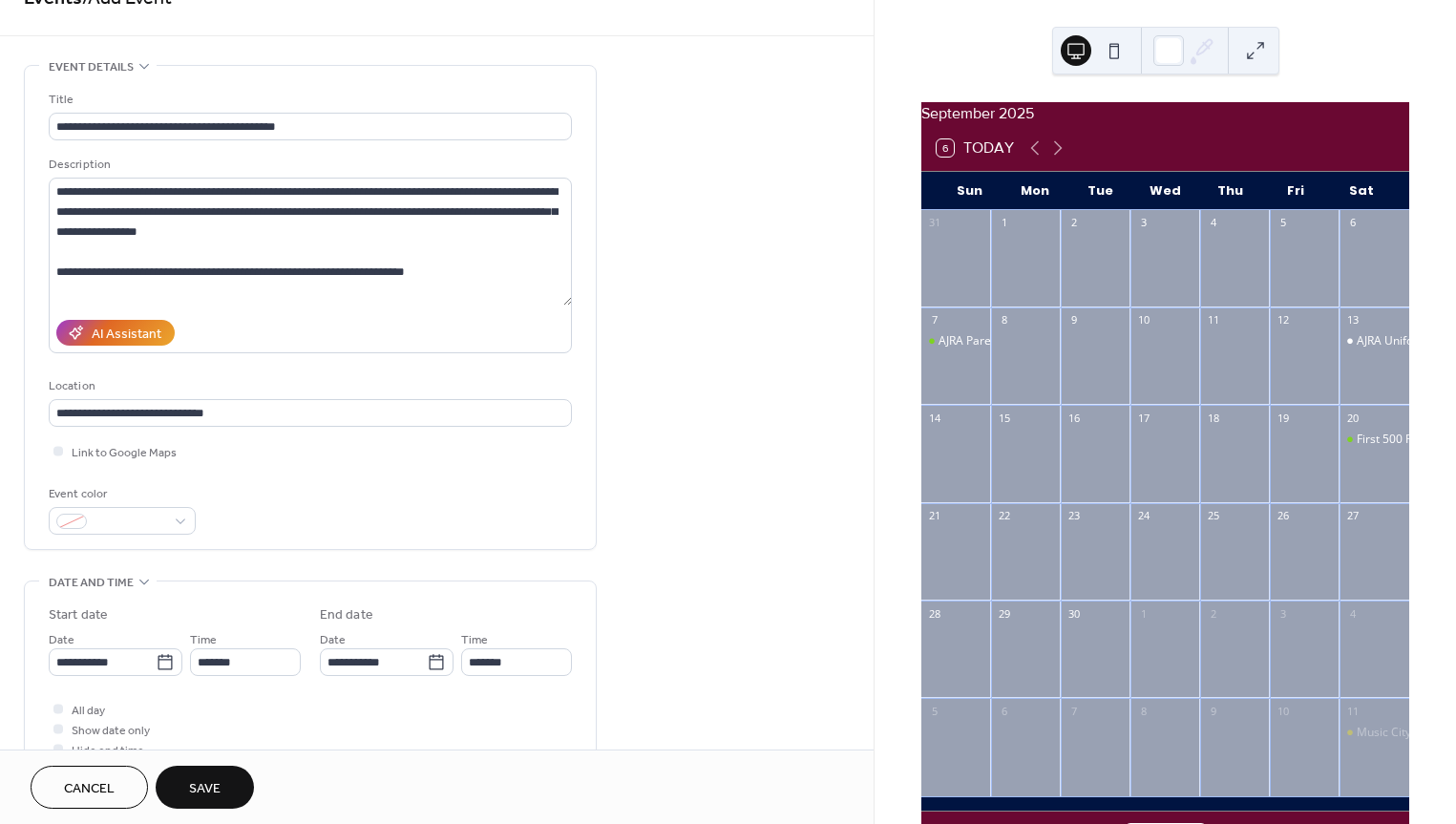 scroll, scrollTop: 0, scrollLeft: 0, axis: both 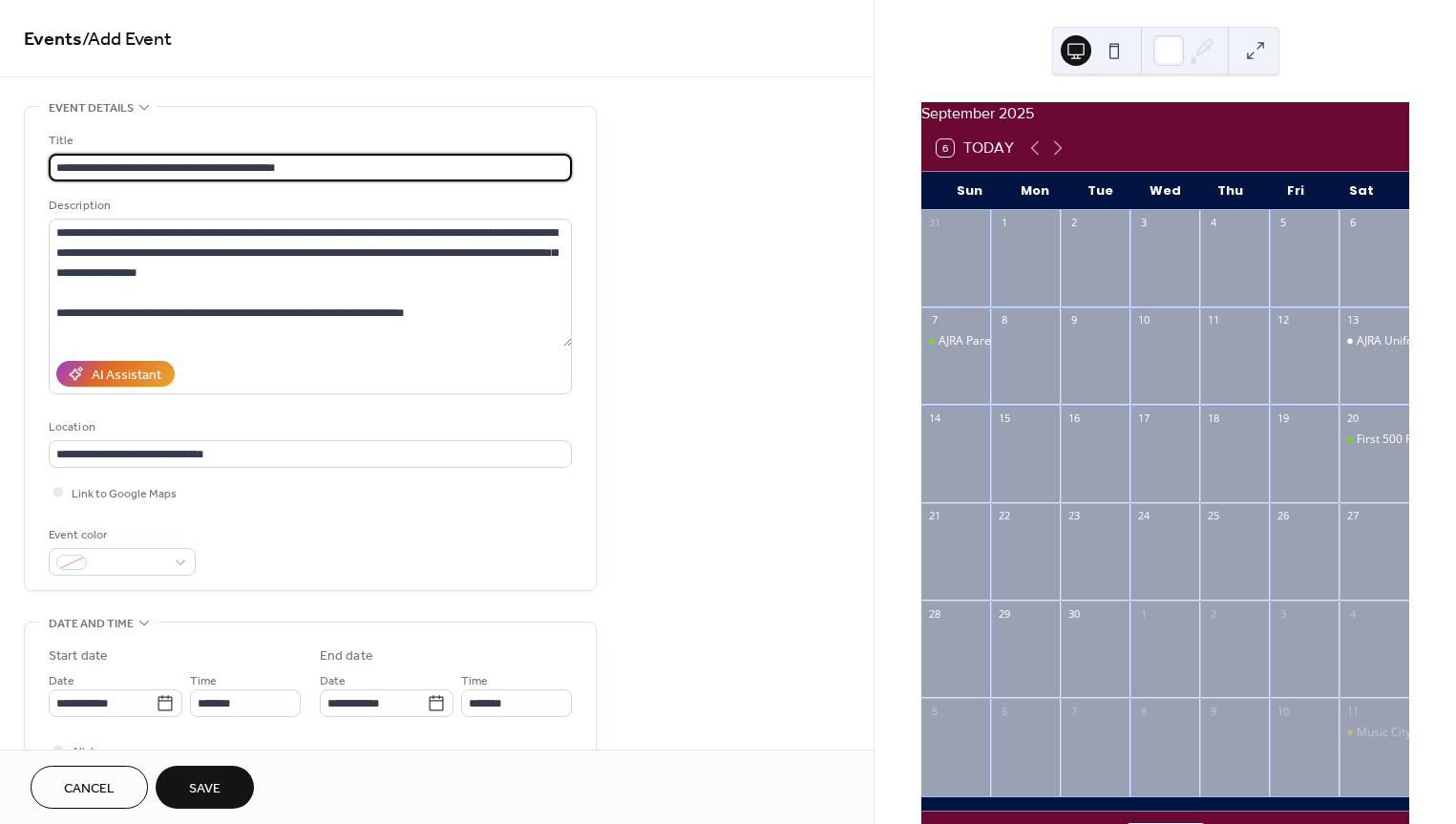 drag, startPoint x: 254, startPoint y: 166, endPoint x: 190, endPoint y: 168, distance: 64.03124 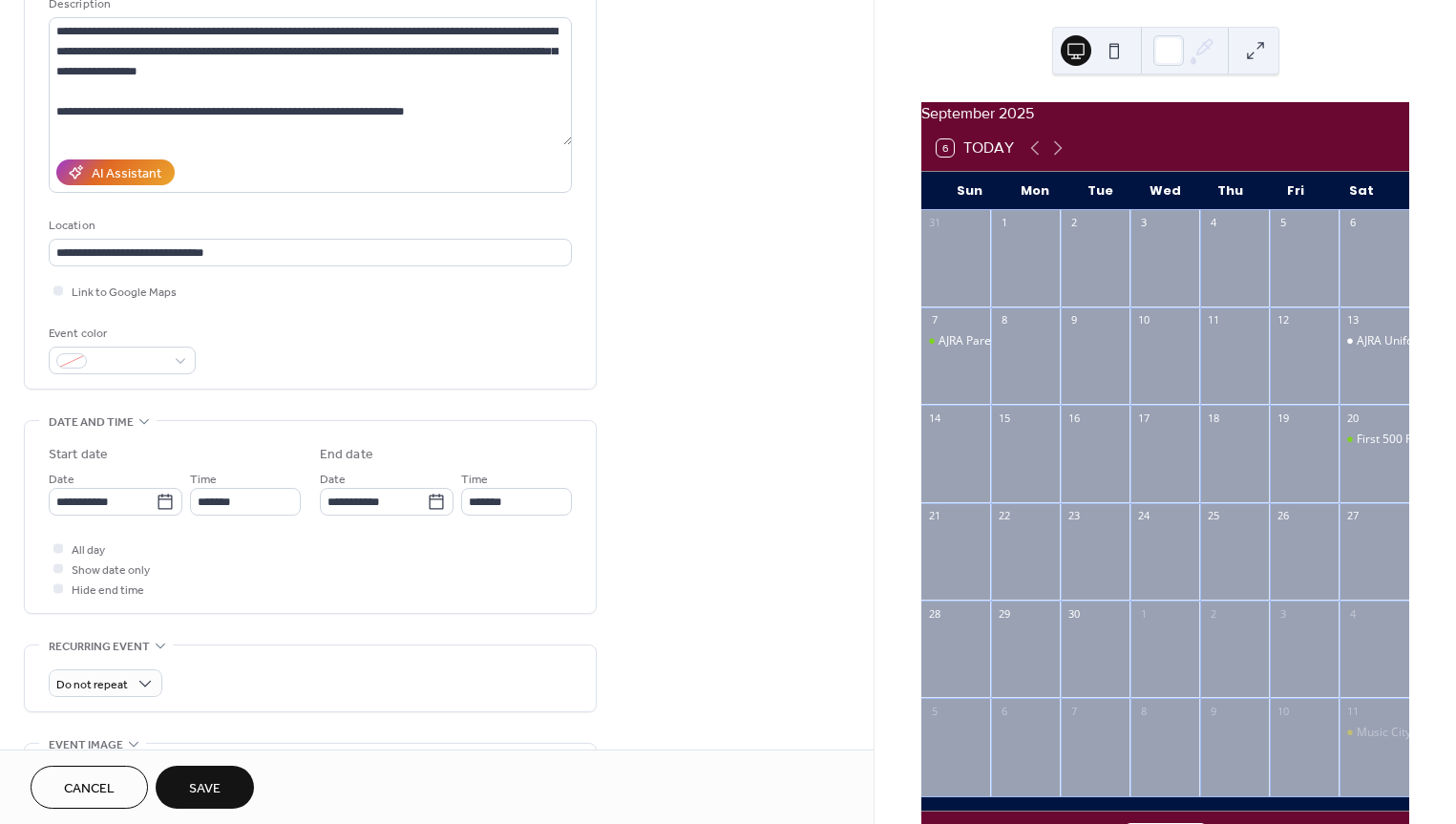 scroll, scrollTop: 205, scrollLeft: 0, axis: vertical 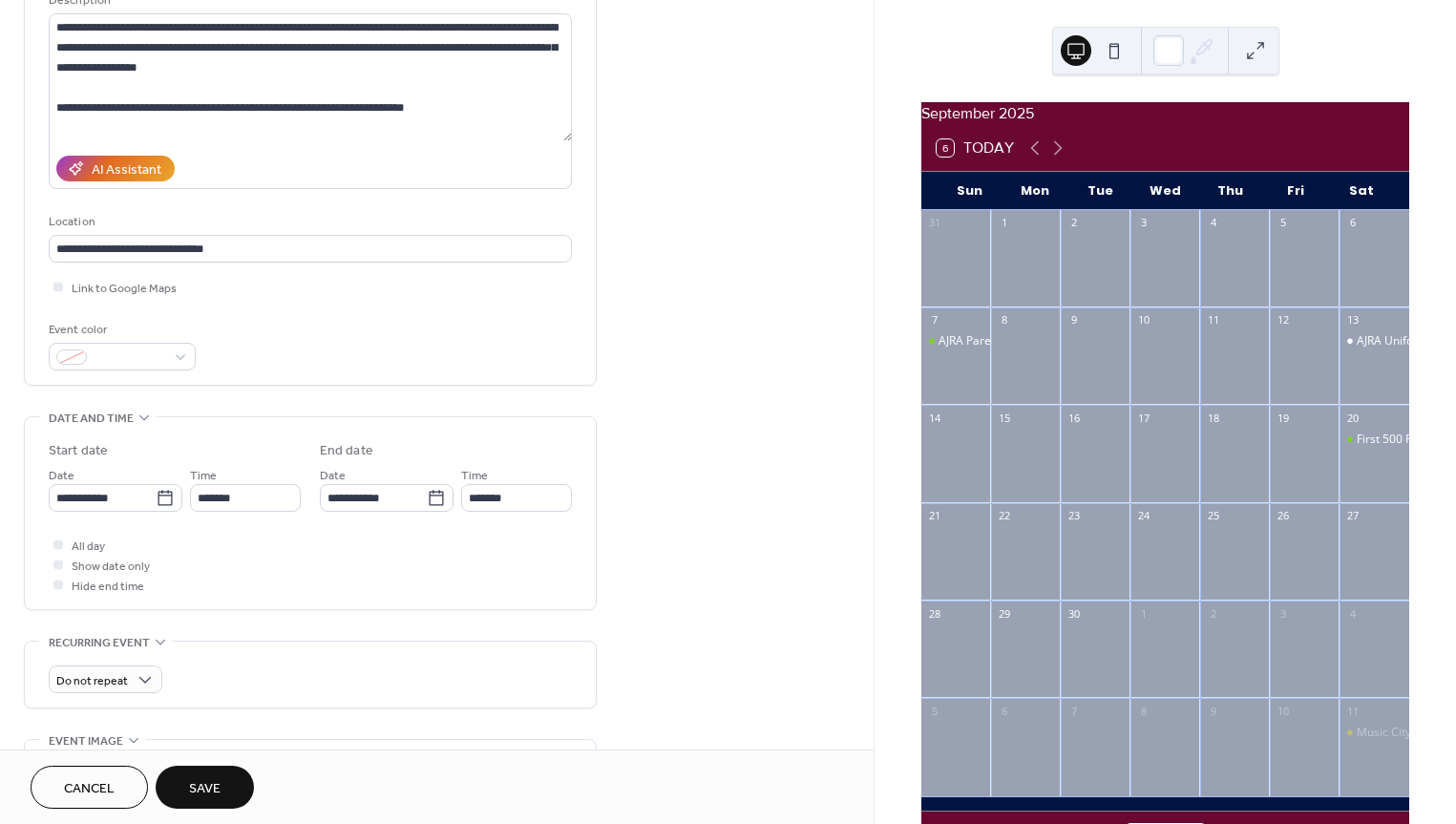 type on "**********" 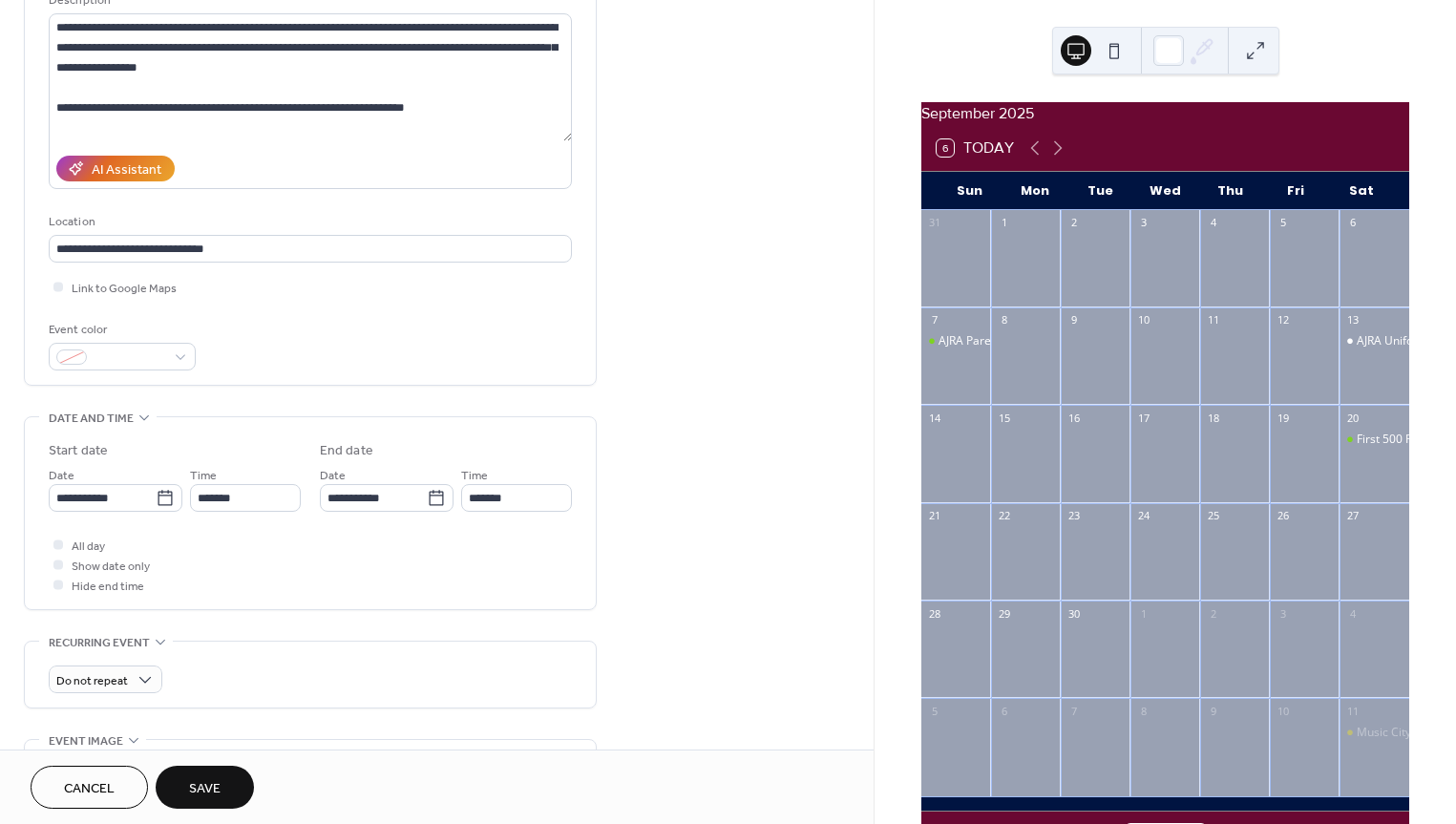 click on "Save" at bounding box center [204, 789] 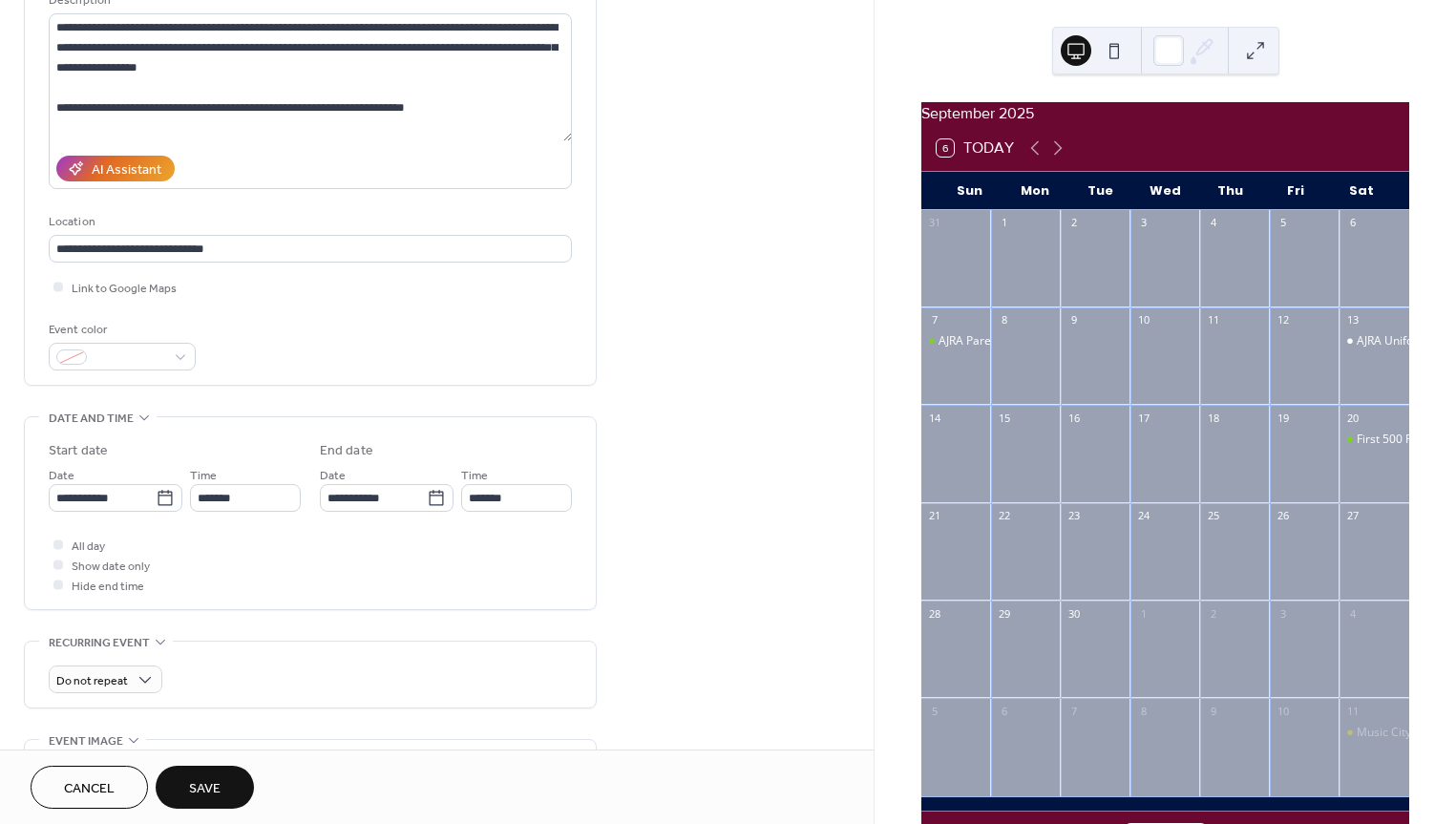 scroll, scrollTop: 0, scrollLeft: 0, axis: both 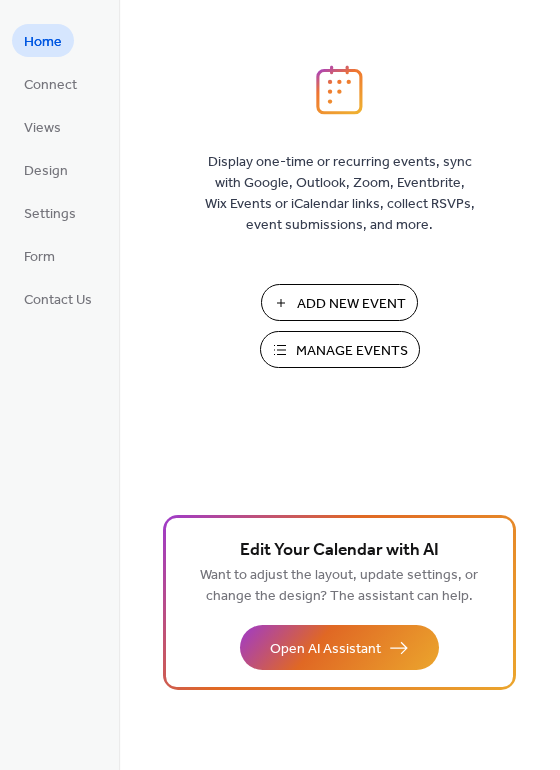 click on "Add New Event" at bounding box center (351, 304) 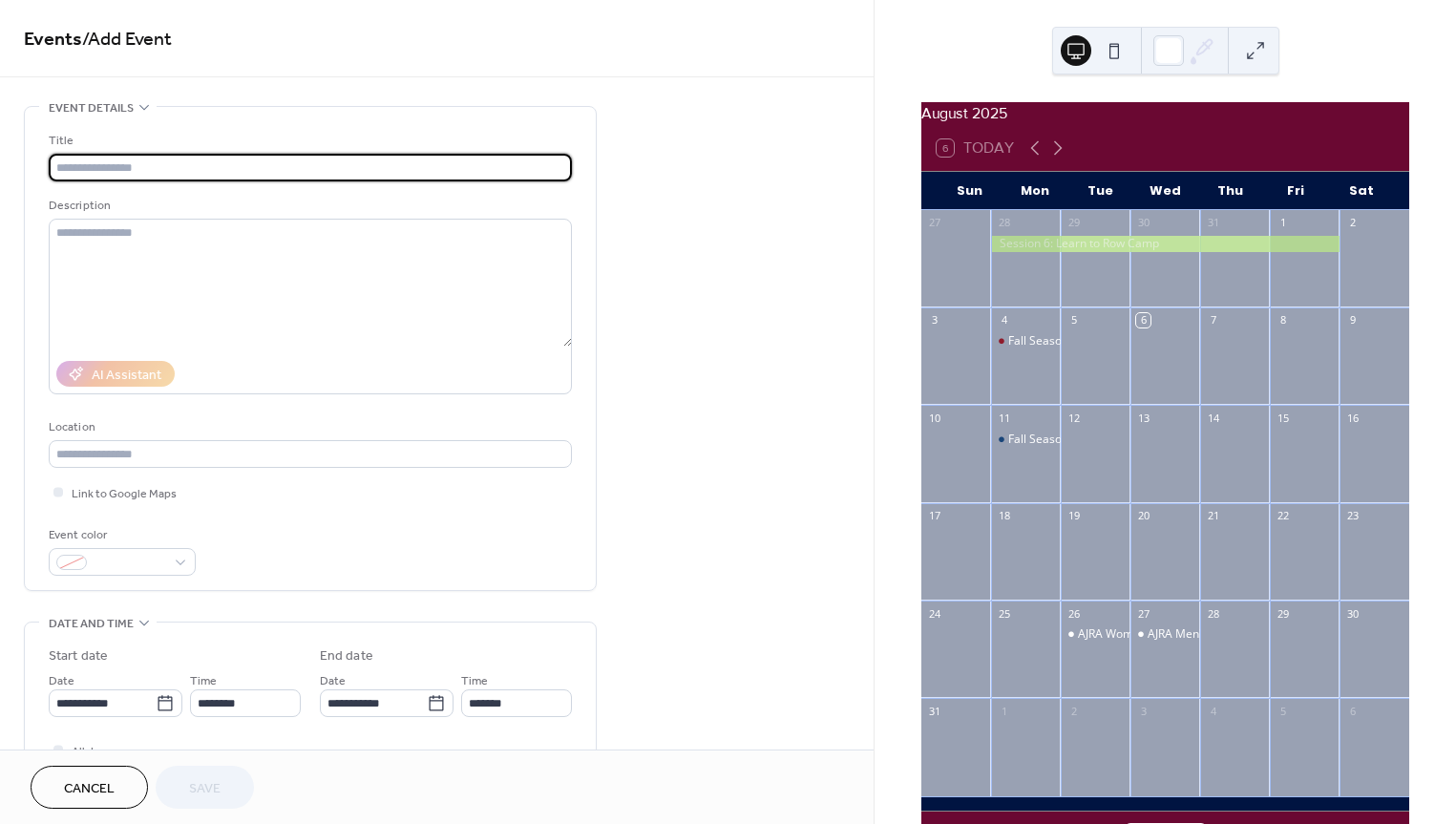 scroll, scrollTop: 0, scrollLeft: 0, axis: both 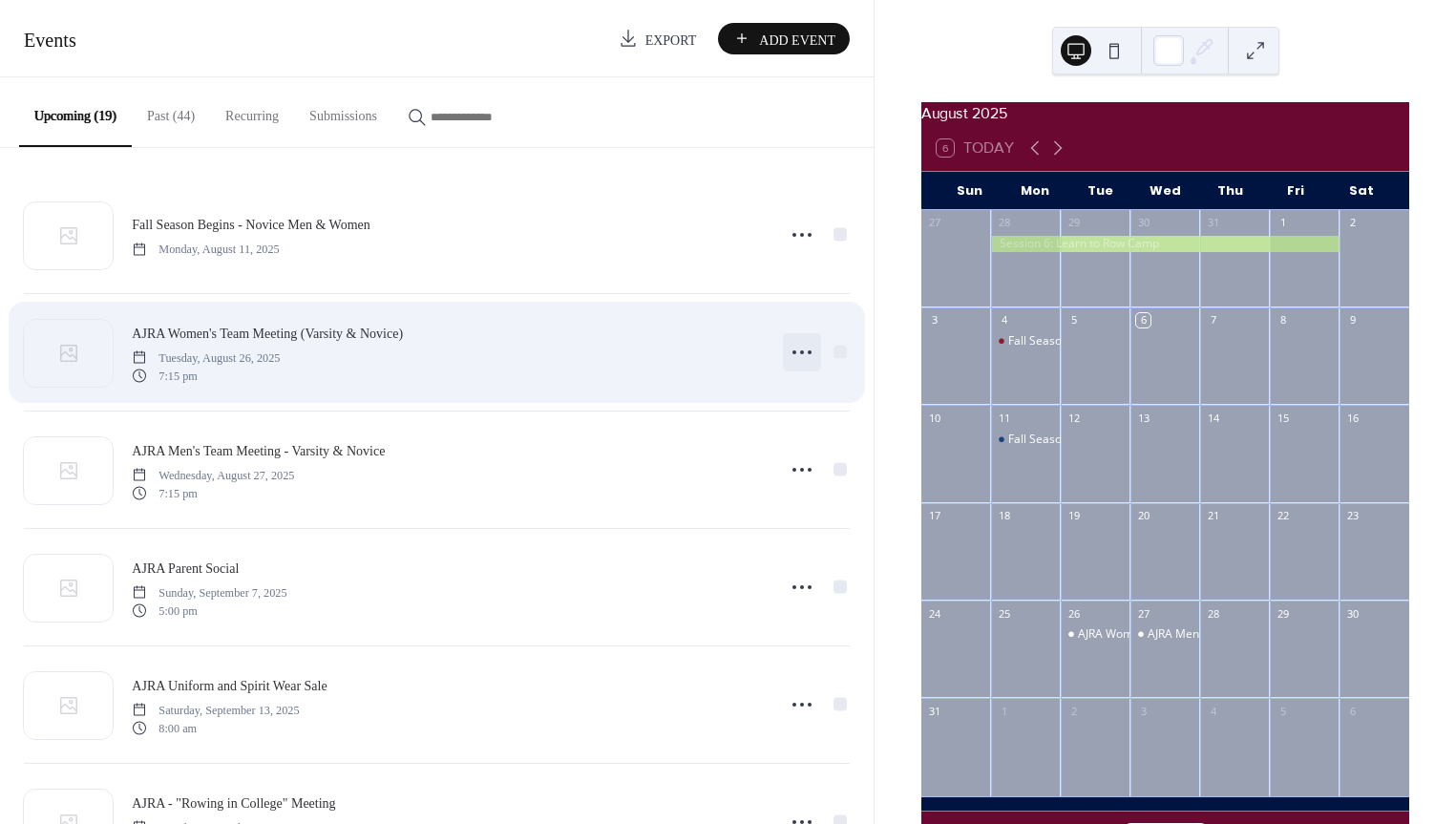 click 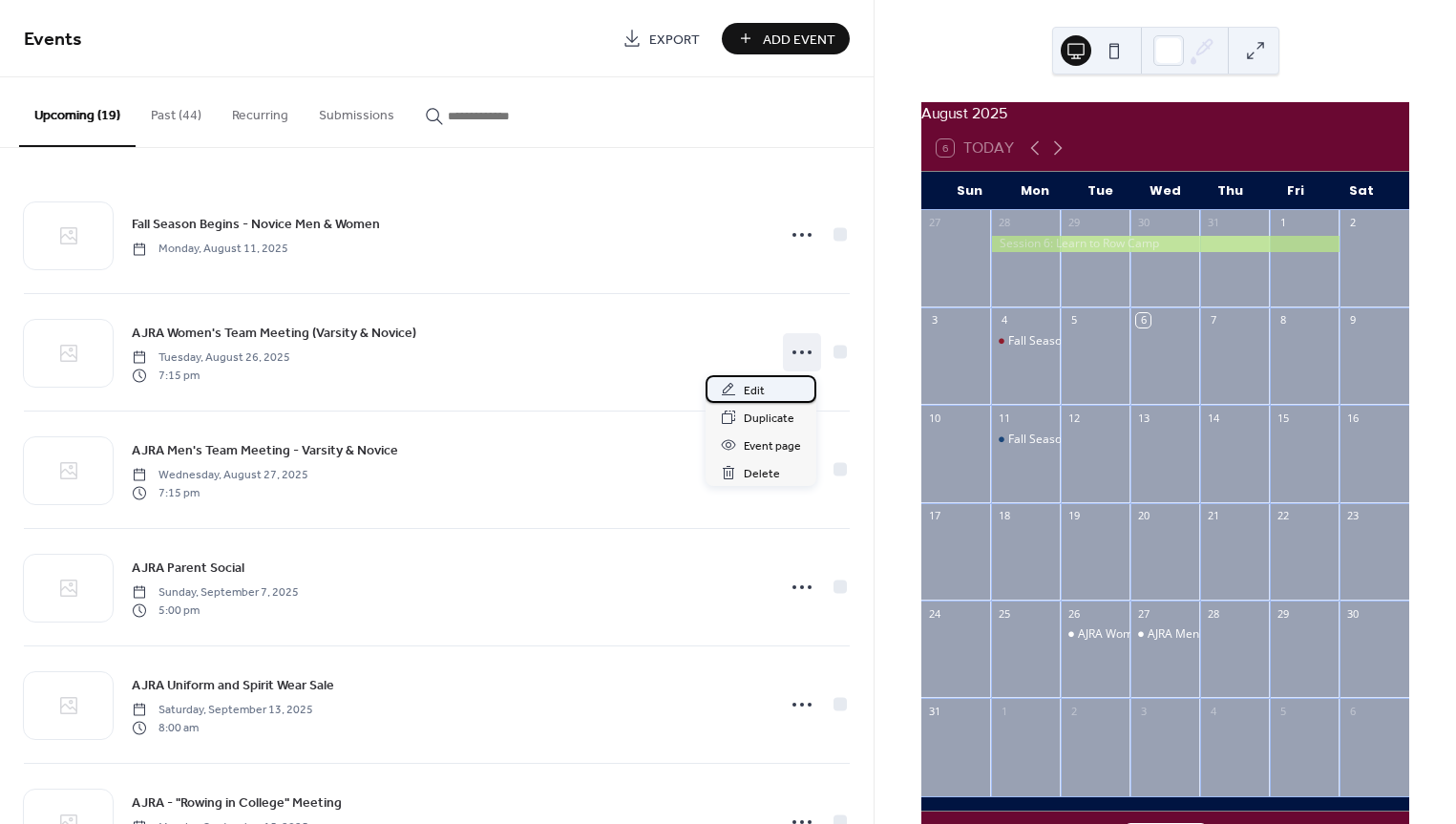 click on "Edit" at bounding box center (754, 391) 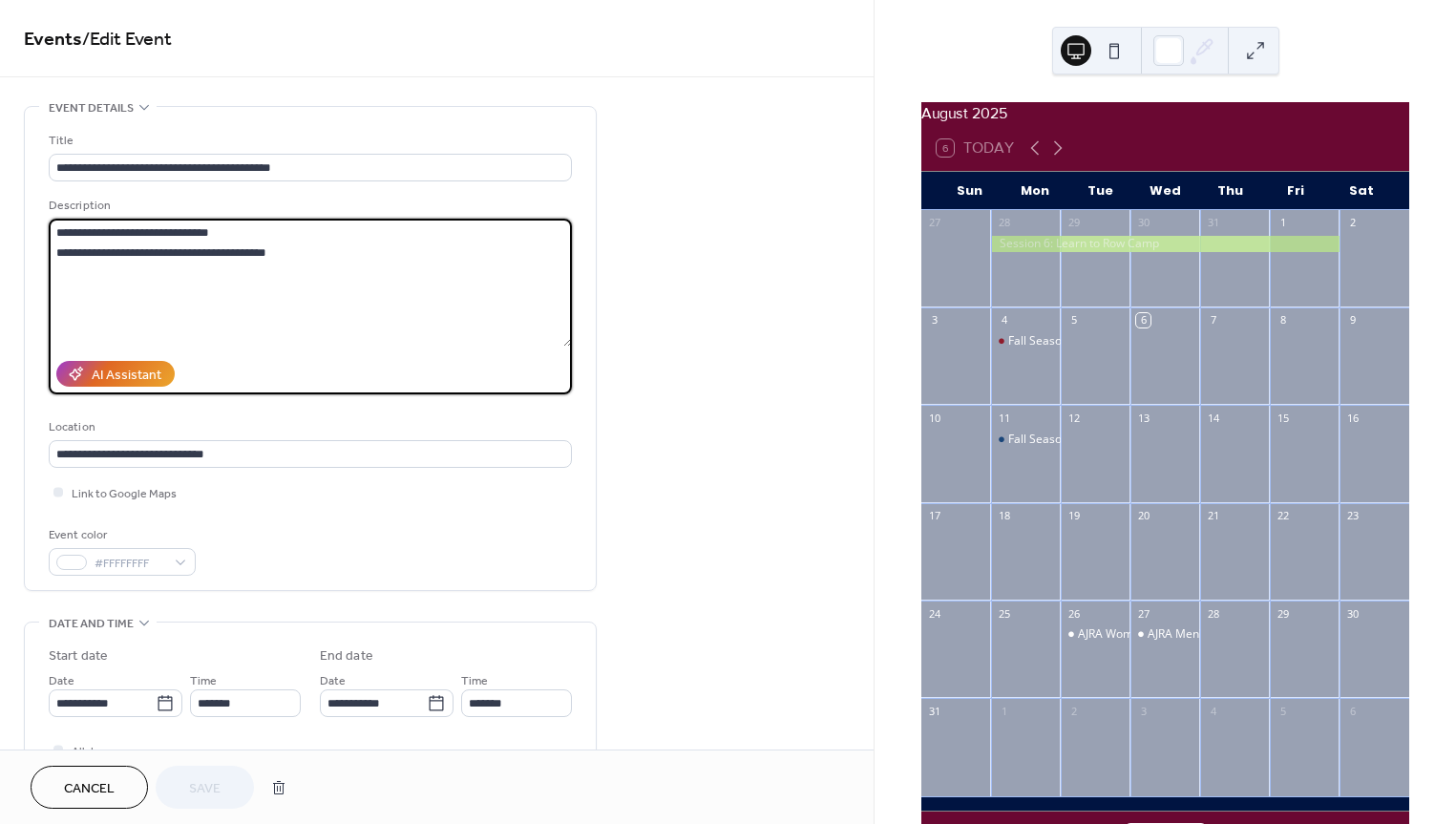 click on "**********" at bounding box center [310, 283] 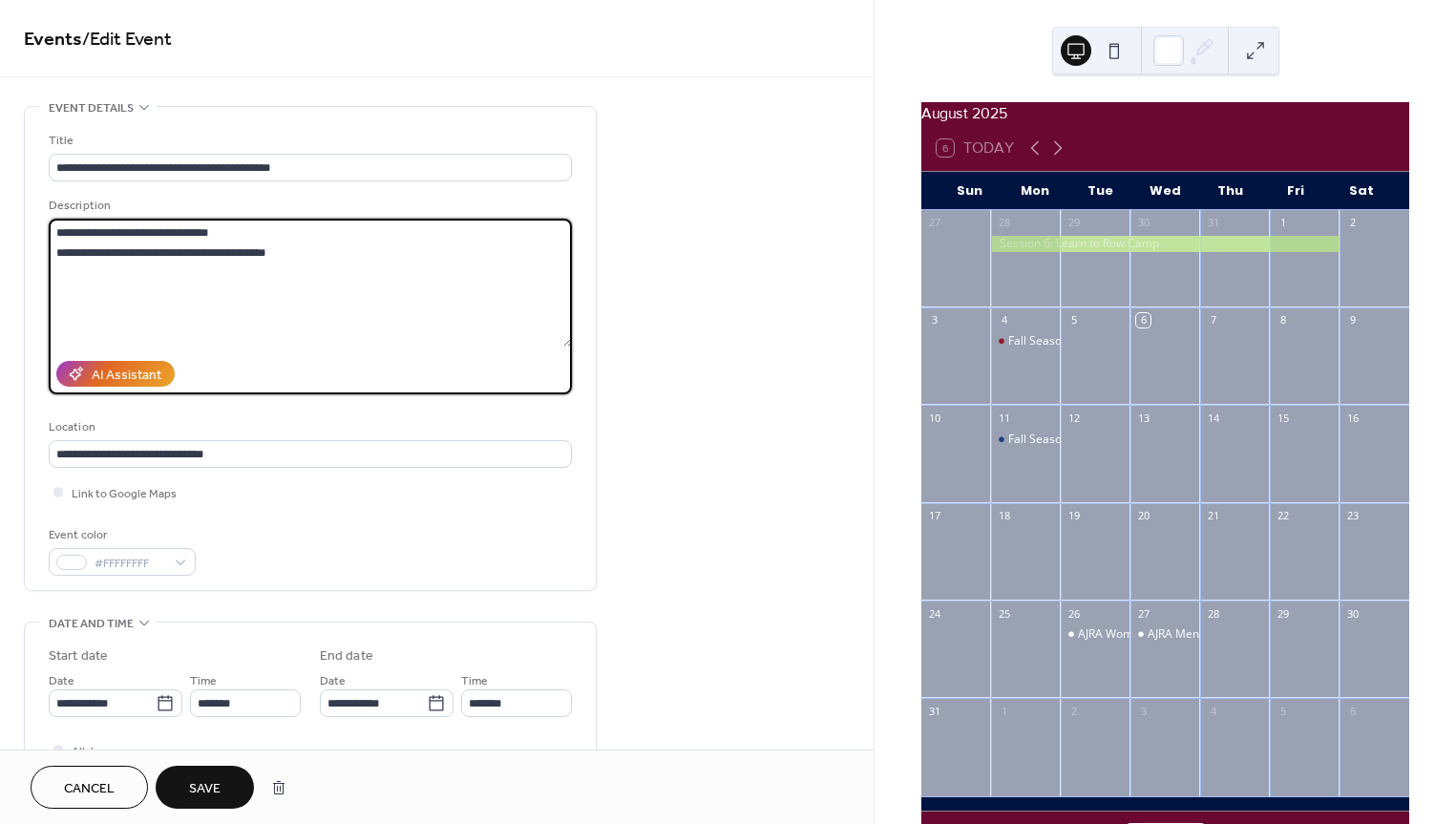 type on "**********" 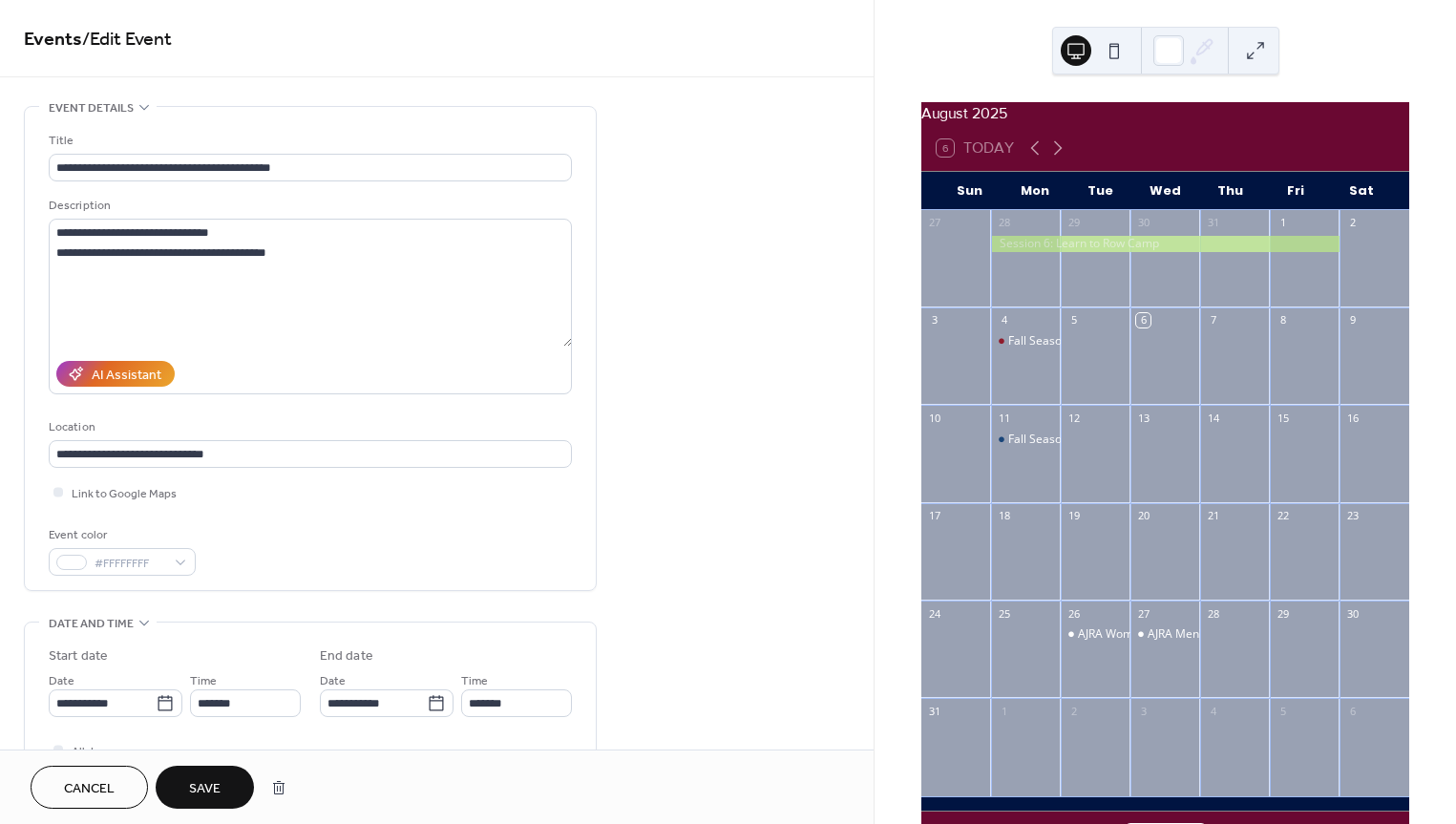 click on "Save" at bounding box center [204, 789] 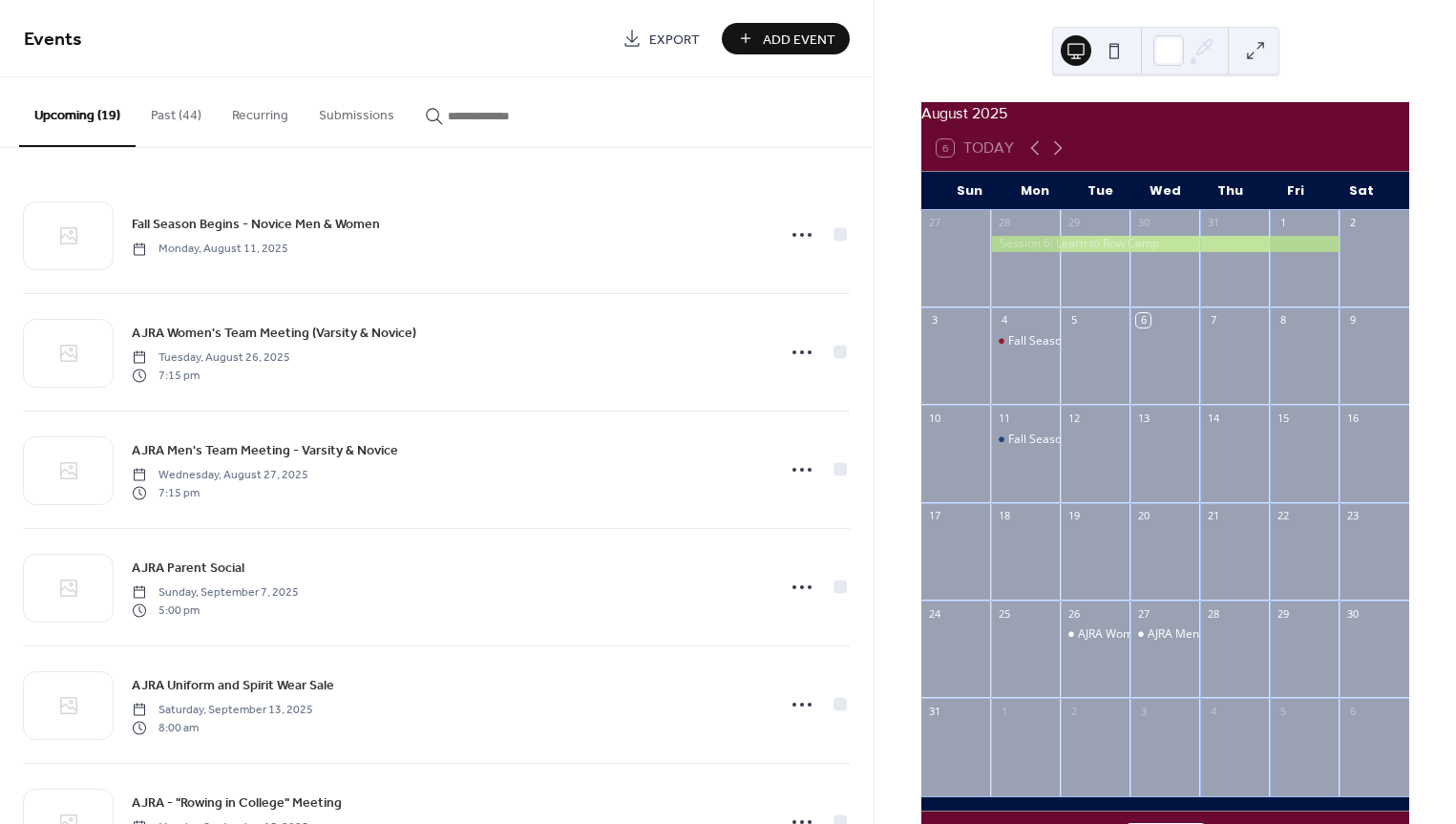 scroll, scrollTop: 0, scrollLeft: 0, axis: both 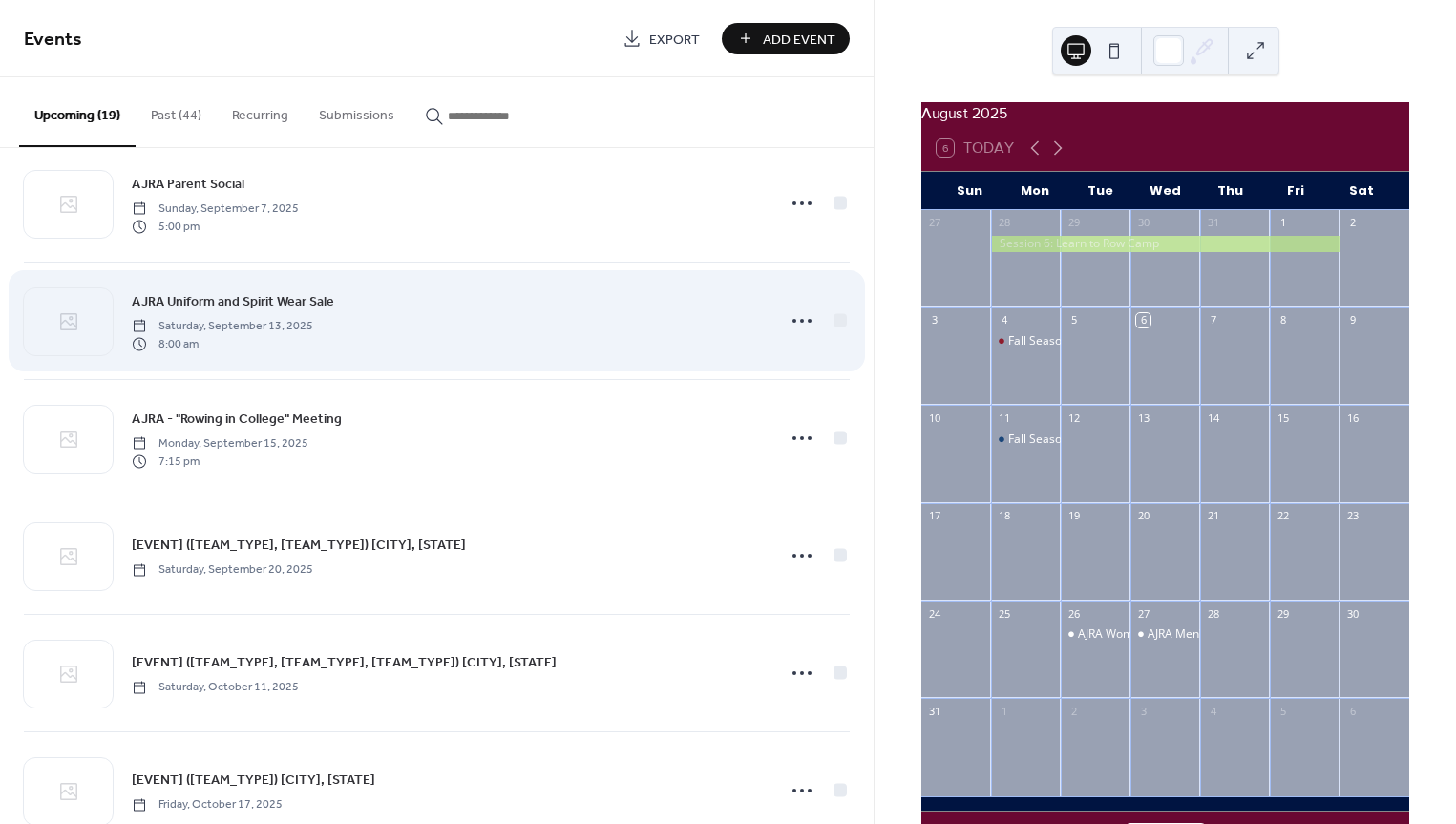 click on "AJRA Uniform and Spirit Wear Sale Saturday, September 13, 2025 8:00 am" at bounding box center (448, 321) 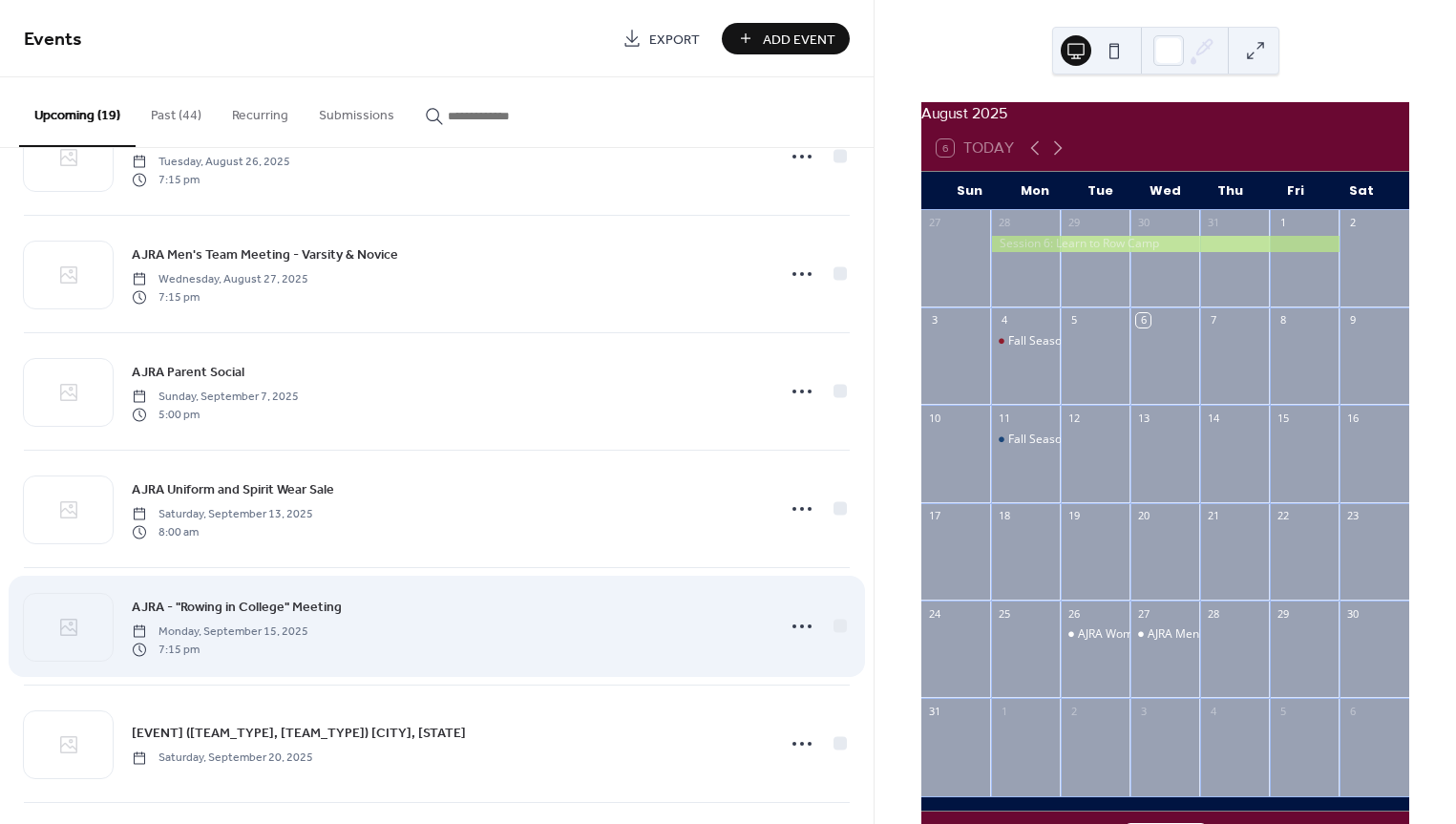 scroll, scrollTop: 175, scrollLeft: 0, axis: vertical 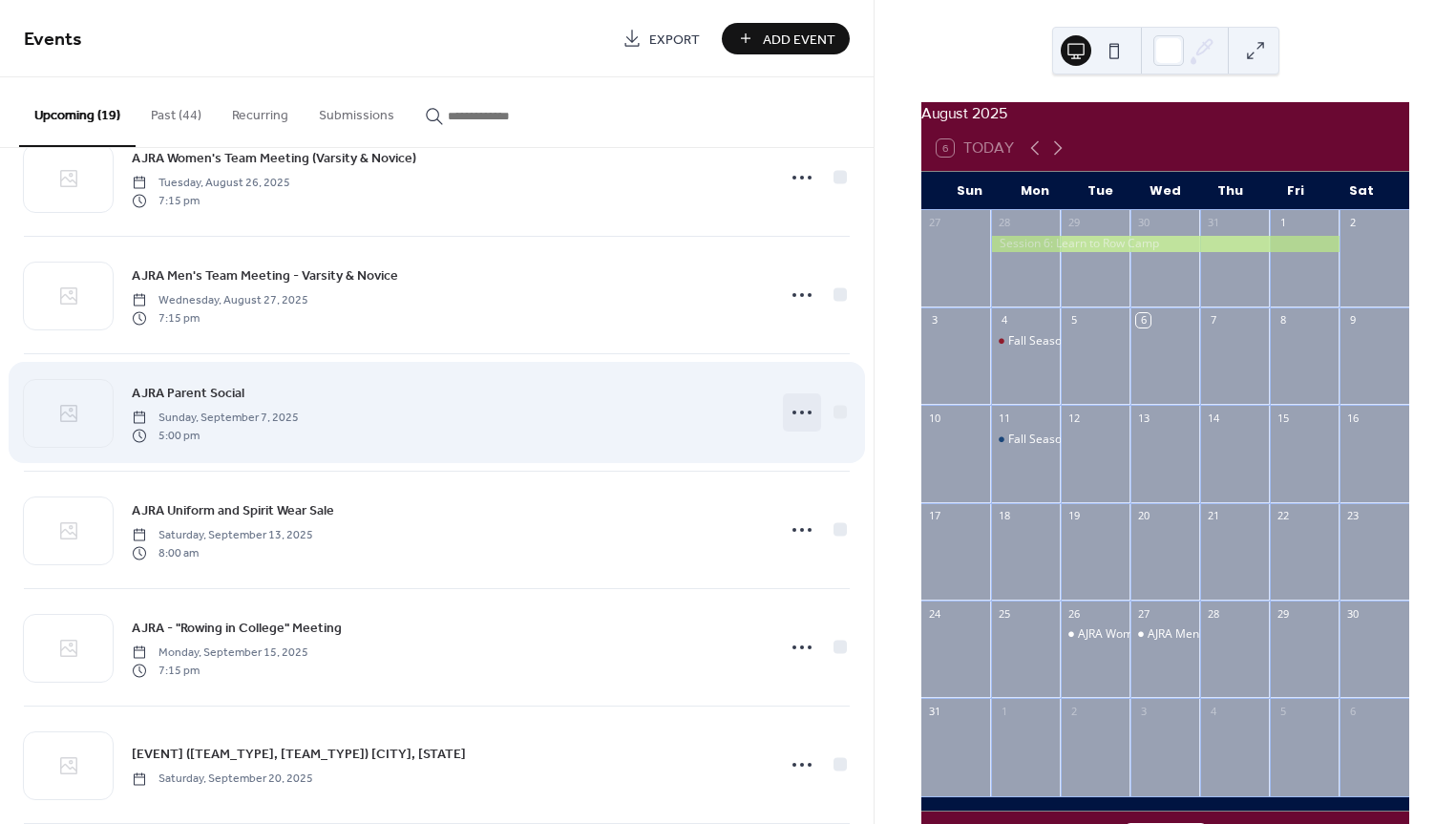 click 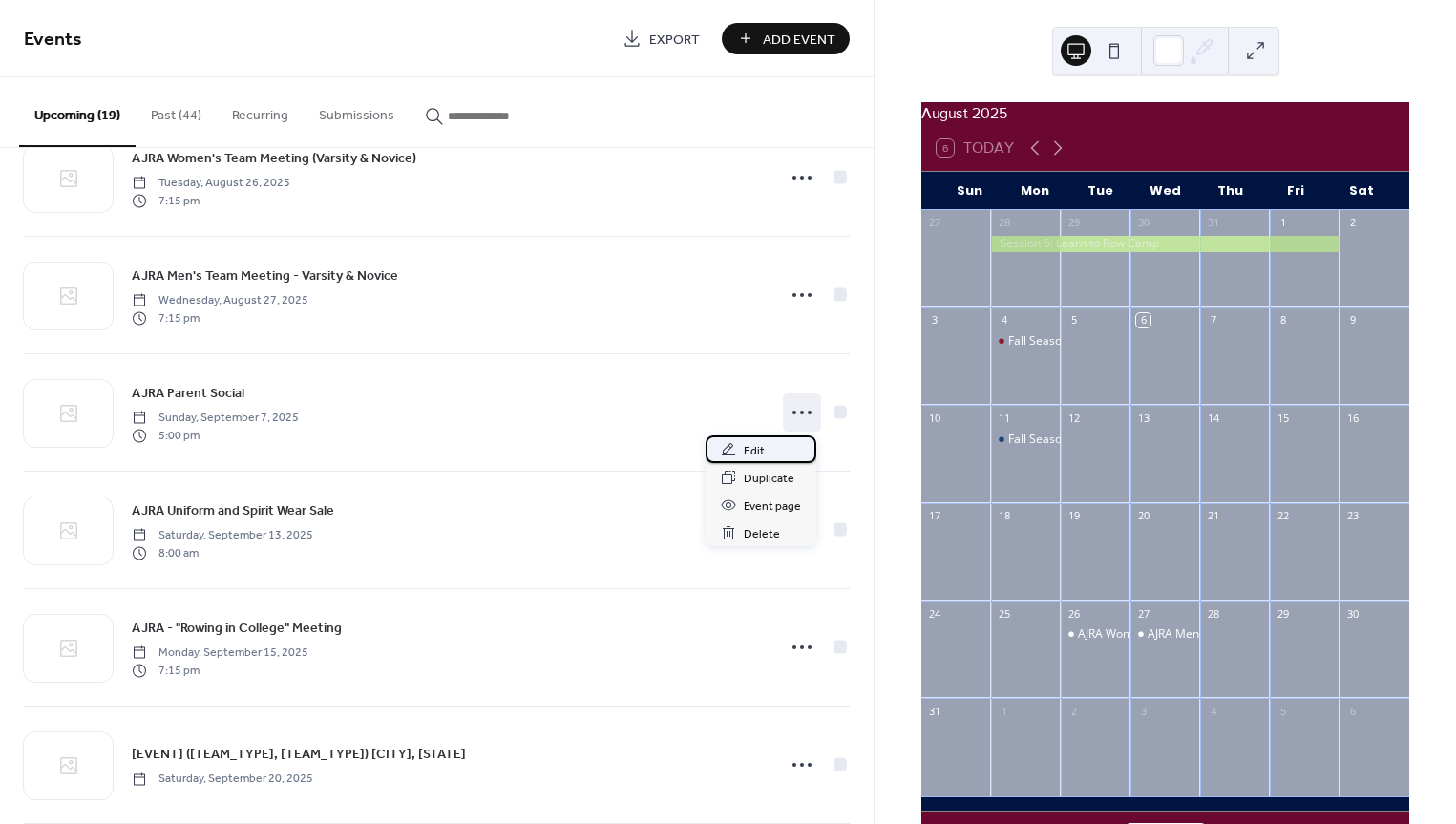 click on "Edit" at bounding box center (754, 451) 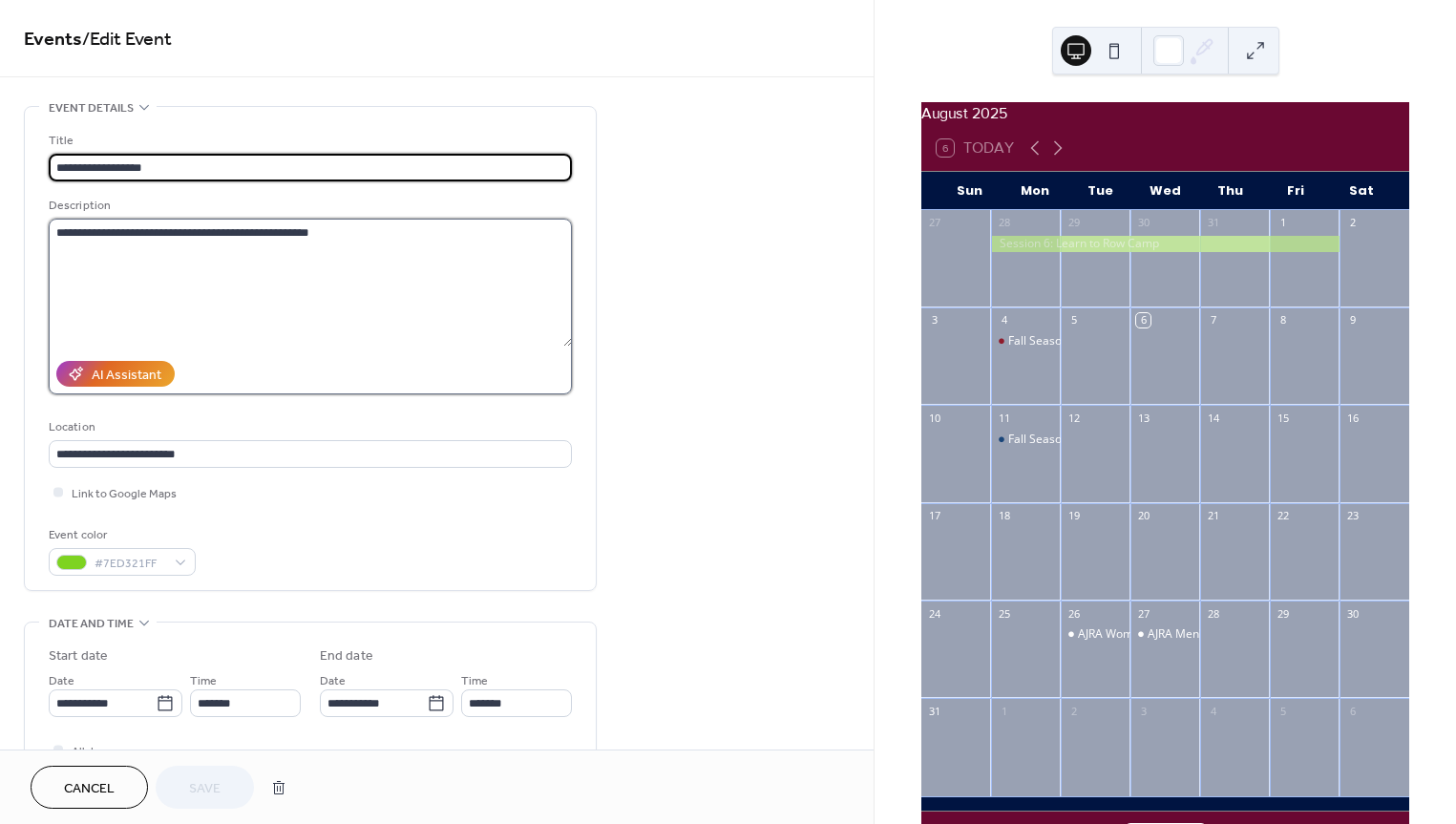 click on "**********" at bounding box center [310, 283] 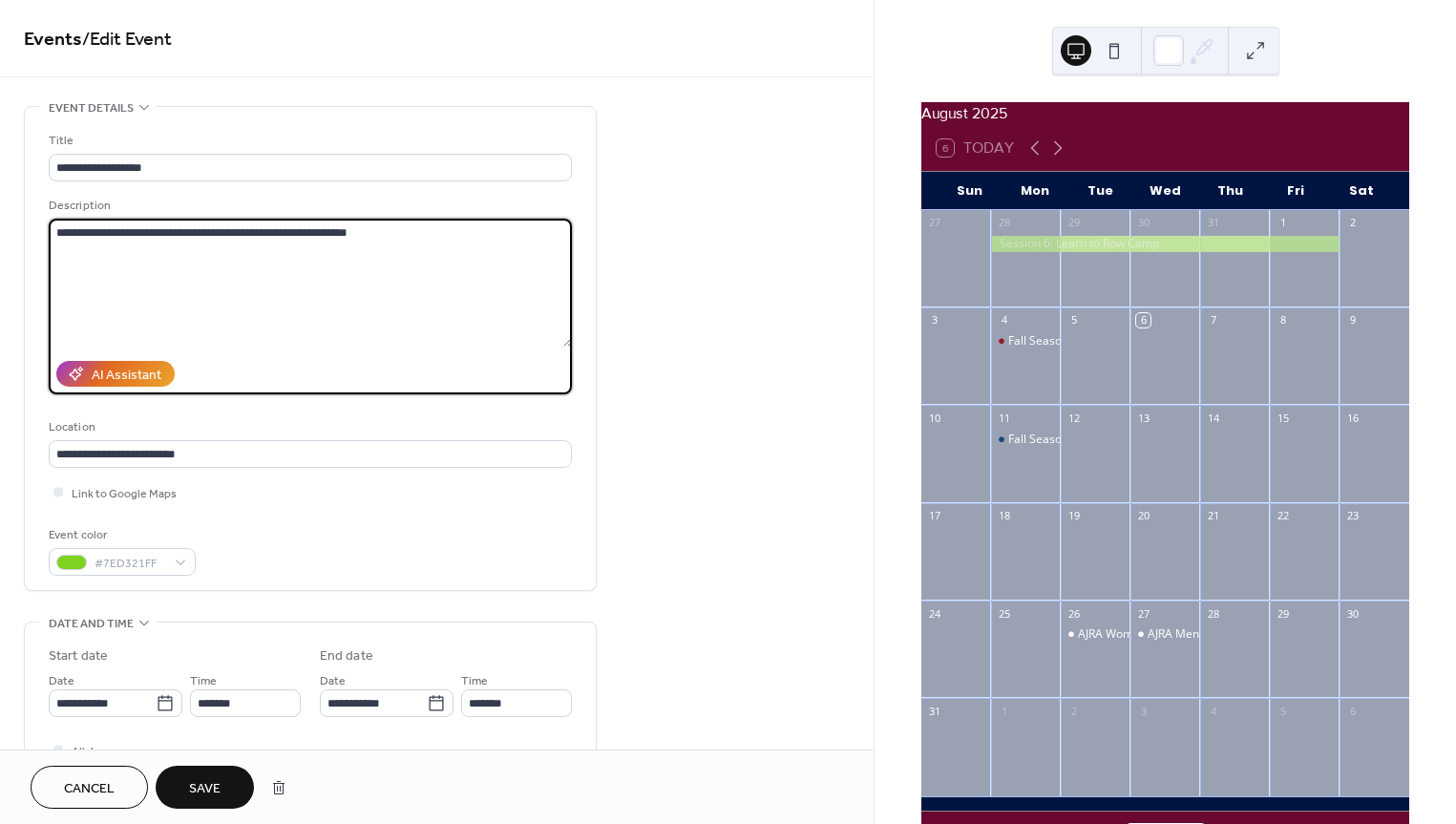 click on "**********" at bounding box center (310, 283) 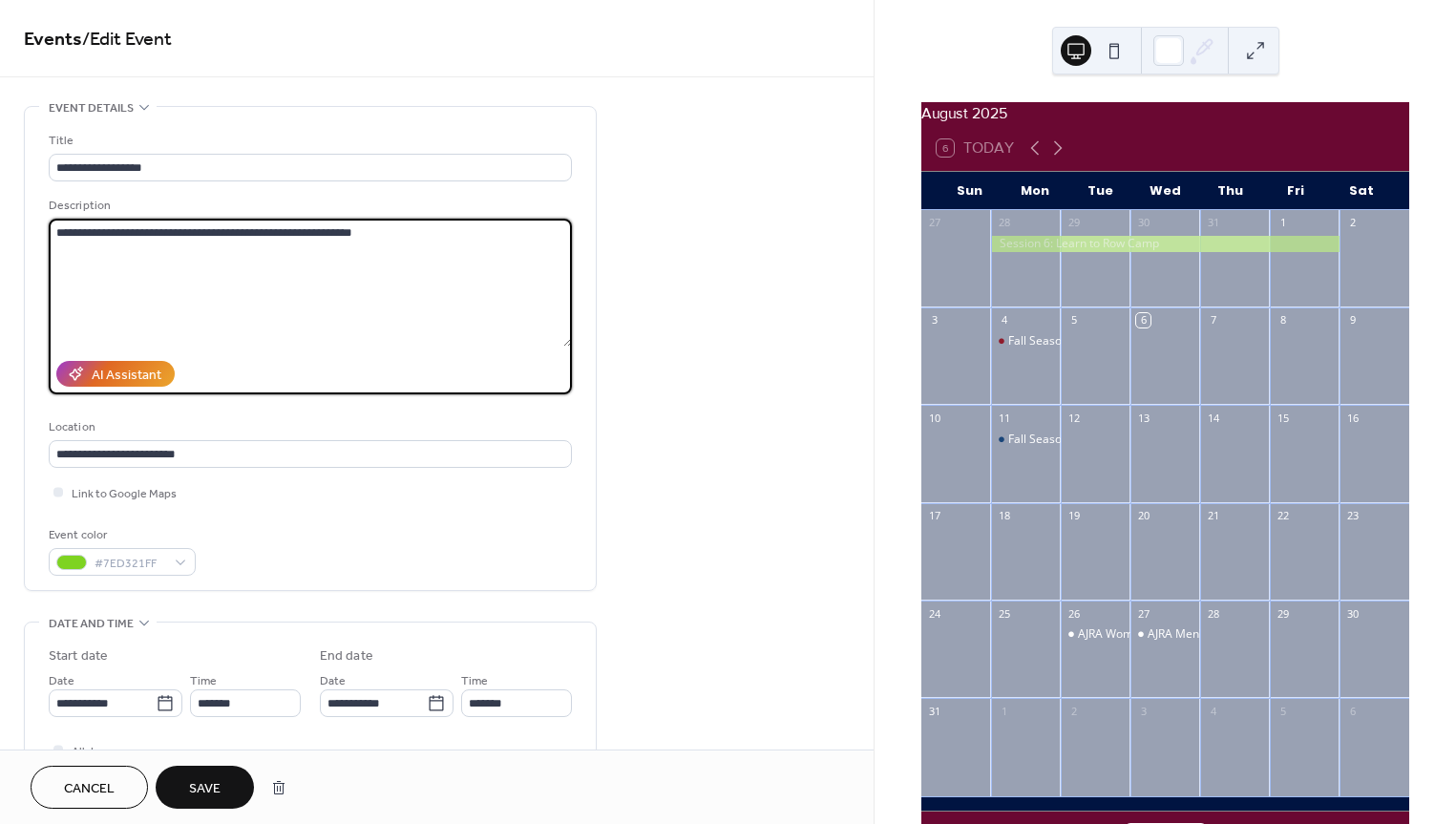 type on "**********" 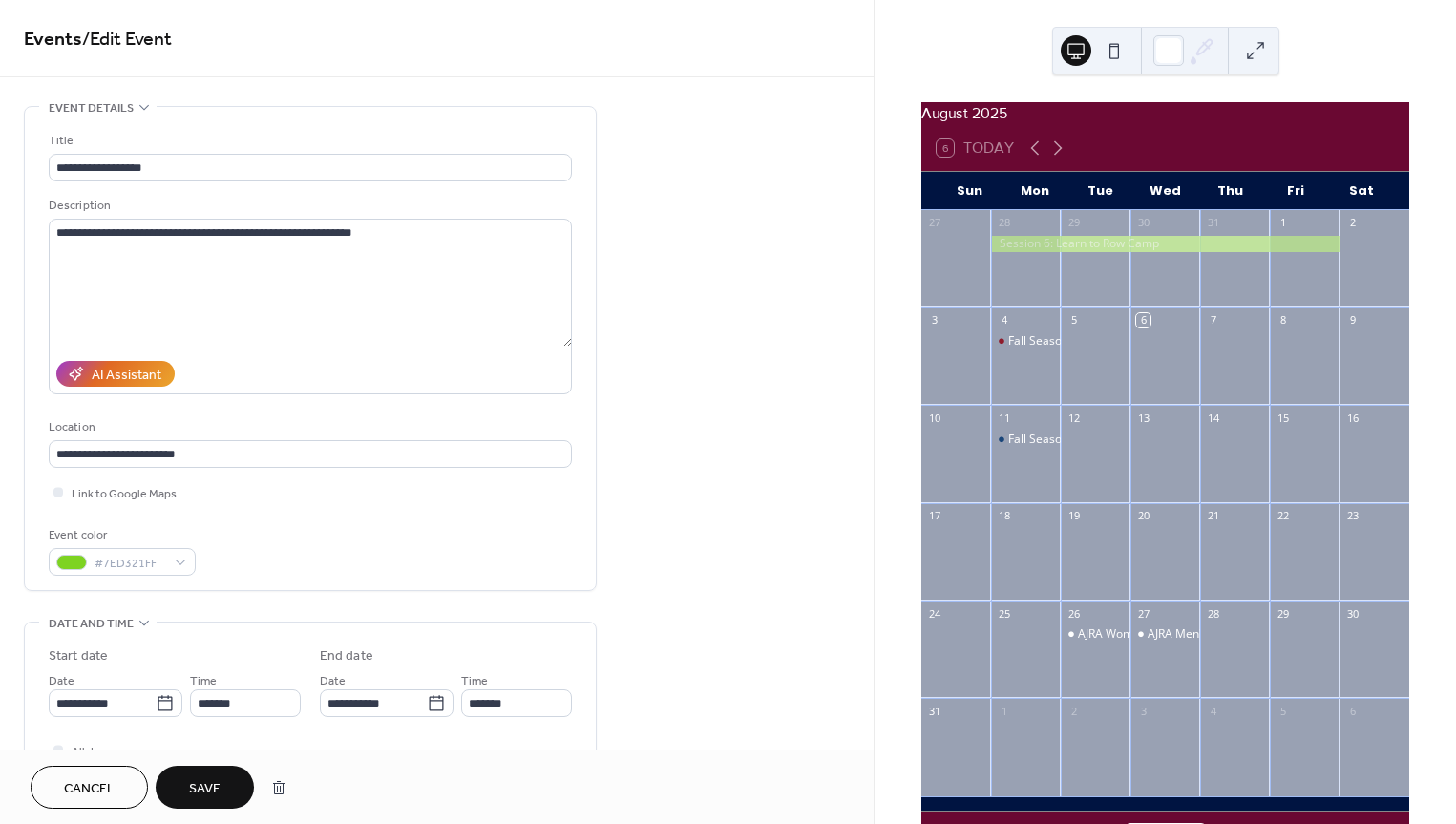 click on "Save" at bounding box center (204, 789) 